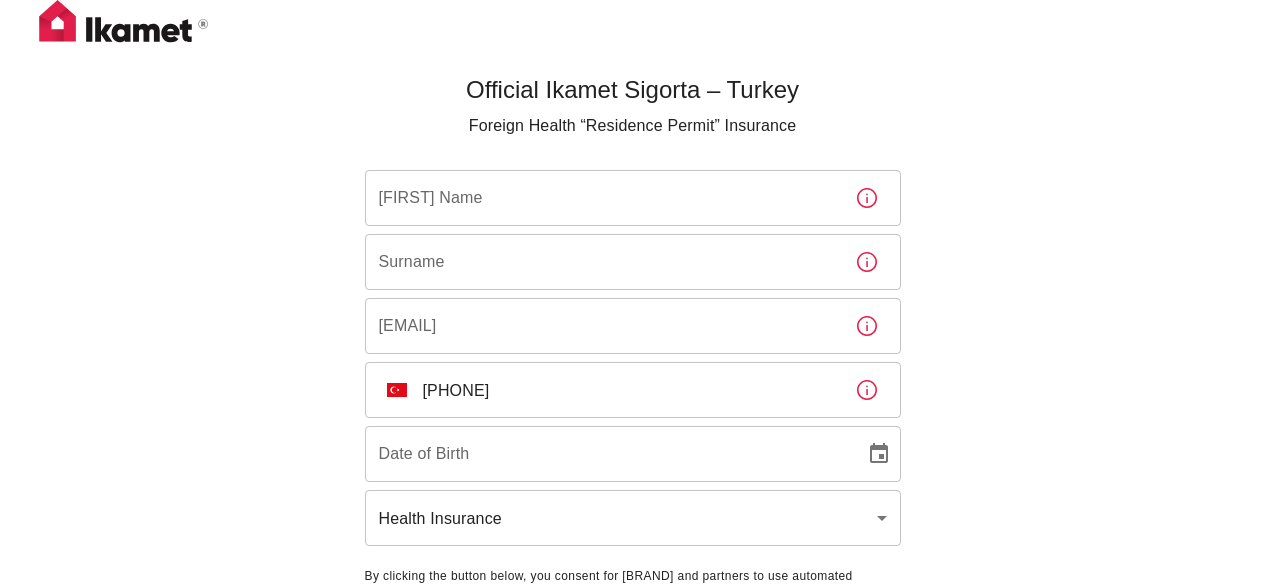 scroll, scrollTop: 0, scrollLeft: 0, axis: both 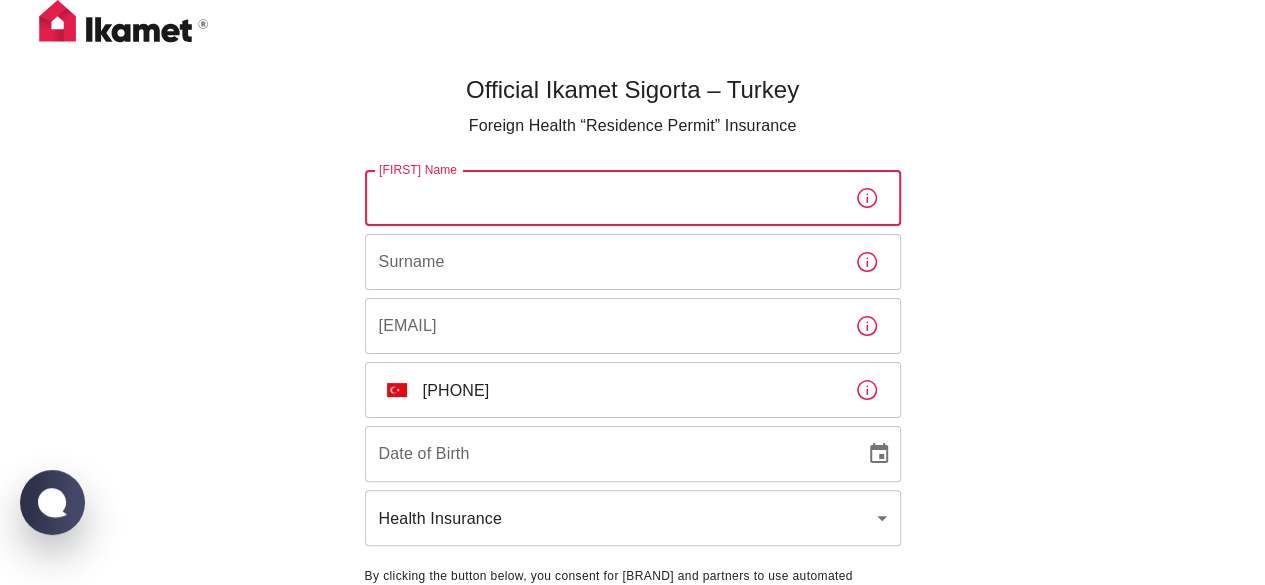 click on "[FIRST] Name" at bounding box center [602, 198] 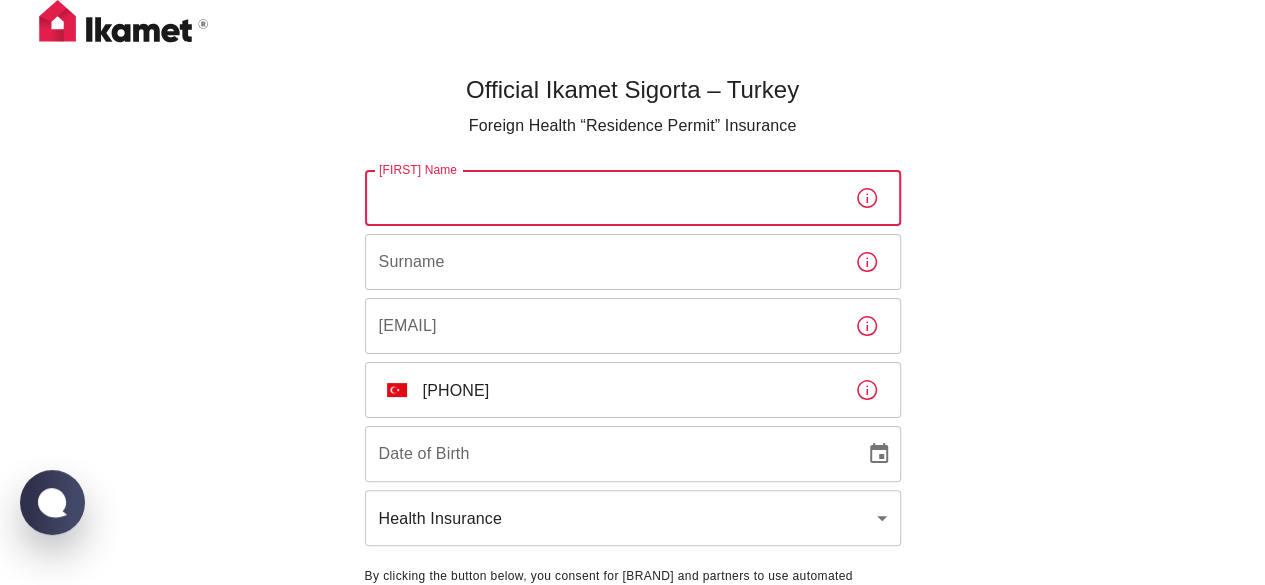 type on "[LAST]" 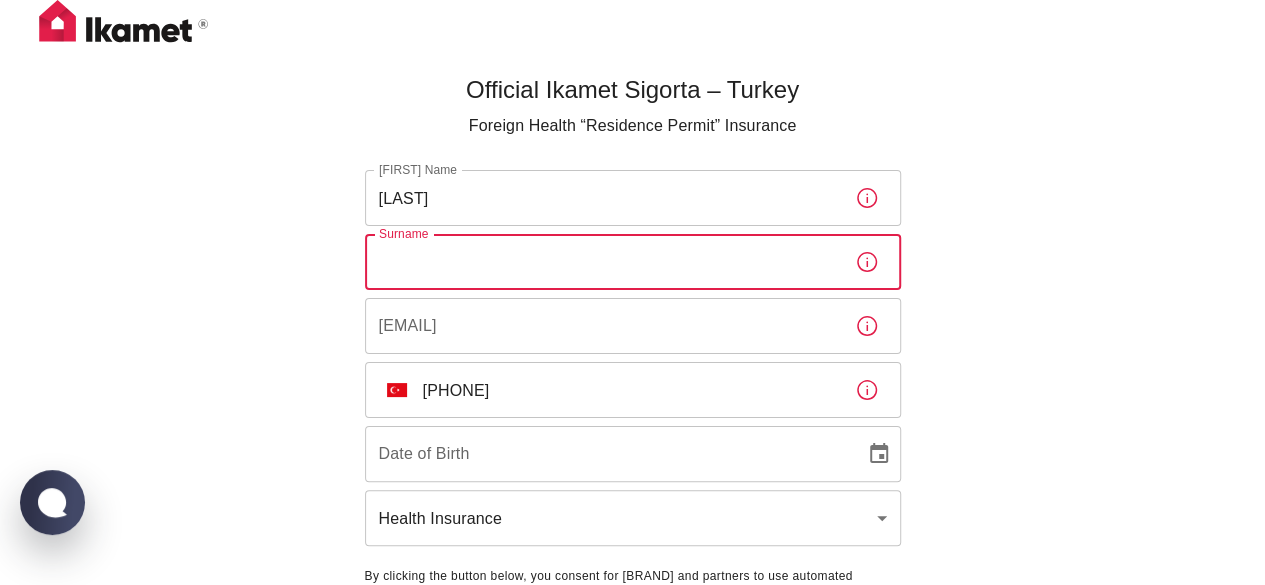click on "Surname" at bounding box center [602, 262] 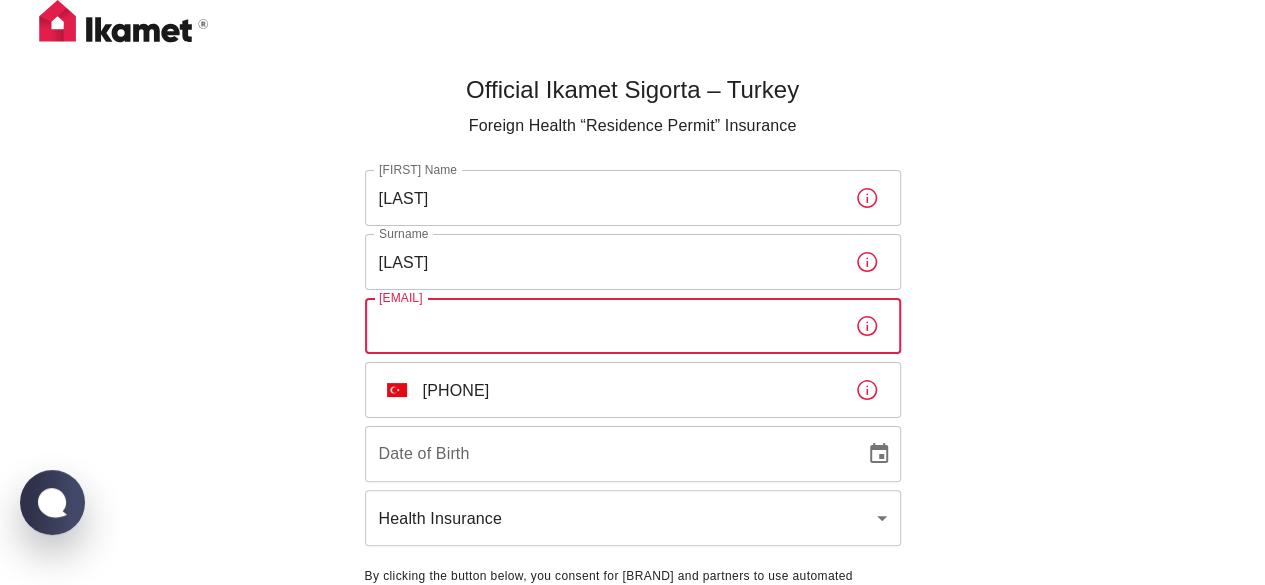 click on "[EMAIL]" at bounding box center (602, 326) 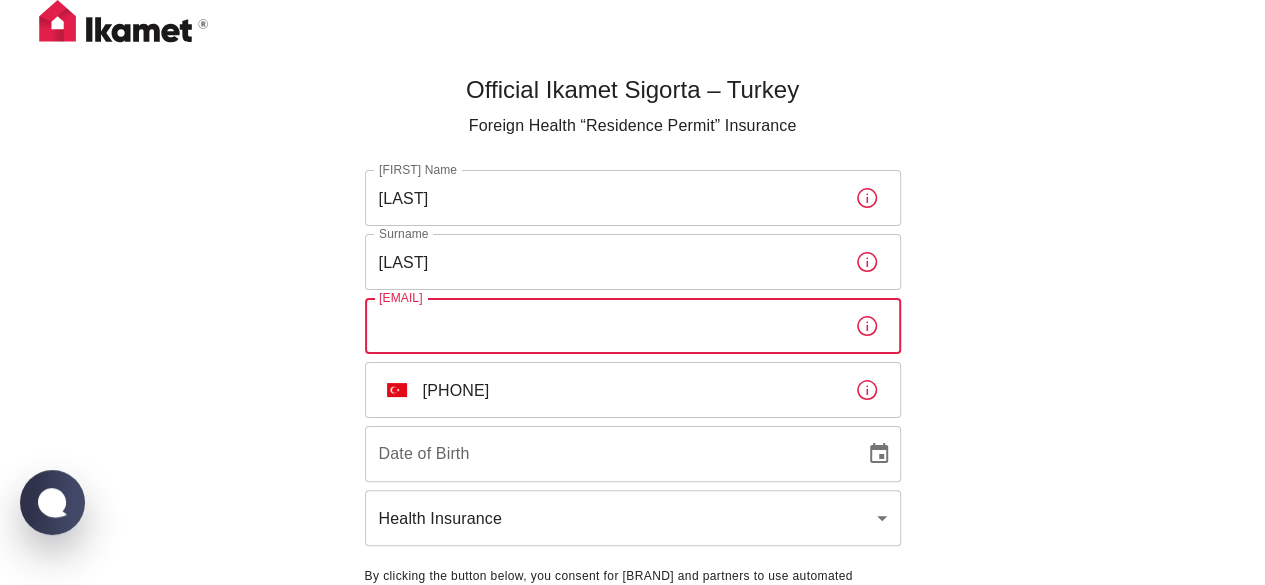 type on "[EMAIL]" 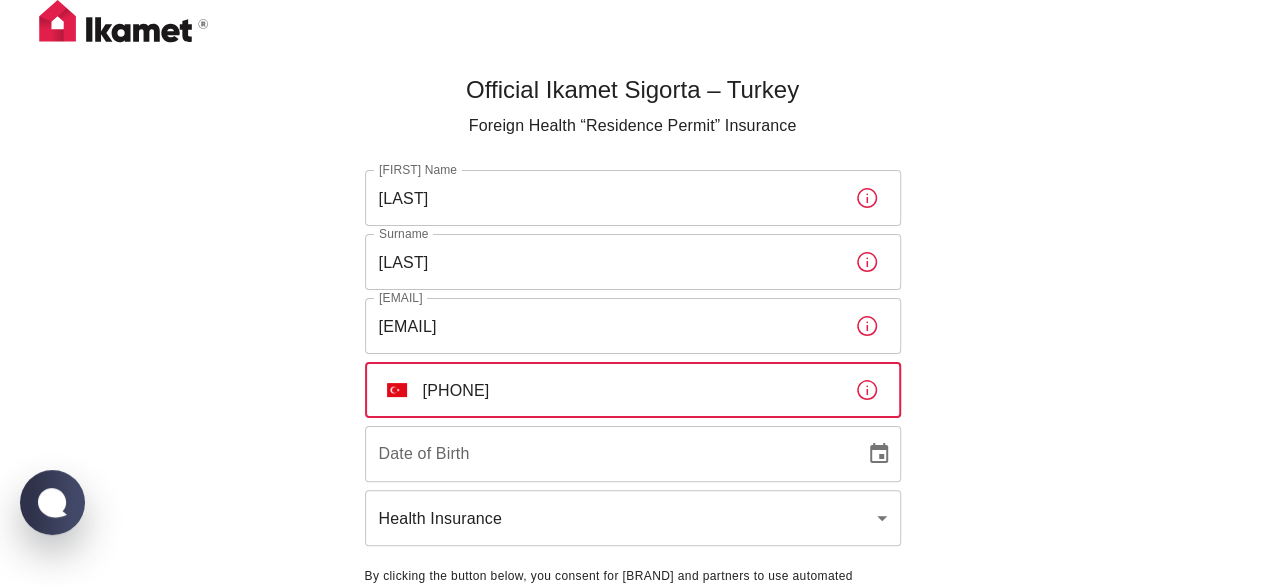 click on "[PHONE]" at bounding box center (631, 390) 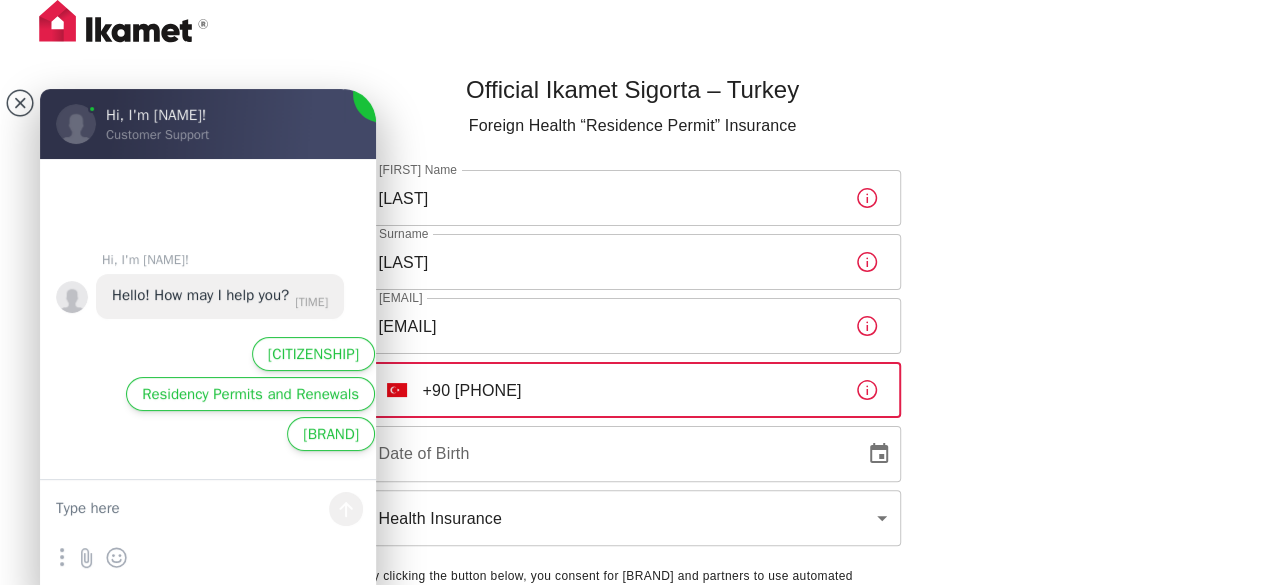 scroll, scrollTop: 0, scrollLeft: 0, axis: both 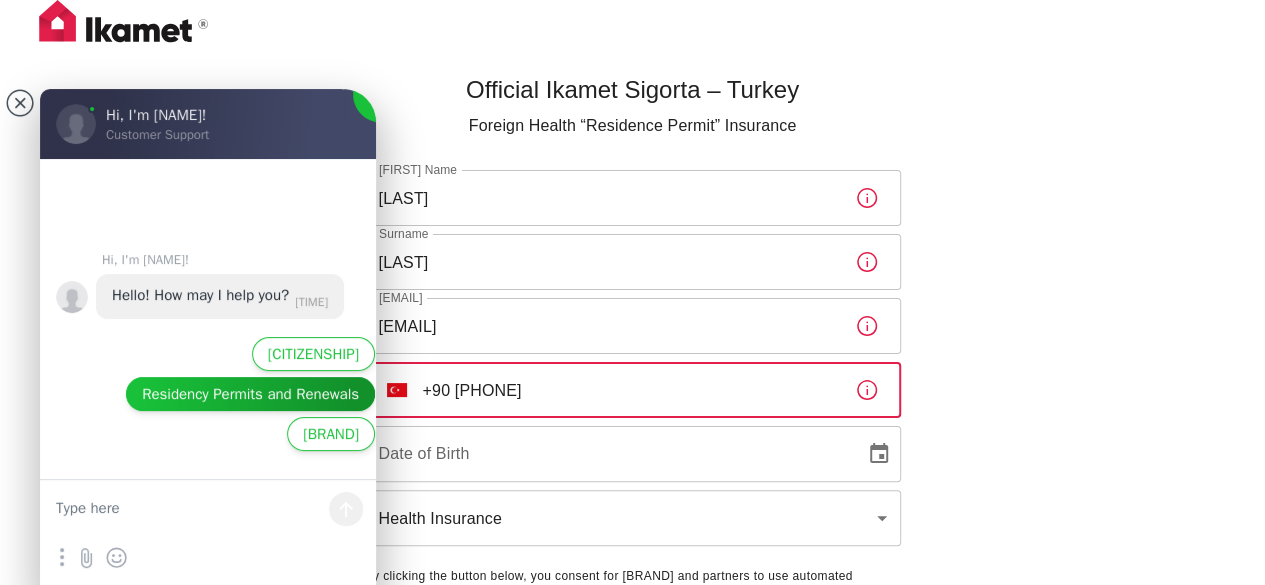 click on "Residency Permits and Renewals" at bounding box center [313, 354] 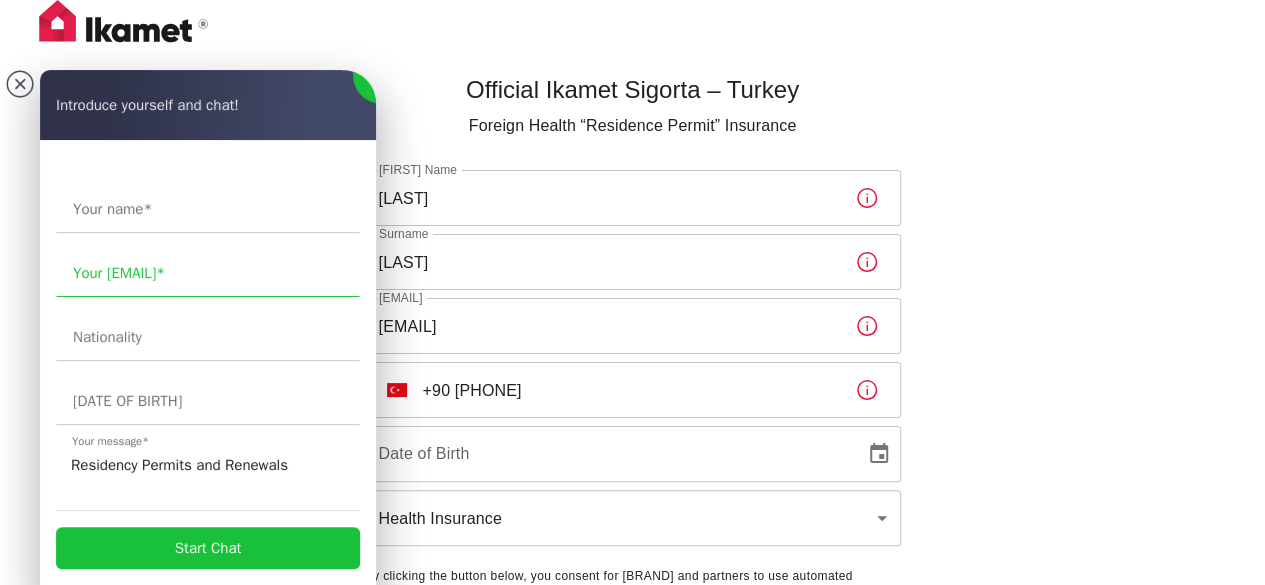 scroll, scrollTop: 146, scrollLeft: 0, axis: vertical 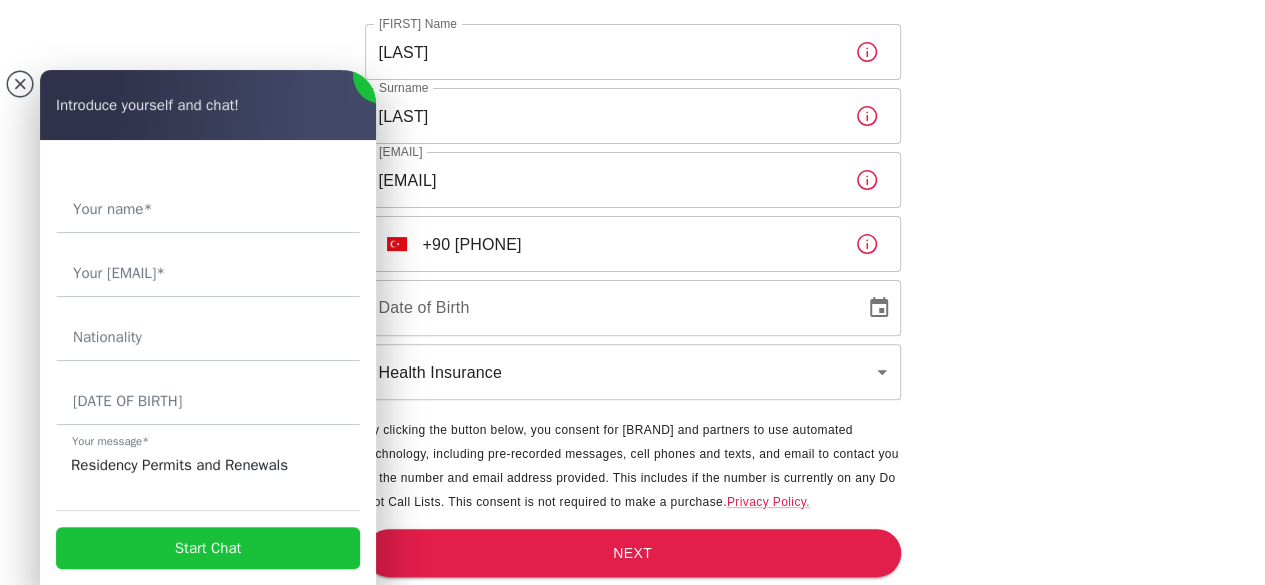 click on "Official Ikamet Sigorta – Turkey Foreign Health “Residence Permit” Insurance First Name İkram First Name Surname Boughlima Surname Email ikramboughlima1@gmail.com Email ​ TR +90 538 21 ​ Date of Birth Date of Birth Health Insurance health ​ By clicking the button below, you consent for IKAMET and partners to use automated technology, including pre-recorded messages, cell phones and texts, and email to contact you at the number and email address provided. This includes if the number is currently on any Do Not Call Lists. This consent is not required to make a purchase.  Privacy Policy. Next" at bounding box center [632, 219] 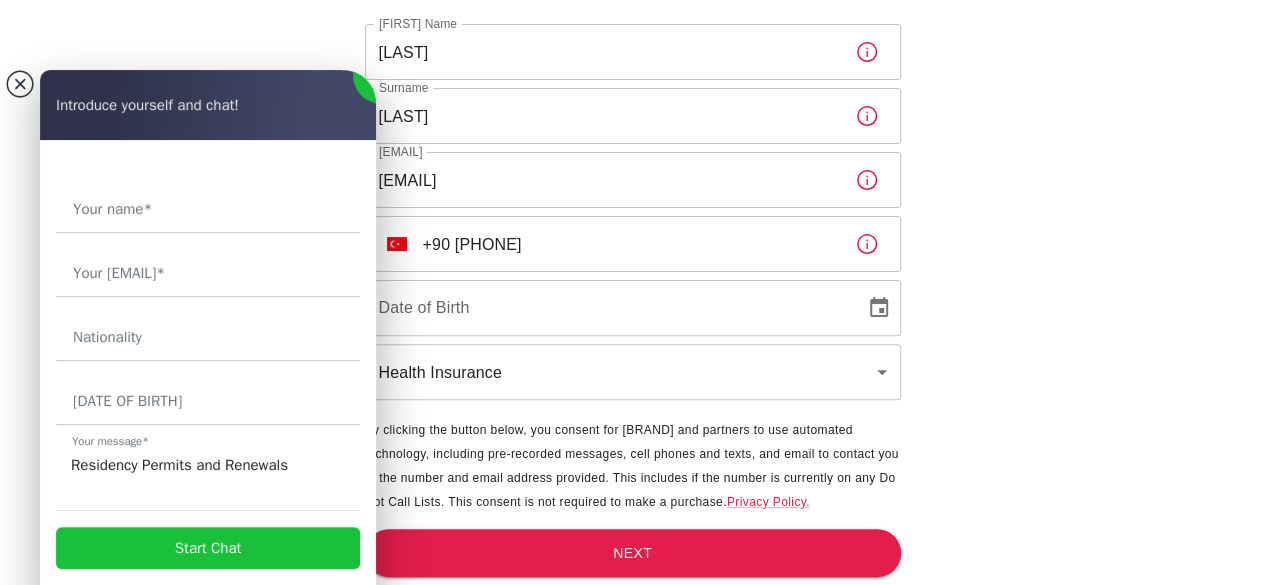 click at bounding box center (20, 84) 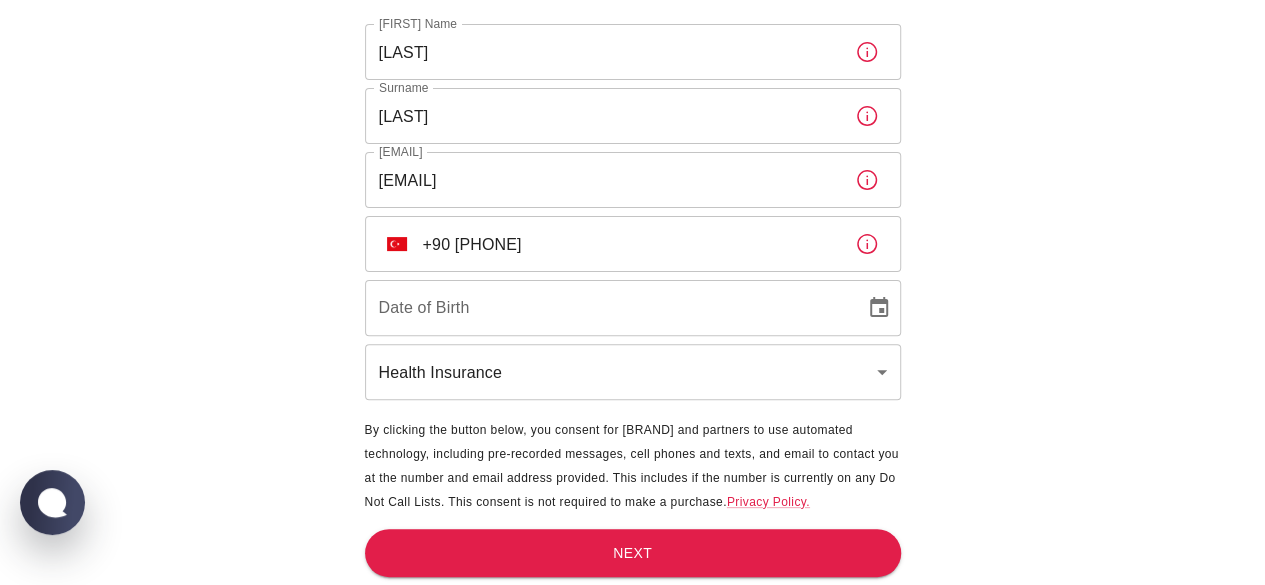 click on "+90 [PHONE]" at bounding box center [631, 244] 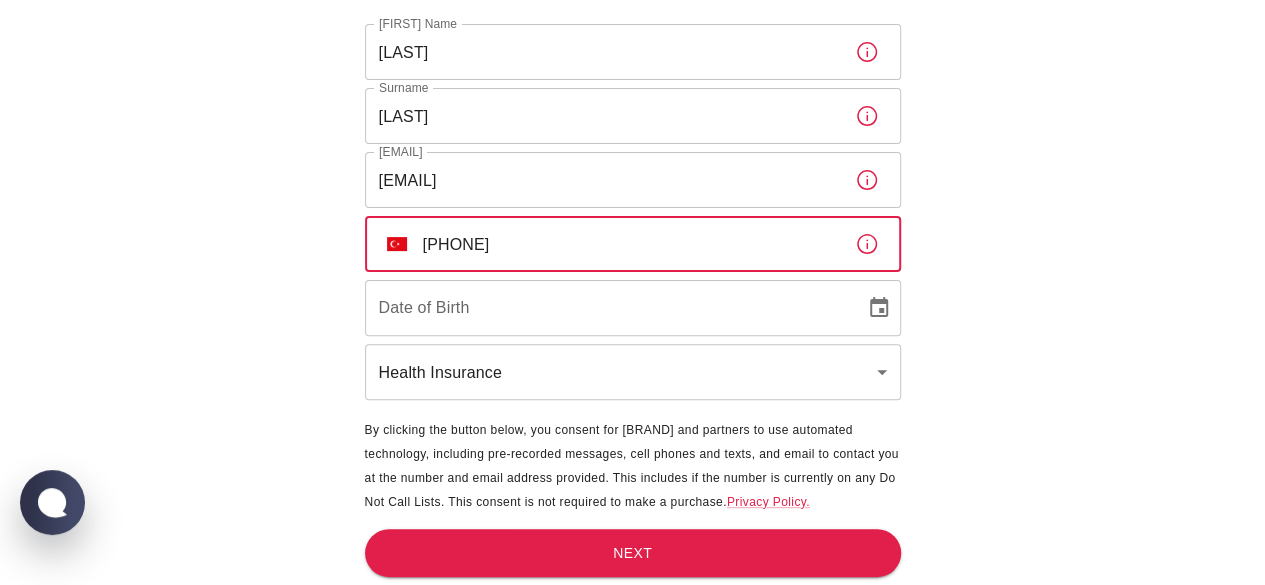 type on "[PHONE]" 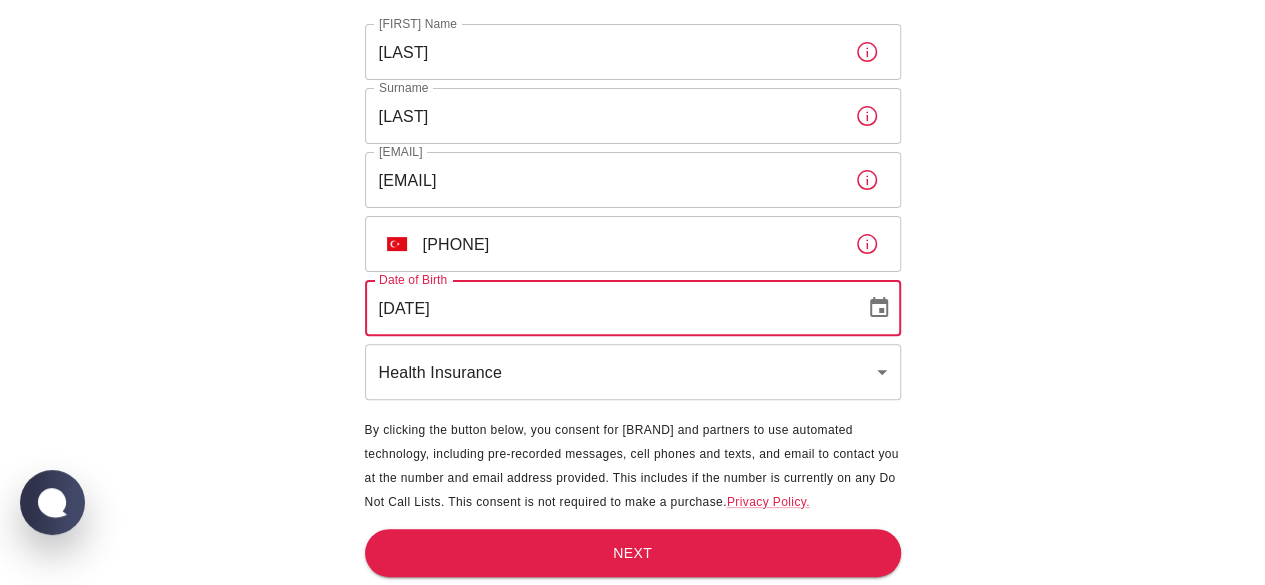 click on "[DATE]" at bounding box center [608, 308] 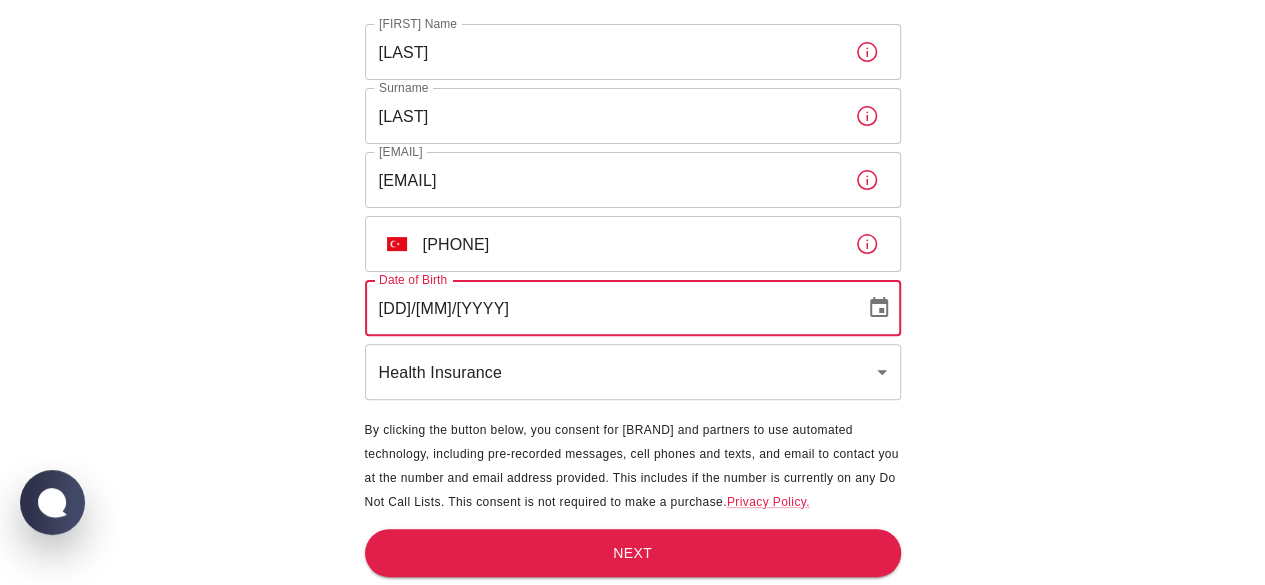 type on "[DD]/[MM]/[YYYY]" 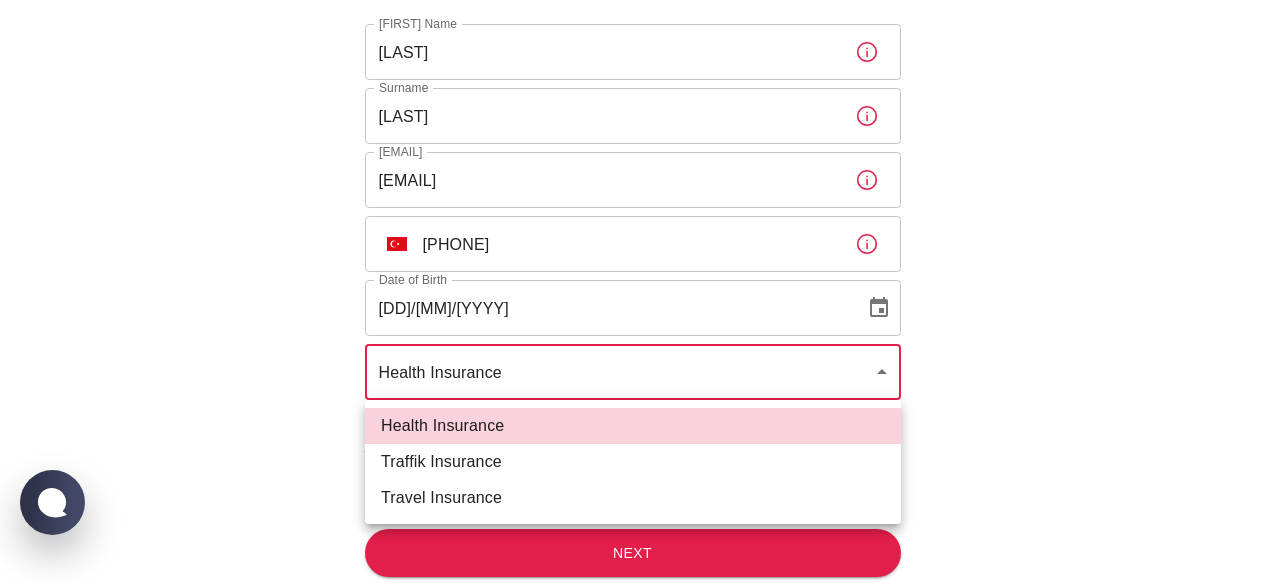 click on "Official Ikamet Sigorta – Turkey Foreign Health “Residence Permit” Insurance First Name İkram First Name Surname Boughlima Surname Email ikramboughlima1@gmail.com Email ​ TR +90 538 215 38 70 ​ Date of Birth 22/11/2001 Date of Birth Health Insurance health ​ By clicking the button below, you consent for IKAMET and partners to use automated technology, including pre-recorded messages, cell phones and texts, and email to contact you at the number and email address provided. This includes if the number is currently on any Do Not Call Lists. This consent is not required to make a purchase.  Privacy Policy. Next
WhatsApp Chat with us Health Insurance Traffik Insurance Travel Insurance" at bounding box center (640, 219) 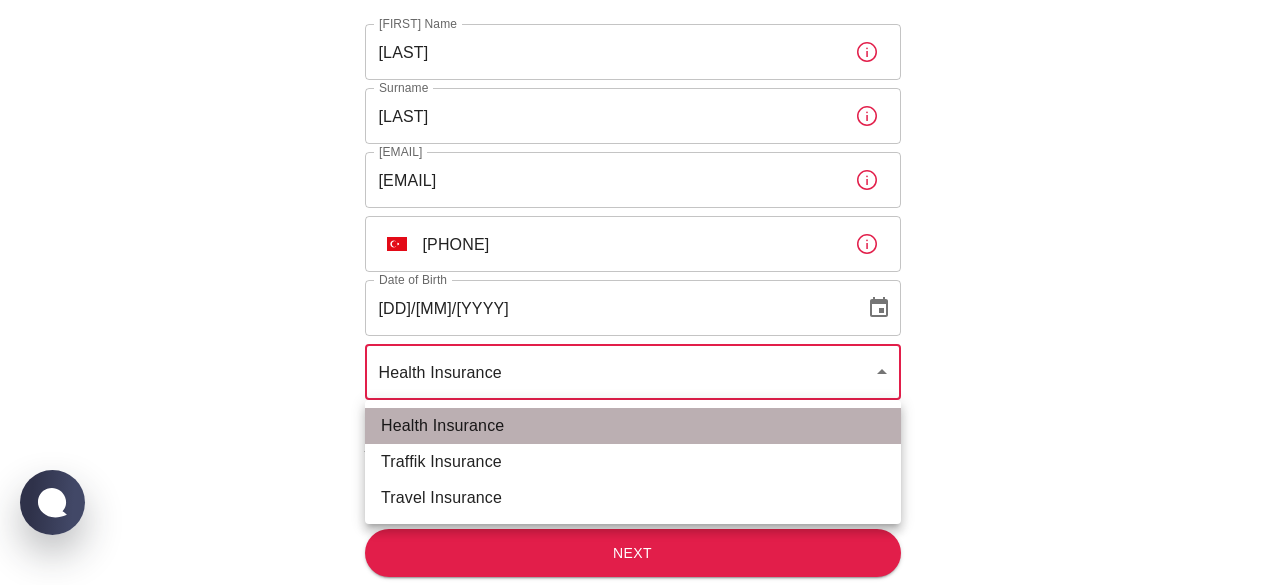 click on "Health Insurance" at bounding box center [633, 426] 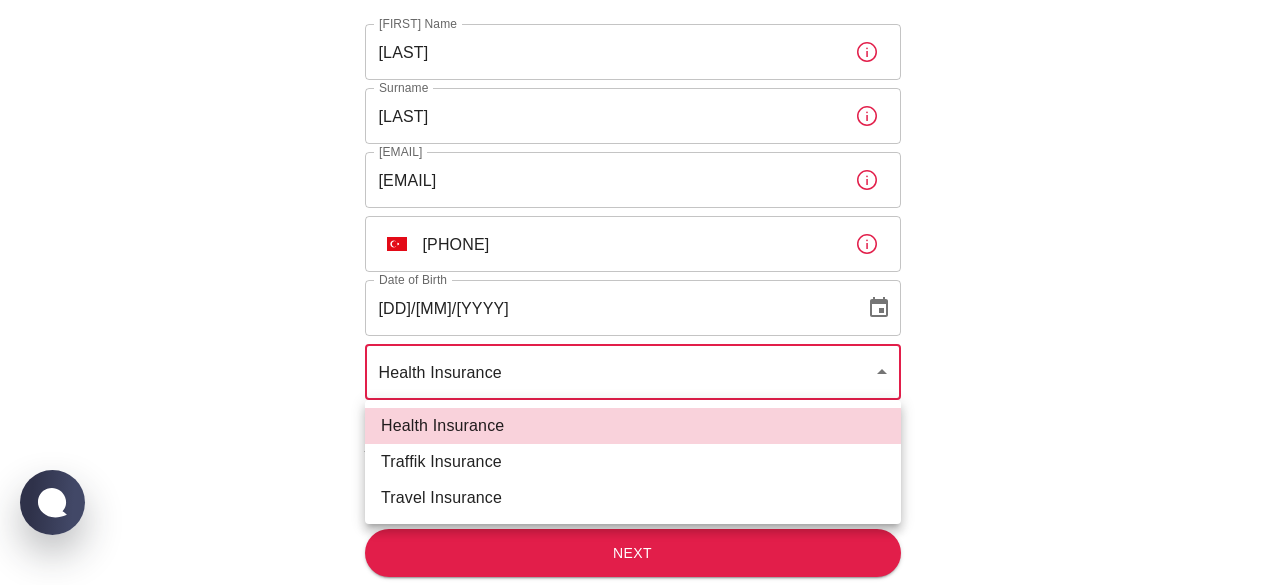 click on "Official Ikamet Sigorta – Turkey Foreign Health “Residence Permit” Insurance First Name İkram First Name Surname Boughlima Surname Email ikramboughlima1@gmail.com Email ​ TR +90 538 215 38 70 ​ Date of Birth 22/11/2001 Date of Birth Health Insurance health ​ By clicking the button below, you consent for IKAMET and partners to use automated technology, including pre-recorded messages, cell phones and texts, and email to contact you at the number and email address provided. This includes if the number is currently on any Do Not Call Lists. This consent is not required to make a purchase.  Privacy Policy. Next
WhatsApp Chat with us Health Insurance Traffik Insurance Travel Insurance" at bounding box center [640, 219] 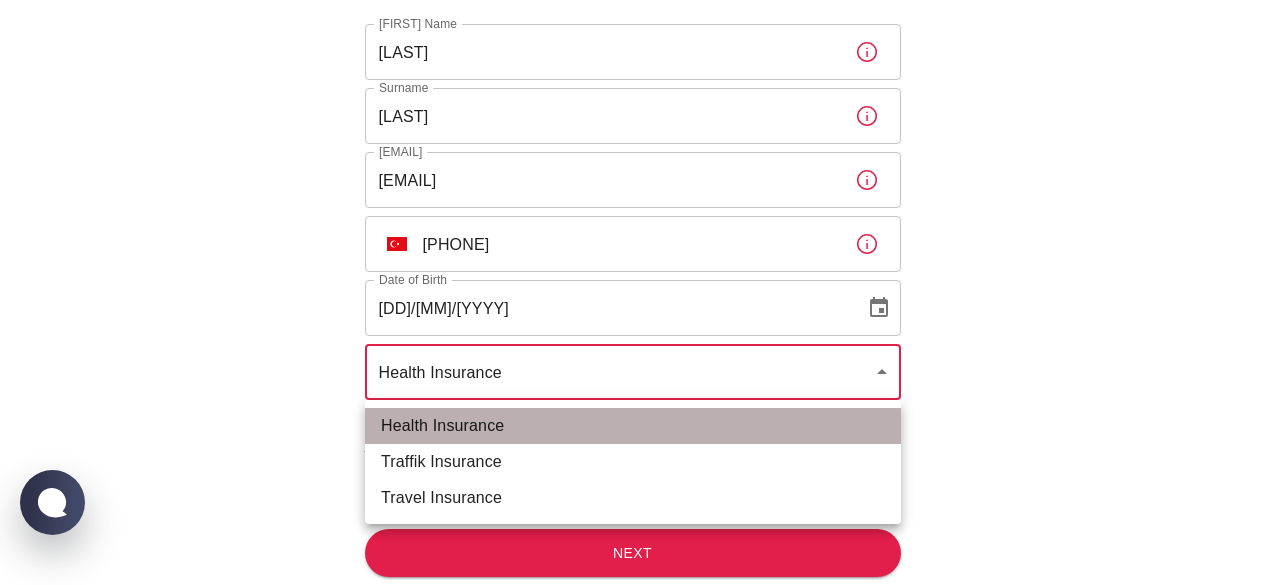 click on "Health Insurance" at bounding box center (633, 426) 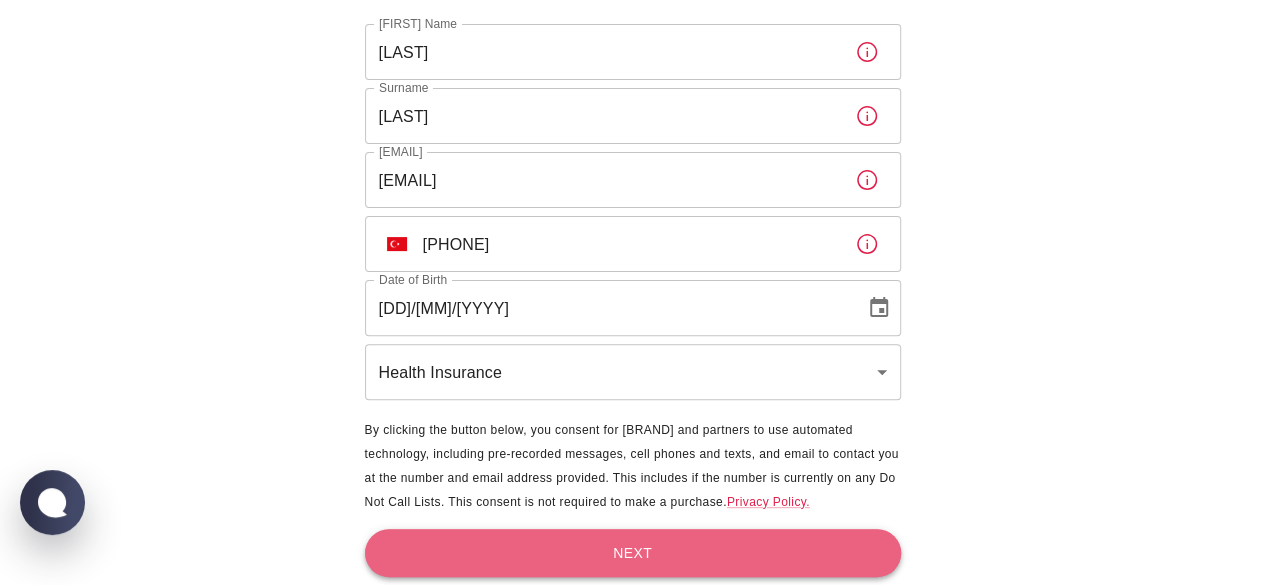 click on "Next" at bounding box center [633, 553] 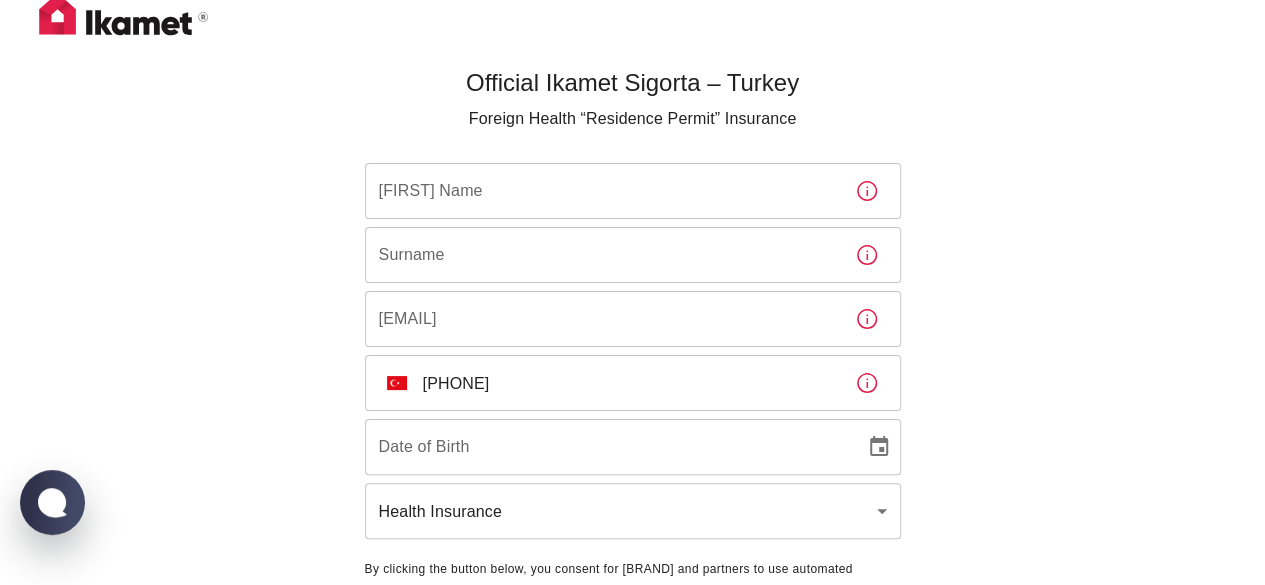 scroll, scrollTop: 146, scrollLeft: 0, axis: vertical 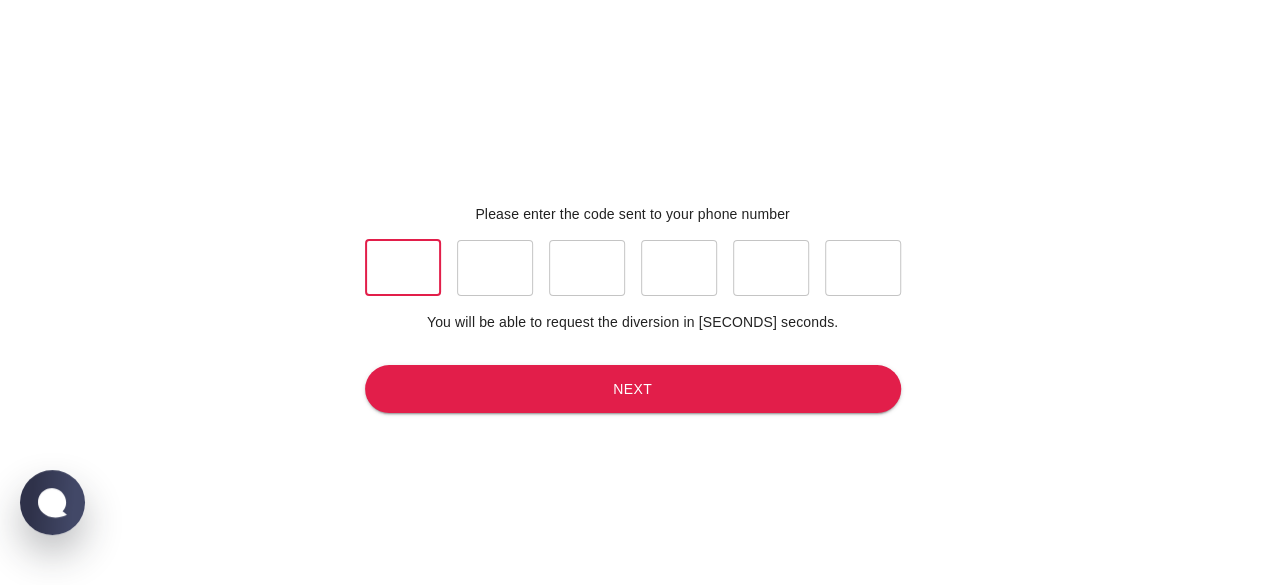 click at bounding box center [403, 268] 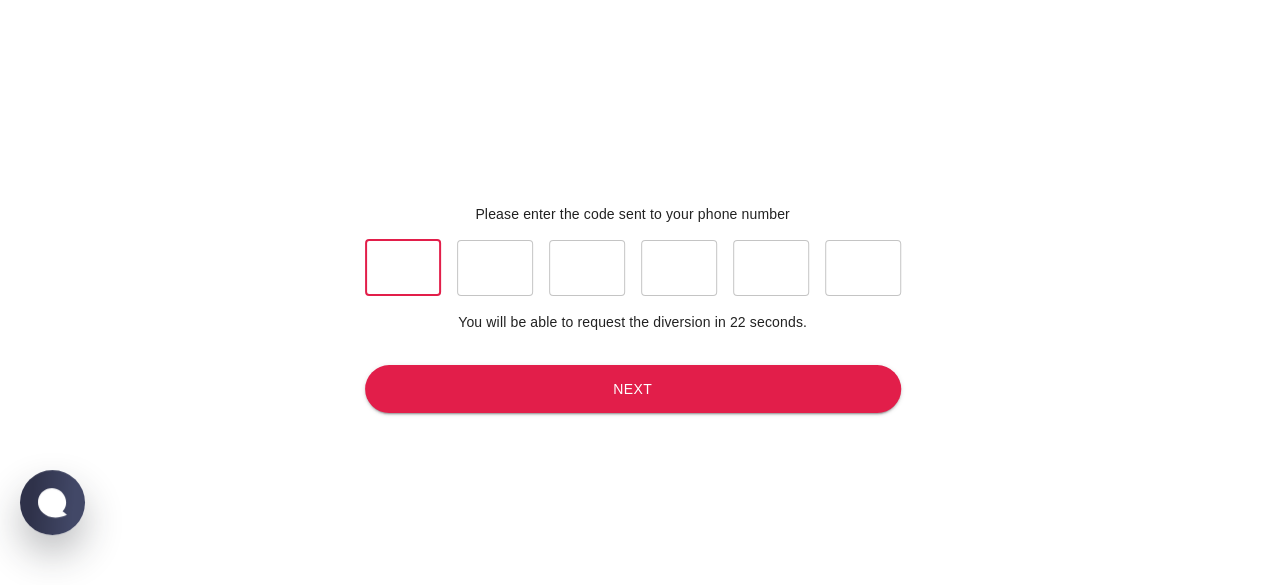type on "6" 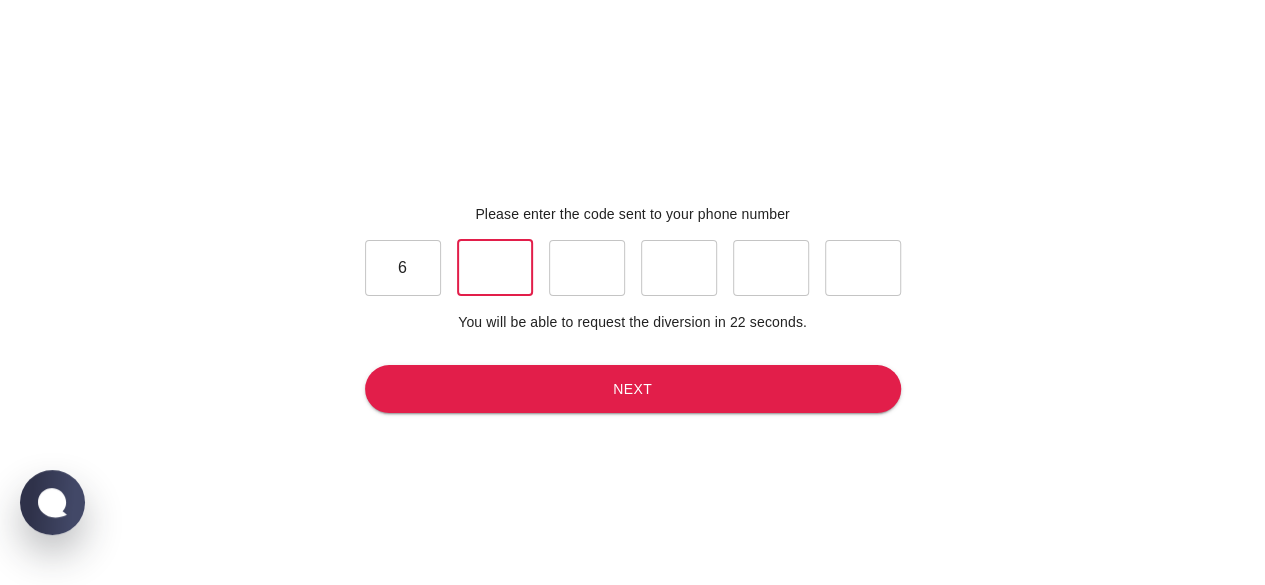 type on "3" 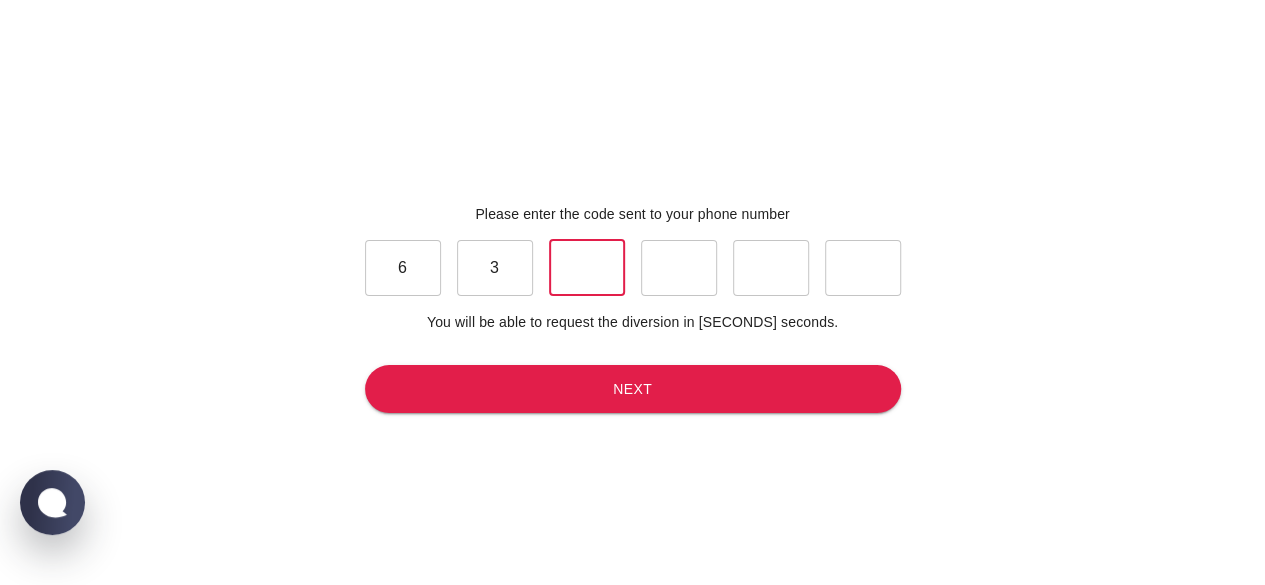 type on "[NUMBER]" 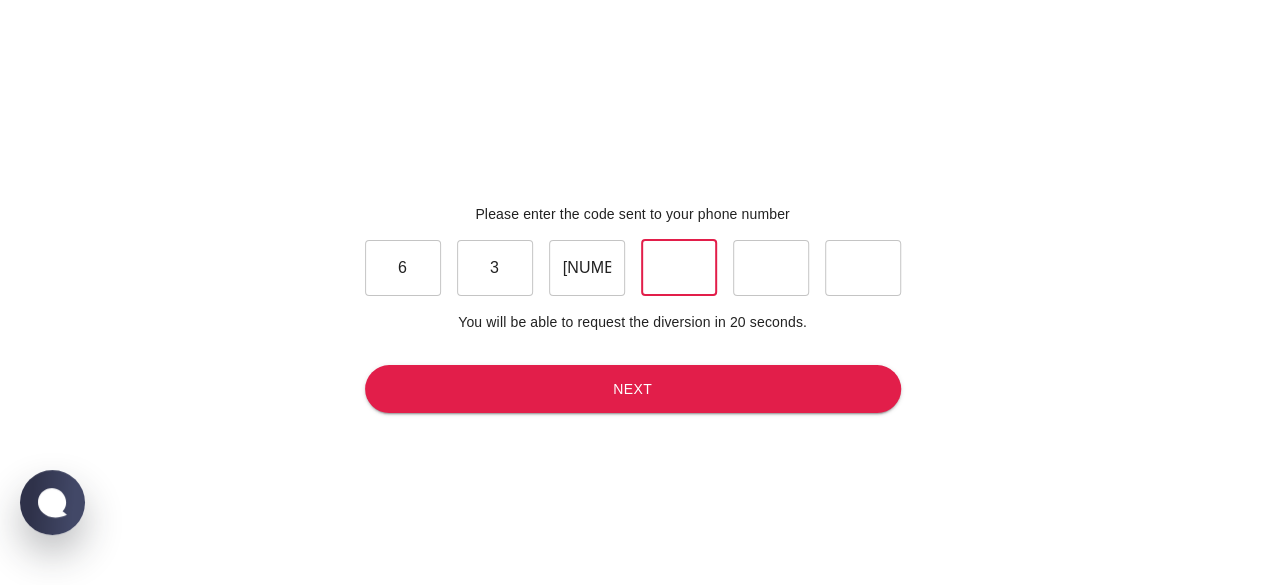type on "9" 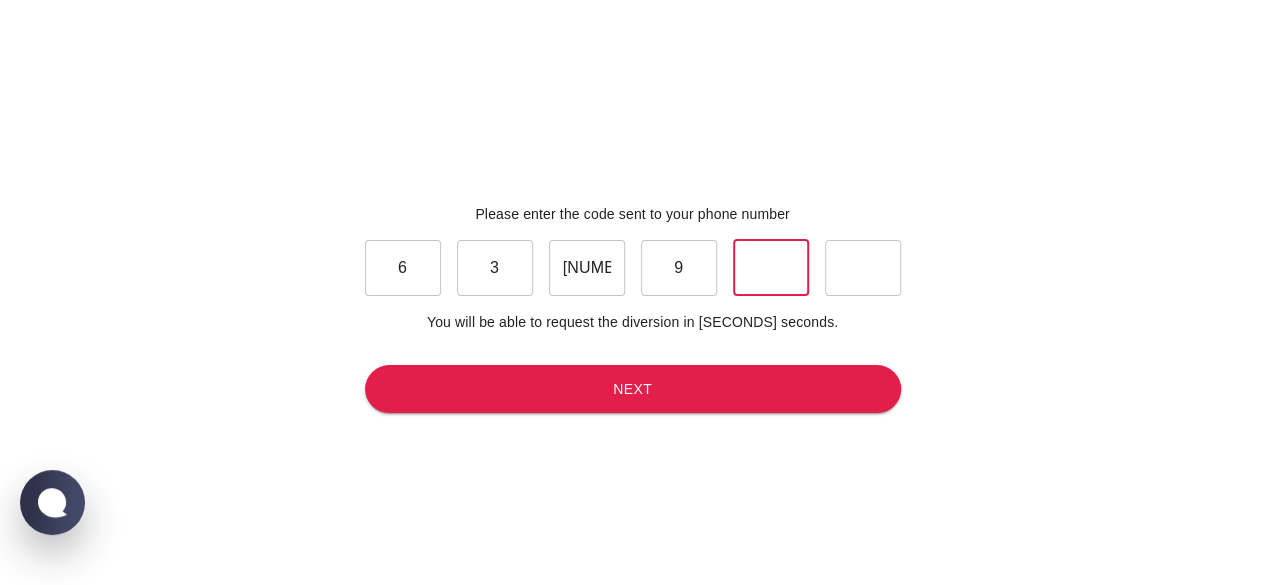type on "4" 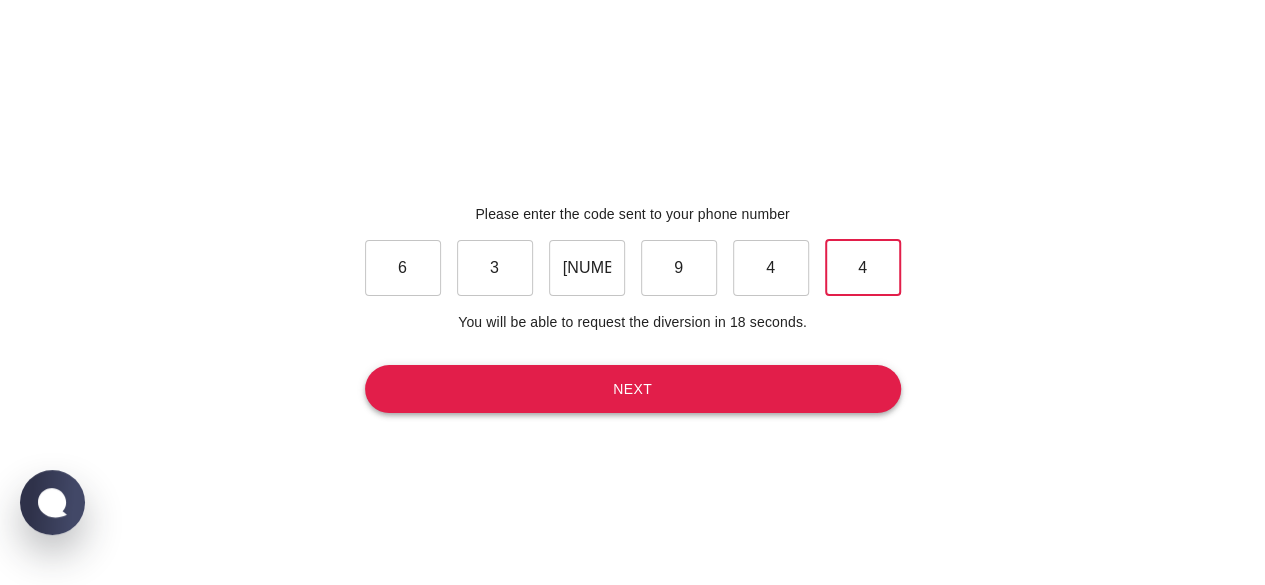 type on "4" 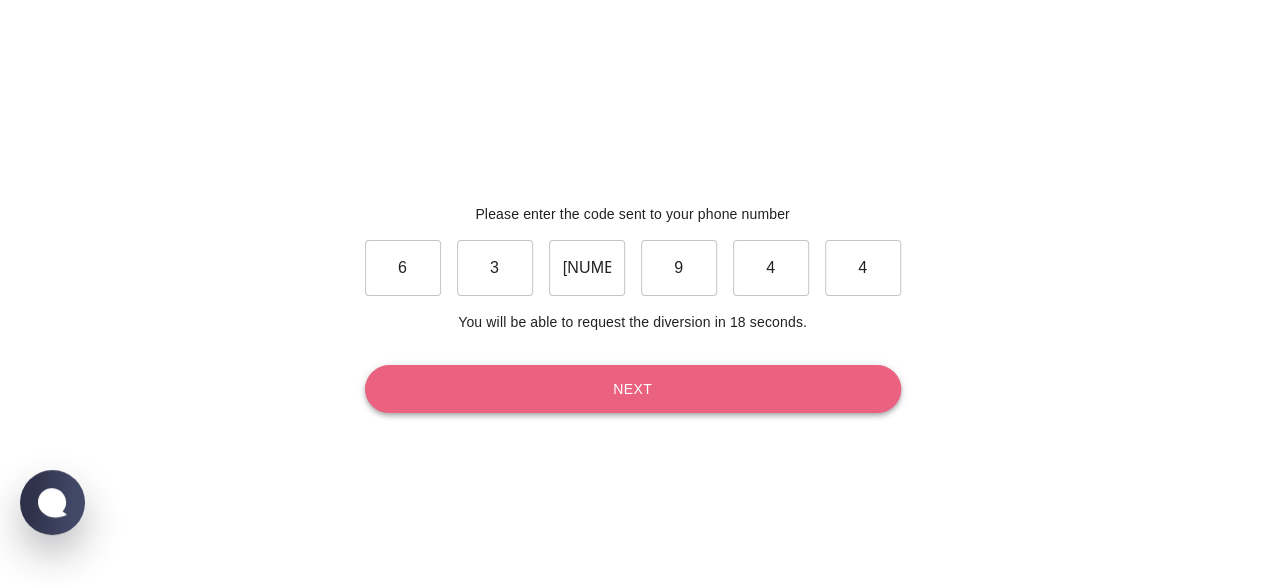 click on "Next" at bounding box center (633, 389) 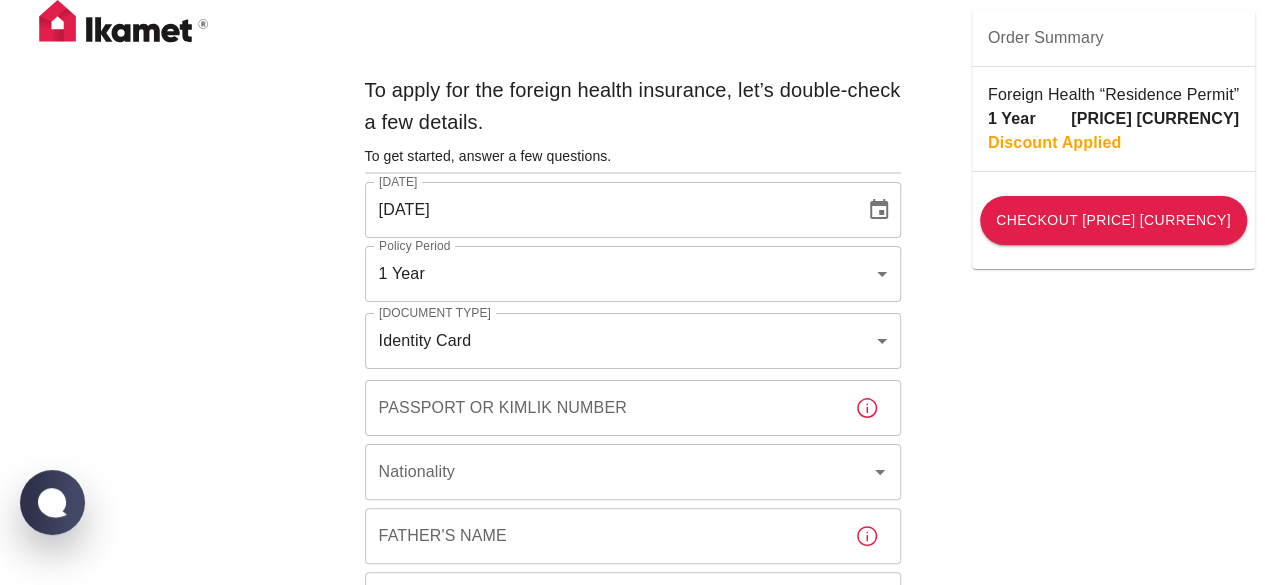 click on "Foreign Health “Residence Permit”" at bounding box center (1113, 95) 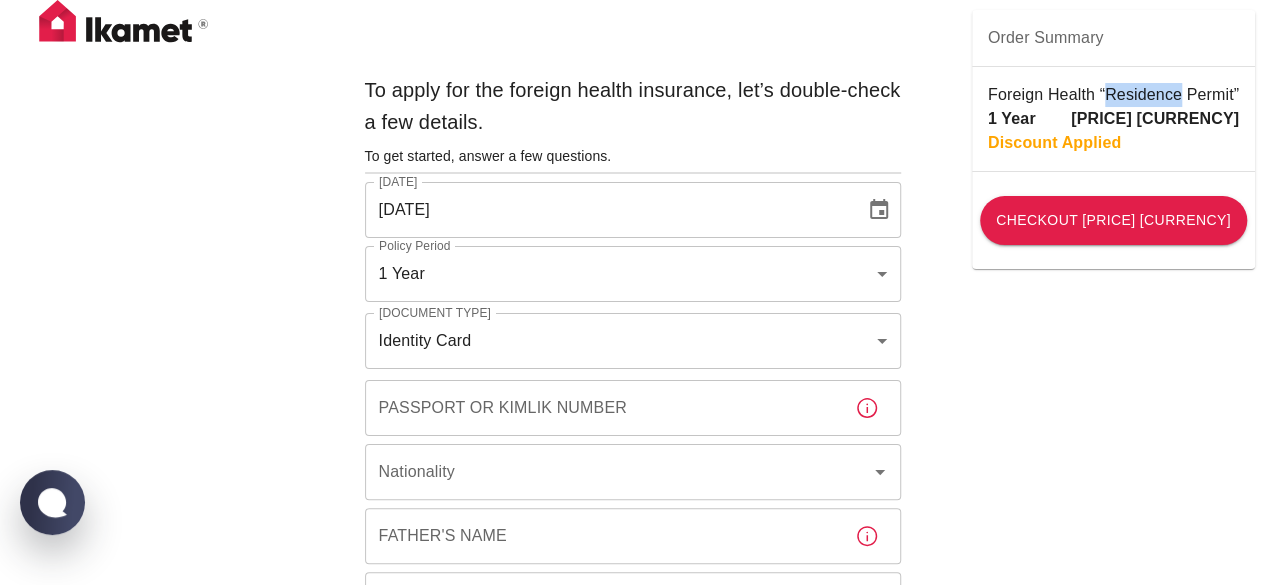 click on "Foreign Health “Residence Permit”" at bounding box center (1113, 95) 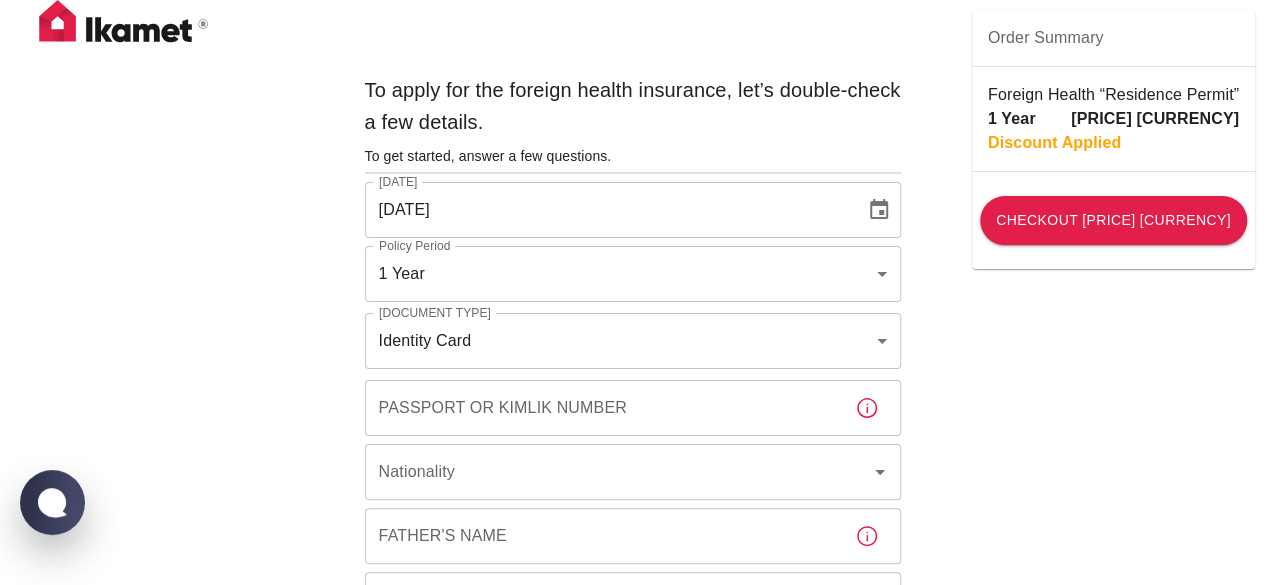 drag, startPoint x: 1130, startPoint y: 98, endPoint x: 1124, endPoint y: 133, distance: 35.510563 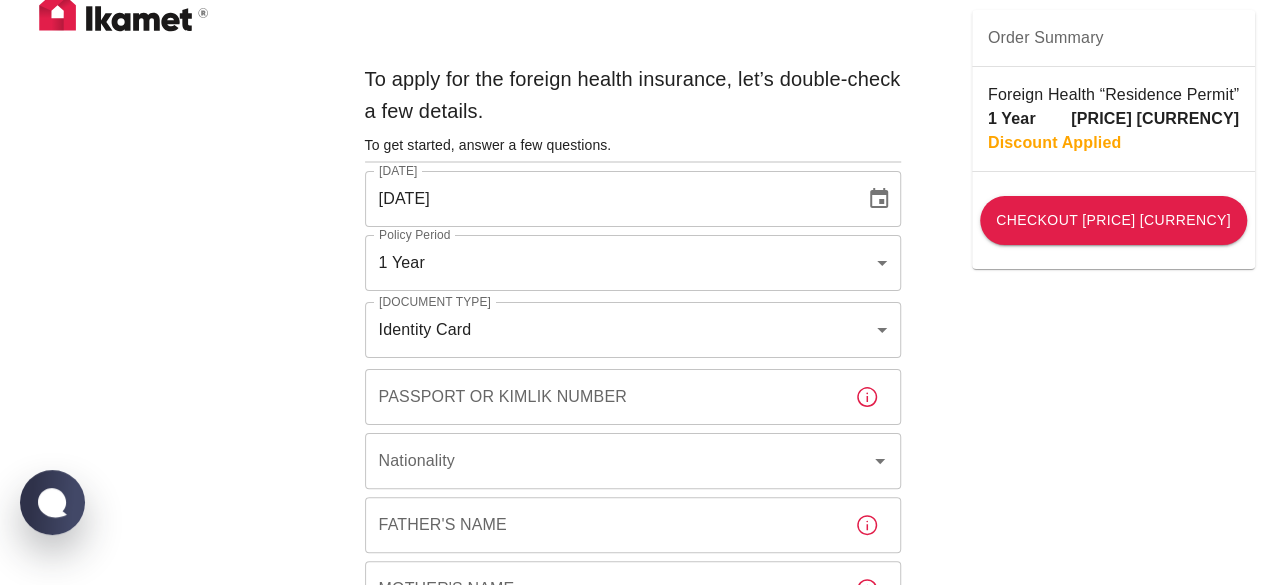 scroll, scrollTop: 0, scrollLeft: 0, axis: both 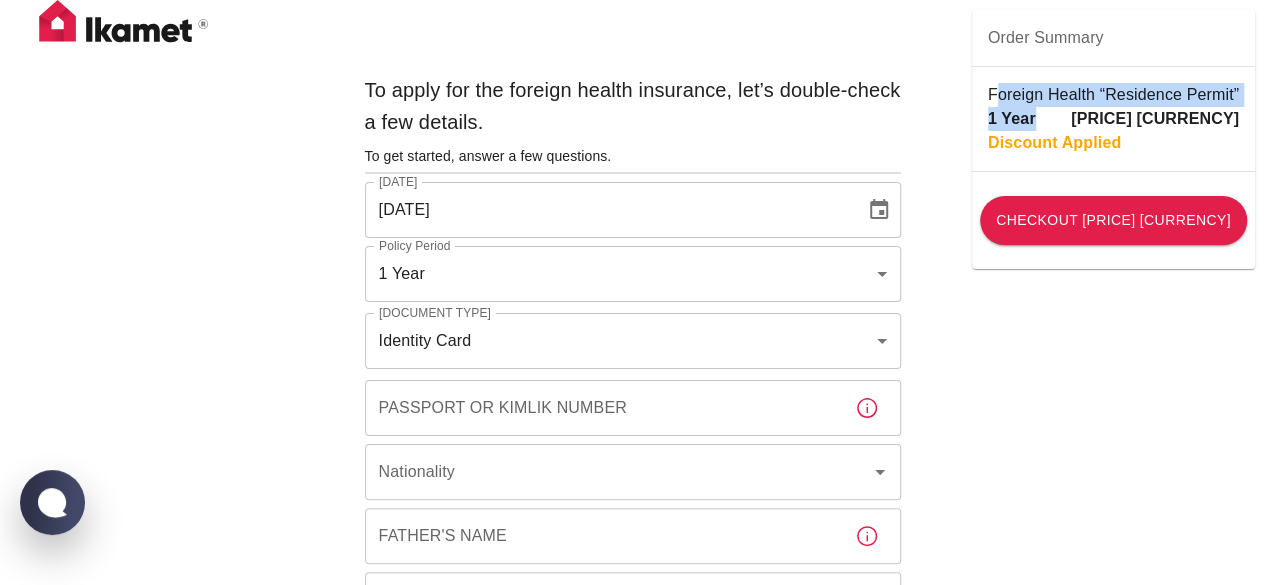 drag, startPoint x: 994, startPoint y: 98, endPoint x: 1042, endPoint y: 122, distance: 53.66563 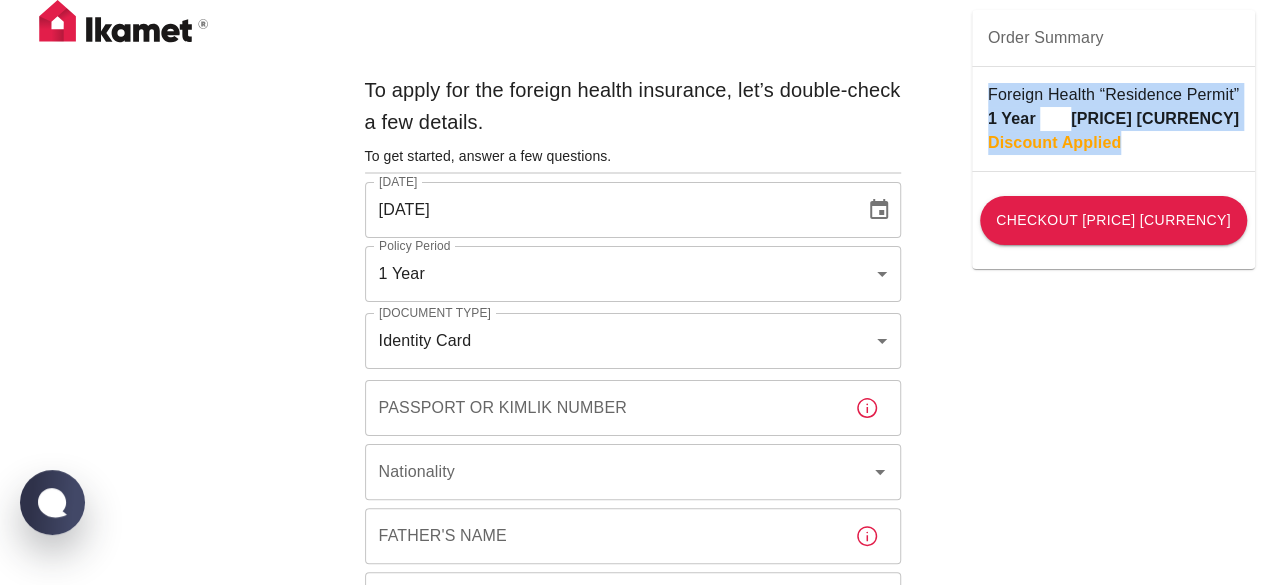 drag, startPoint x: 983, startPoint y: 96, endPoint x: 1122, endPoint y: 149, distance: 148.76155 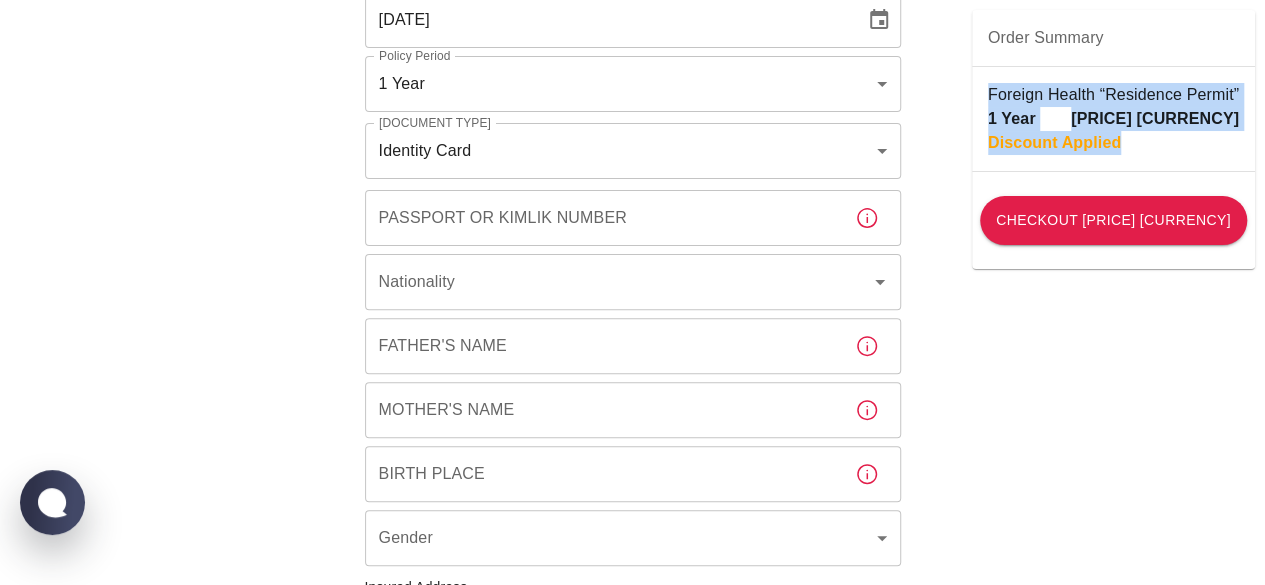 scroll, scrollTop: 228, scrollLeft: 0, axis: vertical 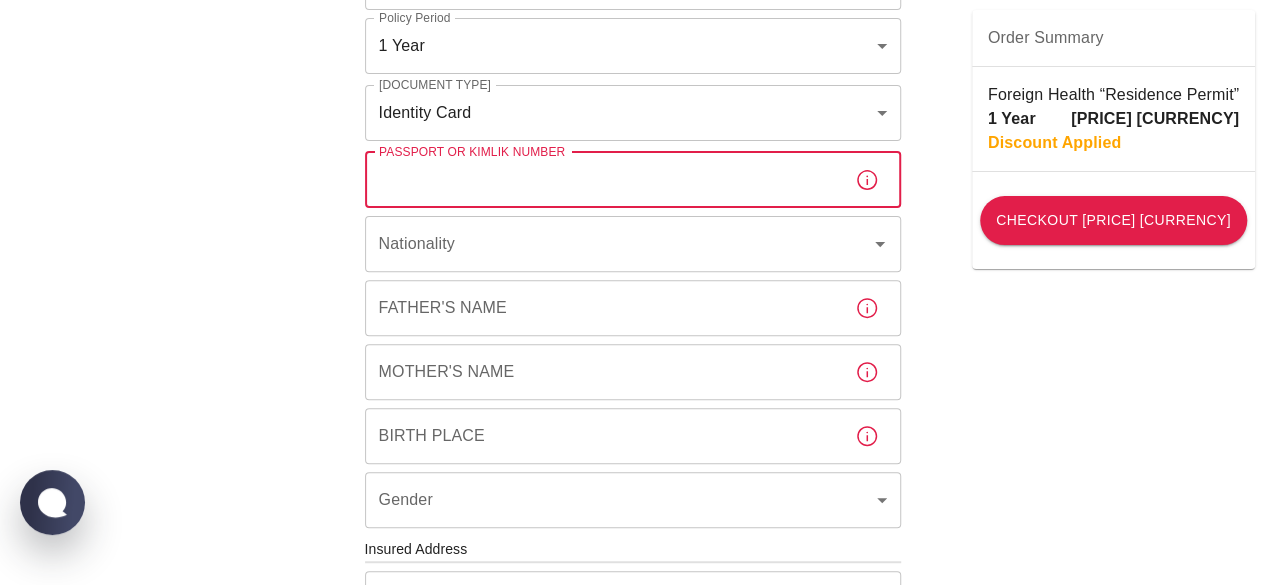 click on "Passport or Kimlik Number" at bounding box center [602, 180] 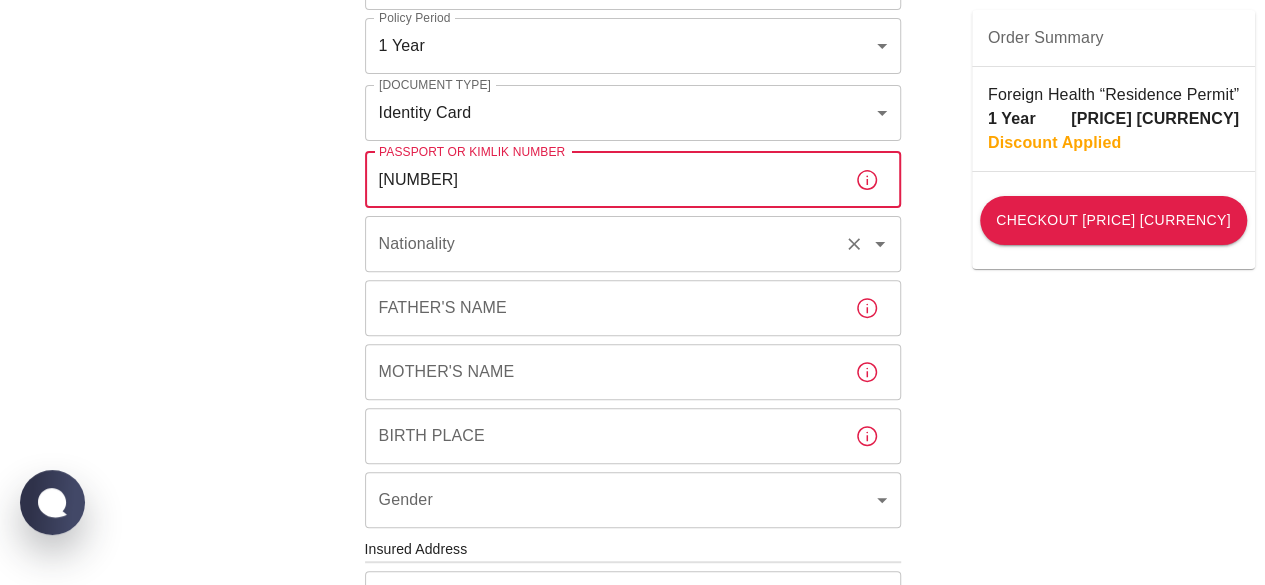 type on "[NUMBER]" 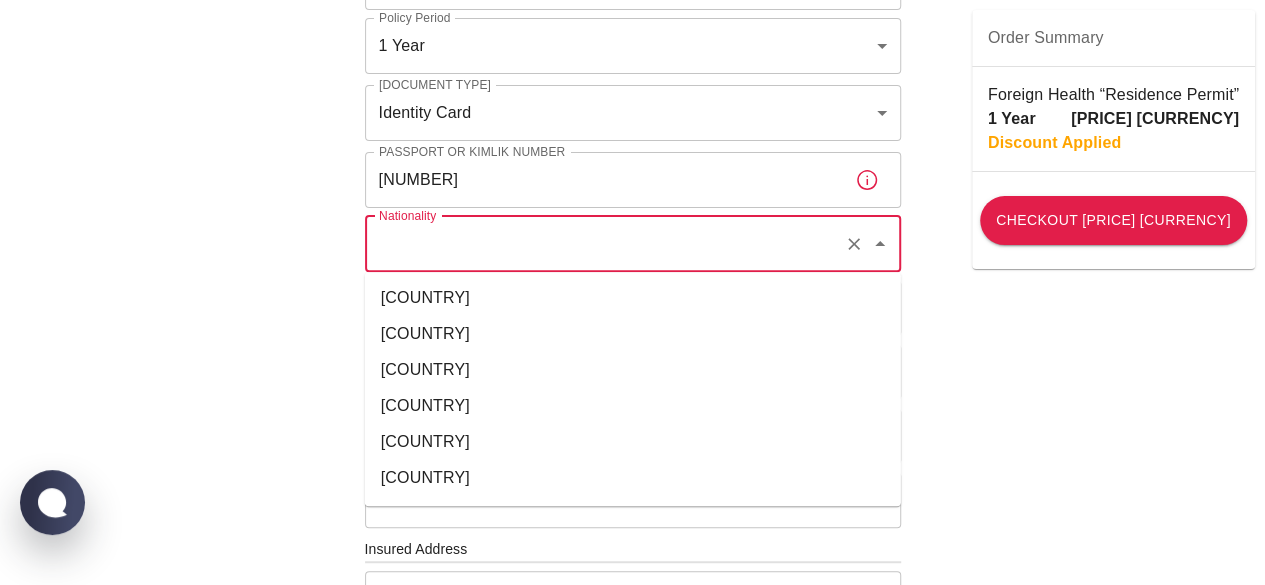 click on "[COUNTRY]" at bounding box center (633, 370) 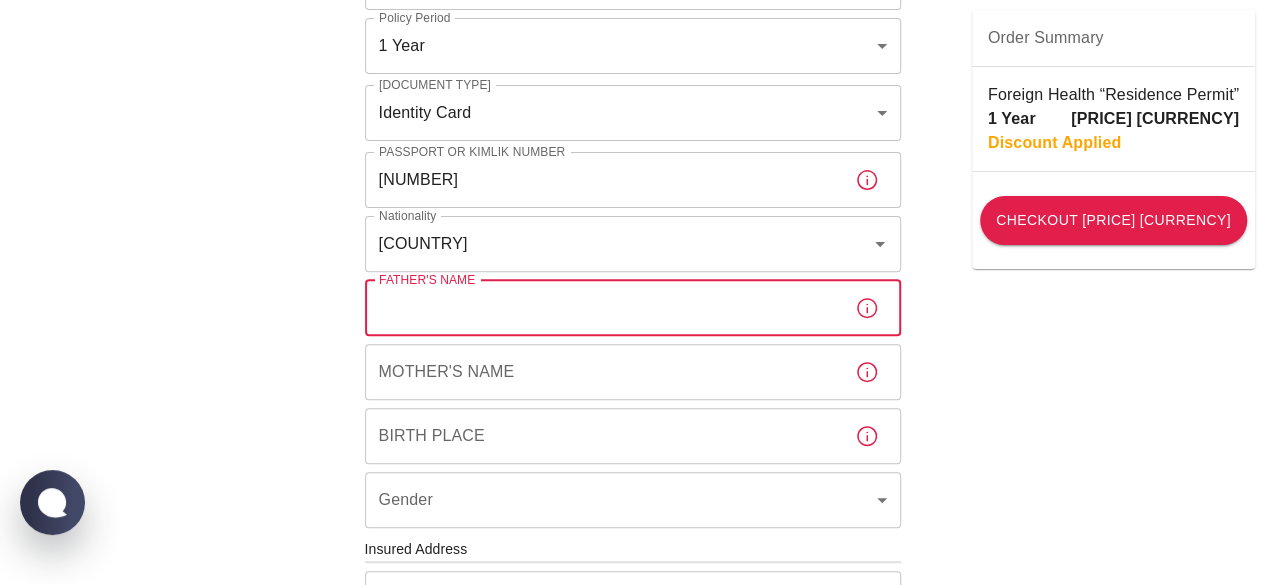 click on "Father's Name" at bounding box center (602, 308) 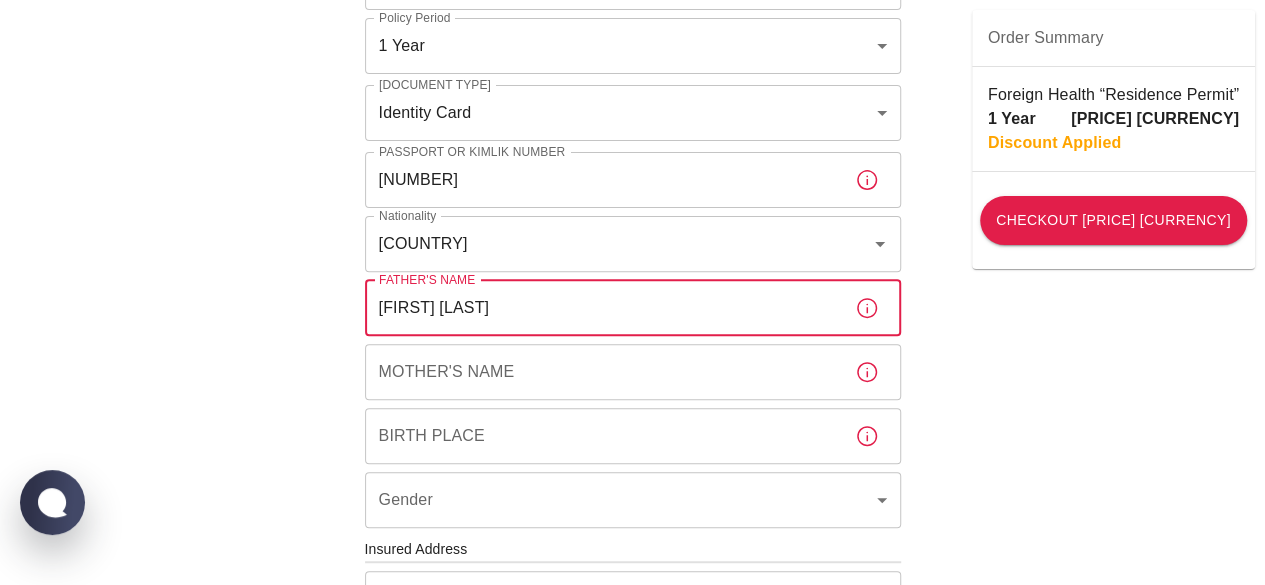 type on "[FIRST] [LAST]" 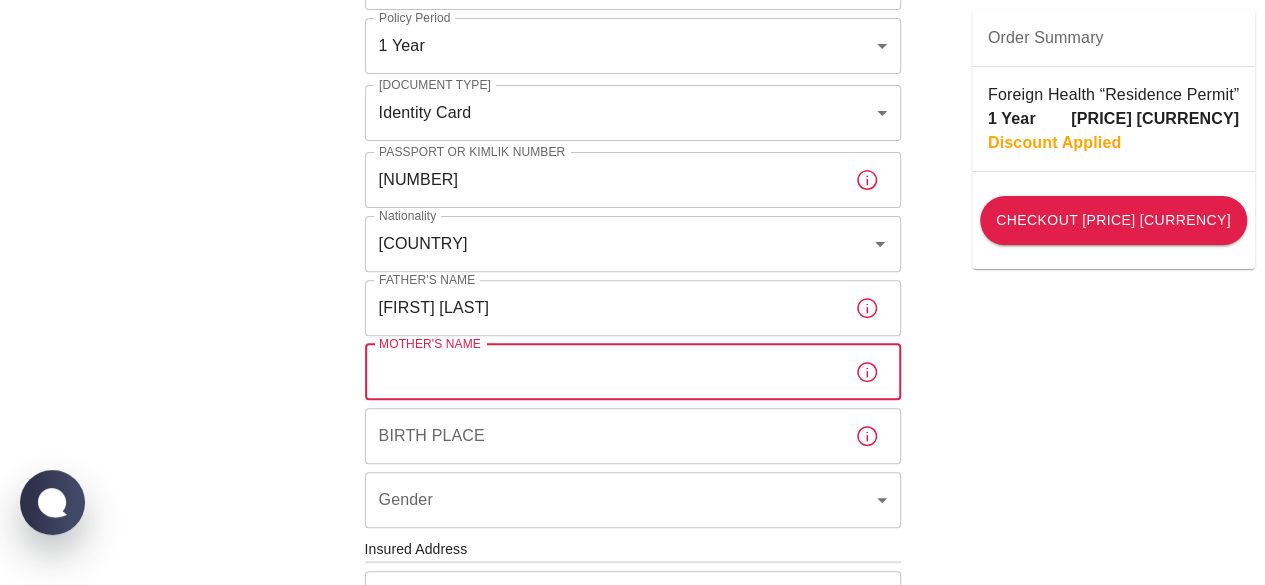 click on "Mother's Name" at bounding box center (602, 372) 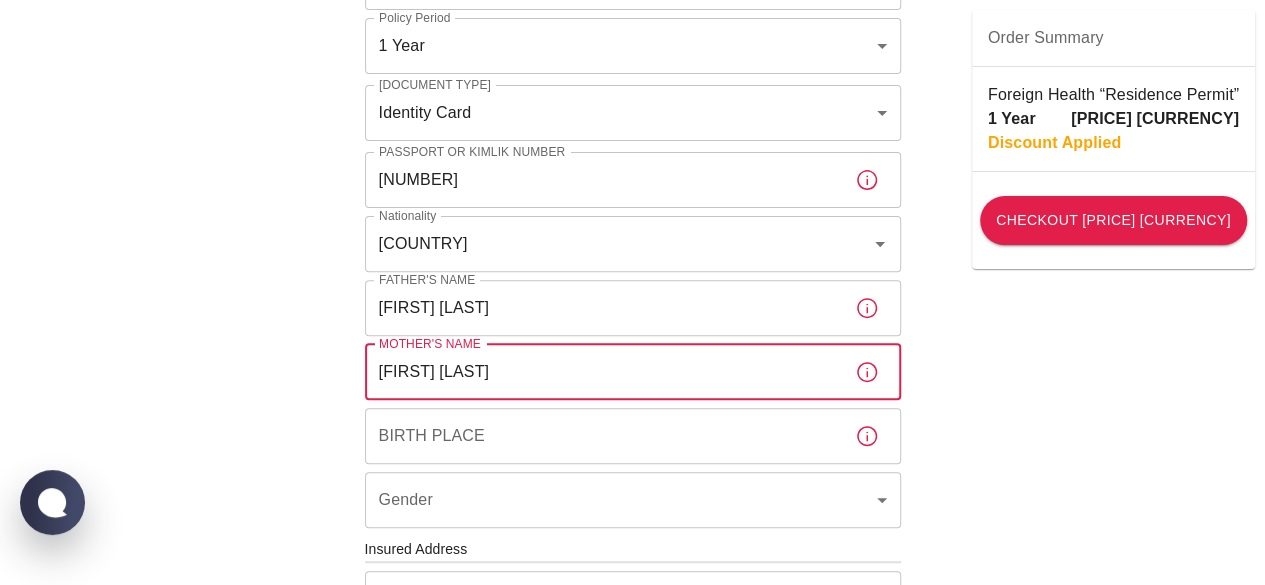 scroll, scrollTop: 345, scrollLeft: 0, axis: vertical 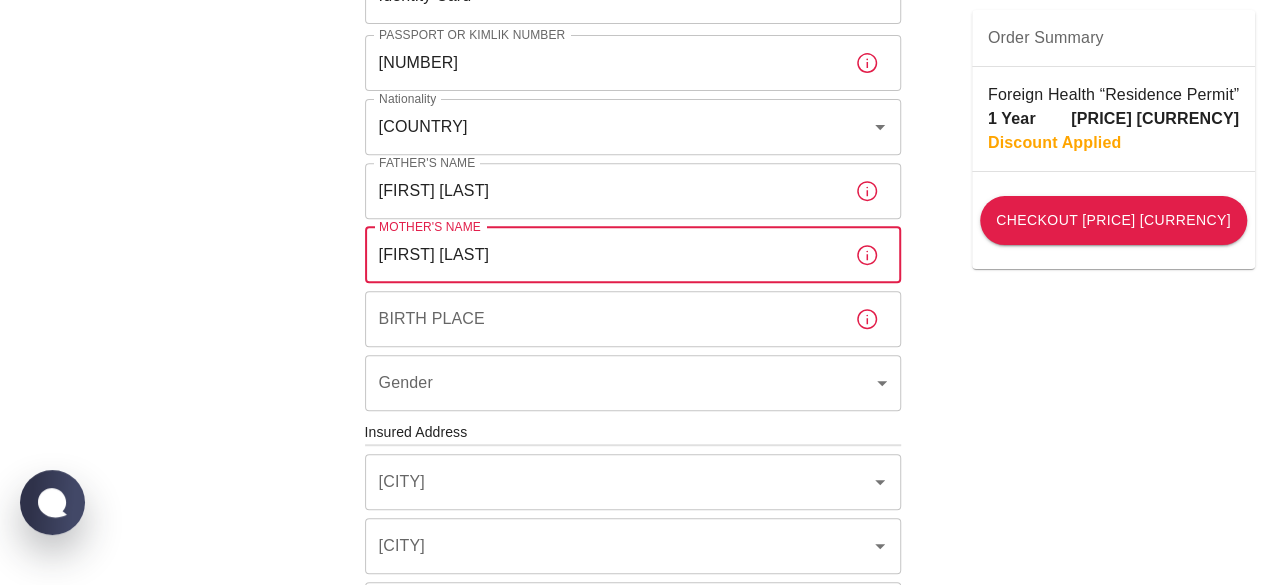type on "[FIRST] [LAST]" 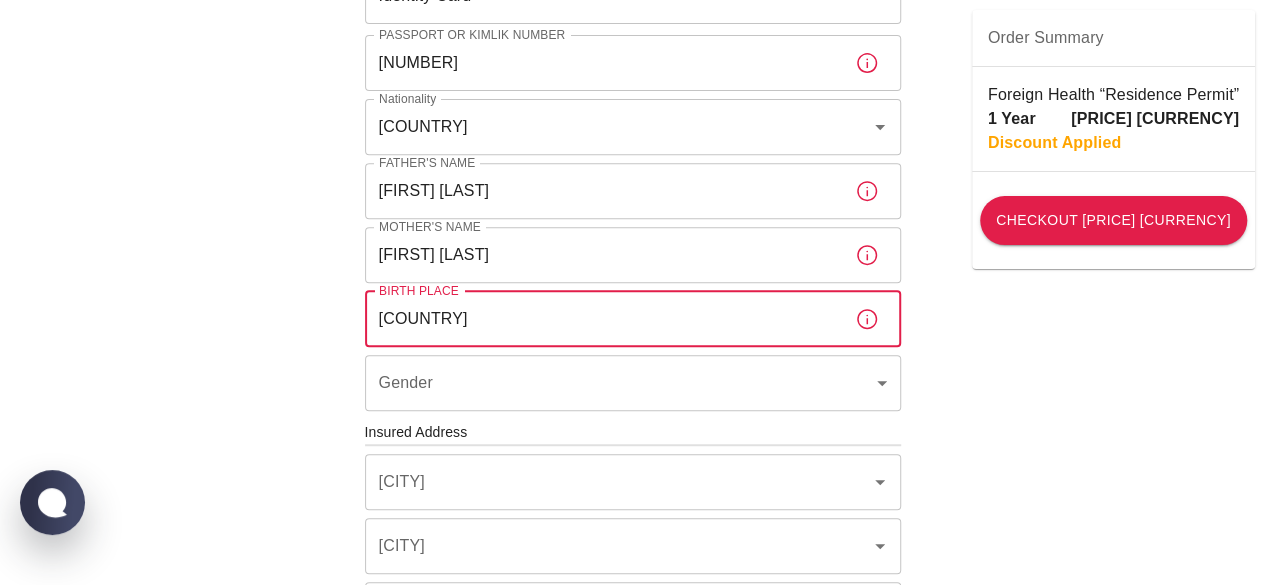 type on "[COUNTRY]" 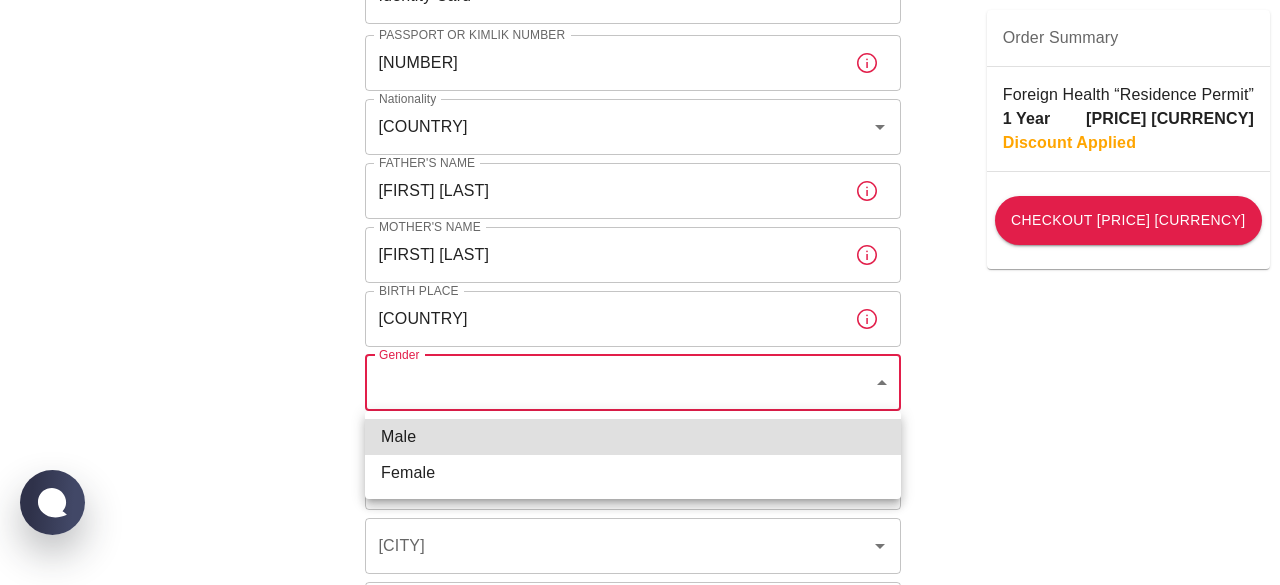click on "To apply for the foreign health insurance, let’s double-check a few details. To get started, answer a few questions. Start Date: [DATE] Start Date: Policy Period 1 Year [UUID] Policy Period Document Type Identity Card id Document Type Passport or Kimlik Number [NUMBER] Passport or Kimlik Number Nationality [COUNTRY] Nationality Father's Name [FIRST] [LAST] Father's Name Mother's Name [FIRST] [LAST] Mother's Name Birth Place [COUNTRY] Birth Place Gender ​​Gender Insured Address City City Town Town Neighborhood Neighborhood Street Street Building Number Building Number Apartment Number Apartment Number EFT Credit Card I have read and accept the Privacy Policy and User Agreement I have read and accept the Clarification Text I agree to recieve E-mail and SMS about this offer and campaigns. Order Summary Foreign Health “Residence Permit” 1 Year 550 Lira Discount Applied Checkout 550 Lira Checkout 550 Lira
Ikamet Sigorta | Personal Information
Male" at bounding box center (640, 430) 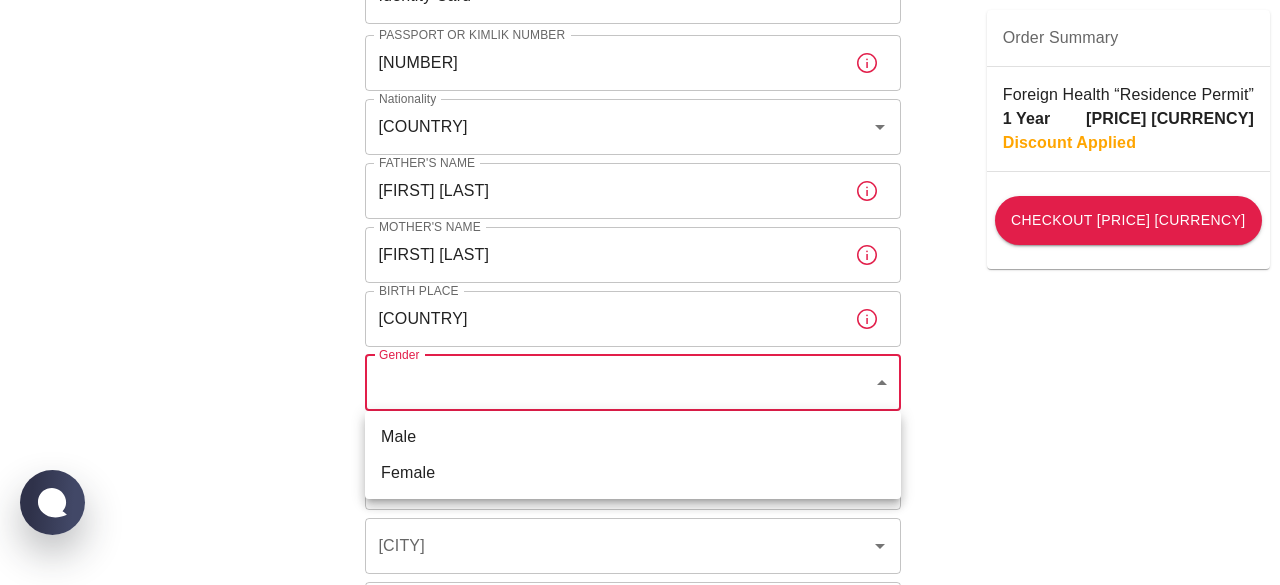 click at bounding box center [640, 292] 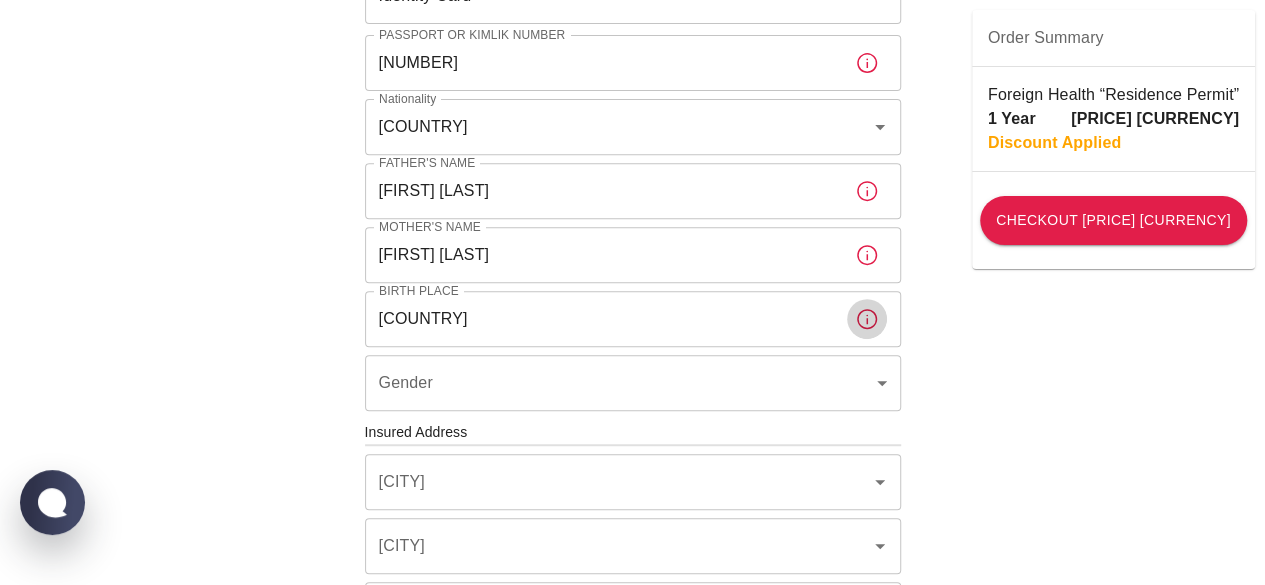 click at bounding box center (867, 191) 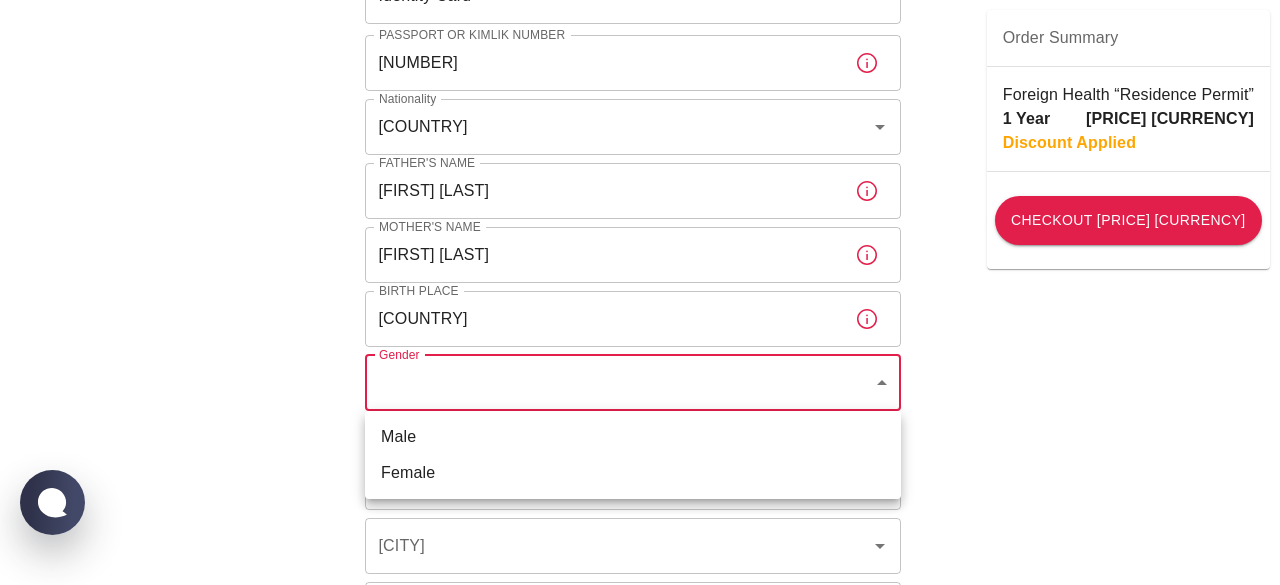 click on "To apply for the foreign health insurance, let’s double-check a few details. To get started, answer a few questions. Start Date: [DATE] Start Date: Policy Period 1 Year [UUID] Policy Period Document Type Identity Card id Document Type Passport or Kimlik Number [NUMBER] Passport or Kimlik Number Nationality [COUNTRY] Nationality Father's Name [FIRST] [LAST] Father's Name Mother's Name [FIRST] [LAST] Mother's Name Birth Place [COUNTRY] Birth Place Gender ​​Gender Insured Address City City Town Town Neighborhood Neighborhood Street Street Building Number Building Number Apartment Number Apartment Number EFT Credit Card I have read and accept the Privacy Policy and User Agreement I have read and accept the Clarification Text I agree to recieve E-mail and SMS about this offer and campaigns. Order Summary Foreign Health “Residence Permit” 1 Year 550 Lira Discount Applied Checkout 550 Lira Checkout 550 Lira
Ikamet Sigorta | Personal Information
Male" at bounding box center (640, 430) 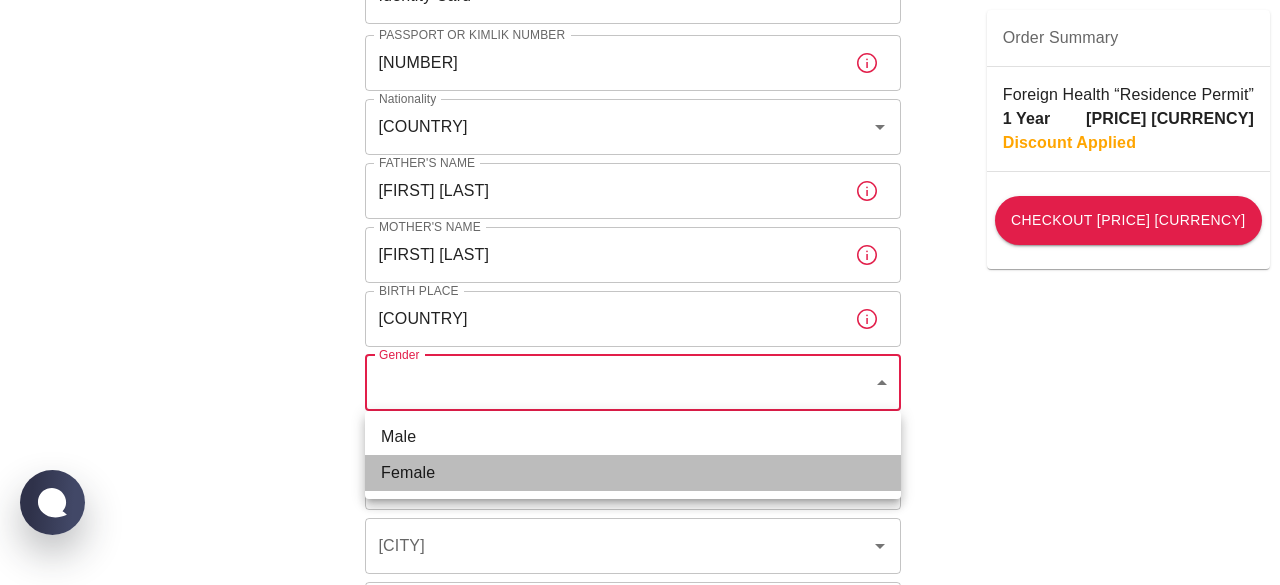 click on "Female" at bounding box center (633, 473) 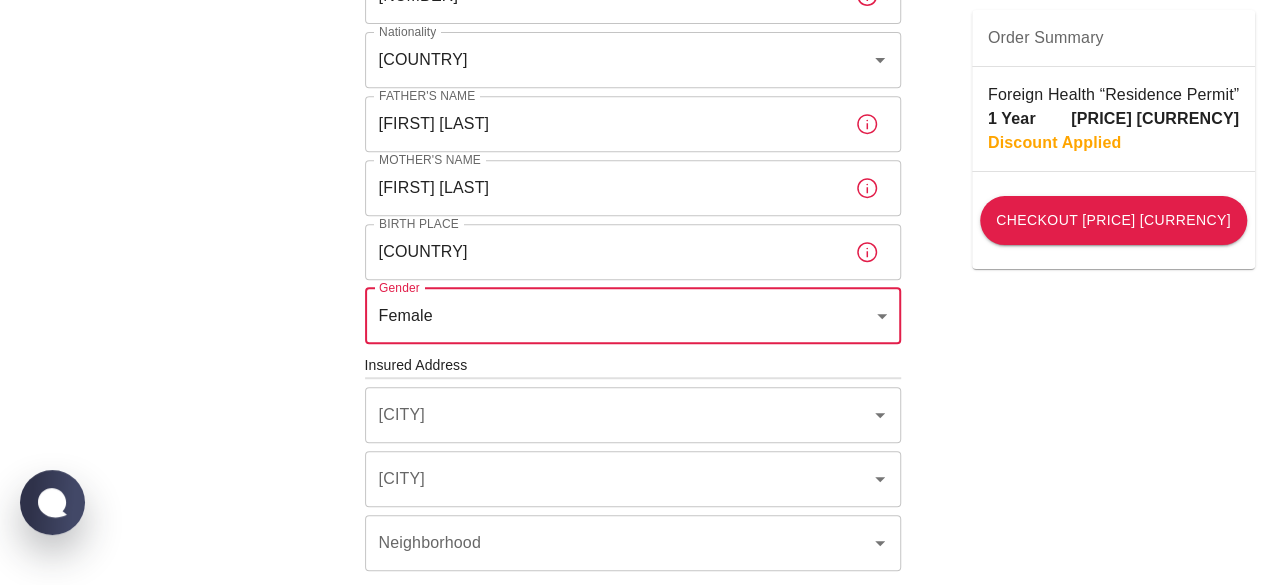 scroll, scrollTop: 413, scrollLeft: 0, axis: vertical 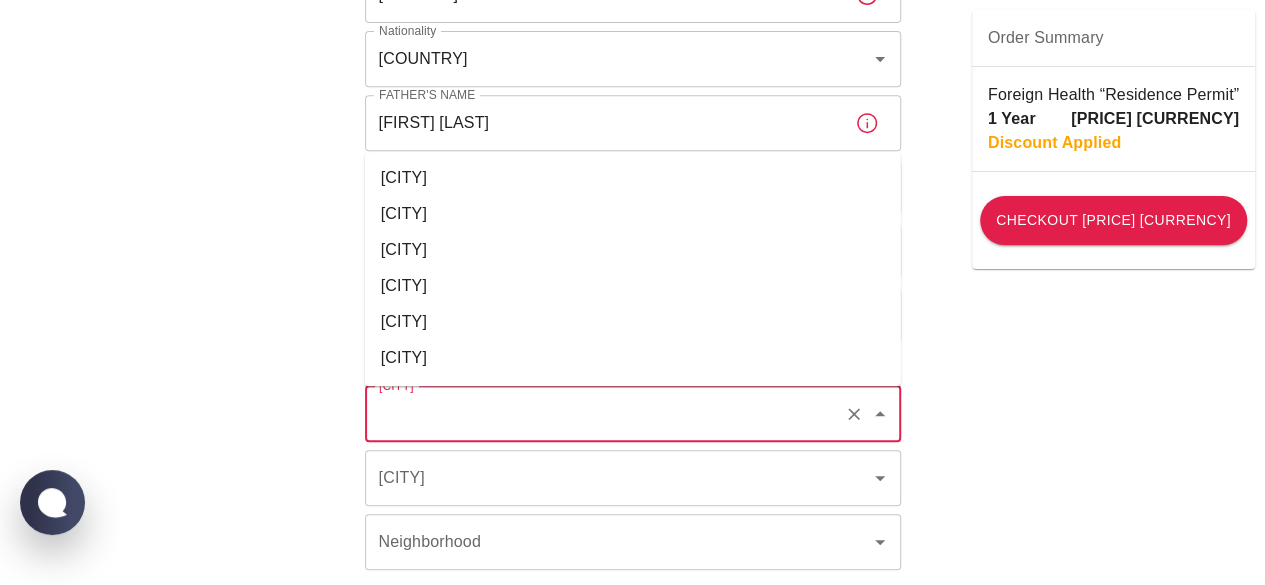 click on "[CITY]" at bounding box center [605, 414] 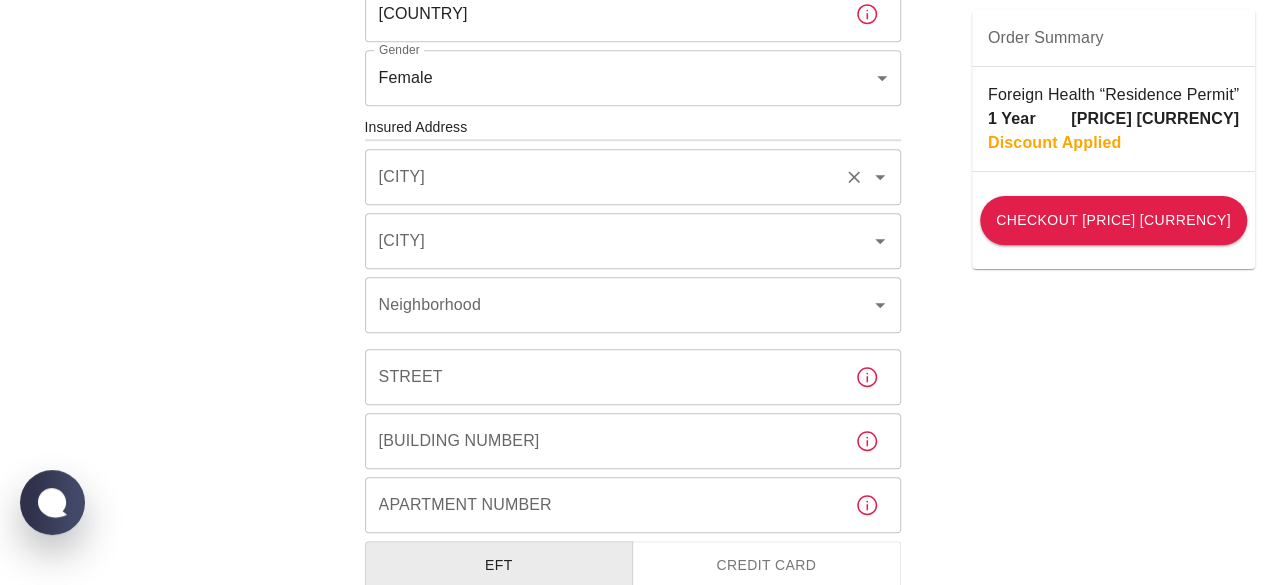 scroll, scrollTop: 651, scrollLeft: 0, axis: vertical 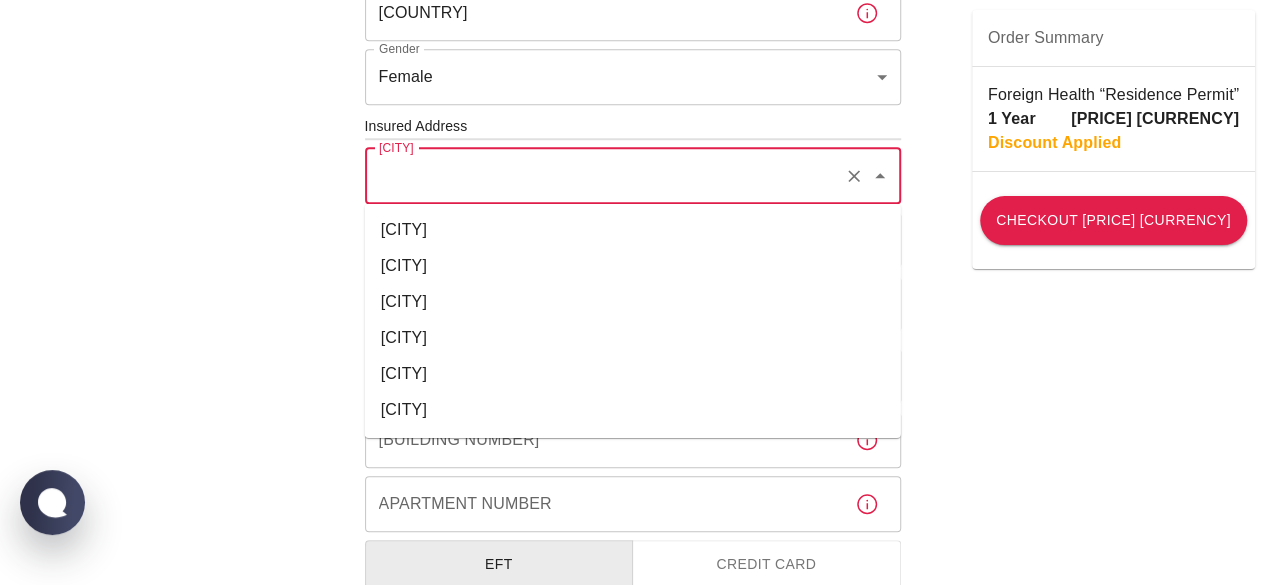 click on "[CITY]" at bounding box center [605, 176] 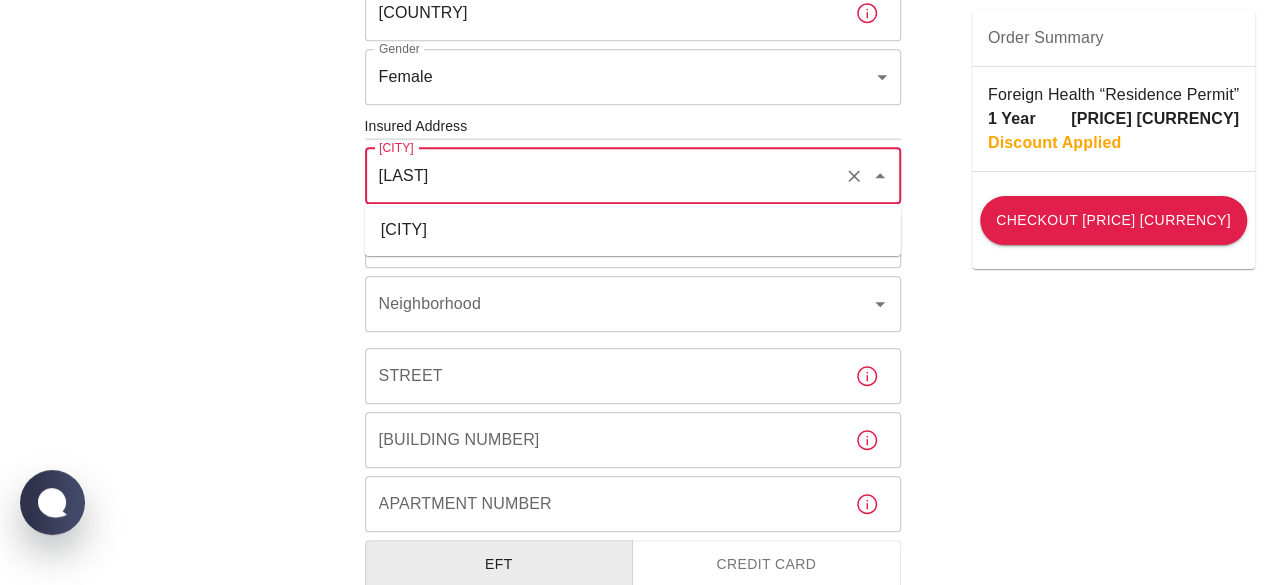 click on "[CITY]" at bounding box center (633, 230) 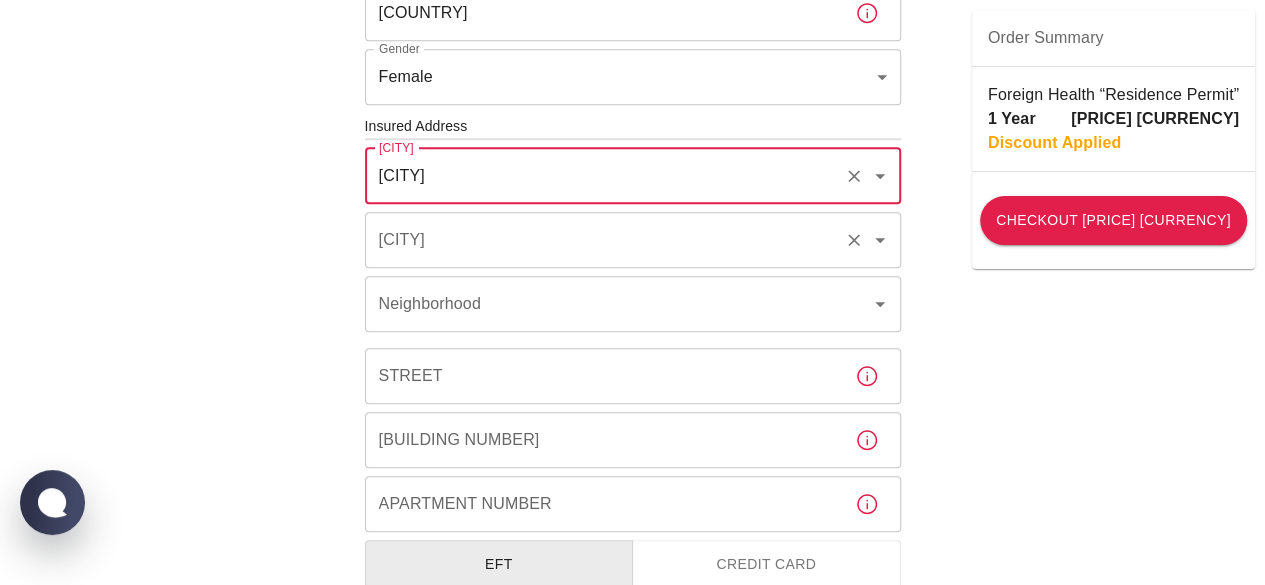 type on "[CITY]" 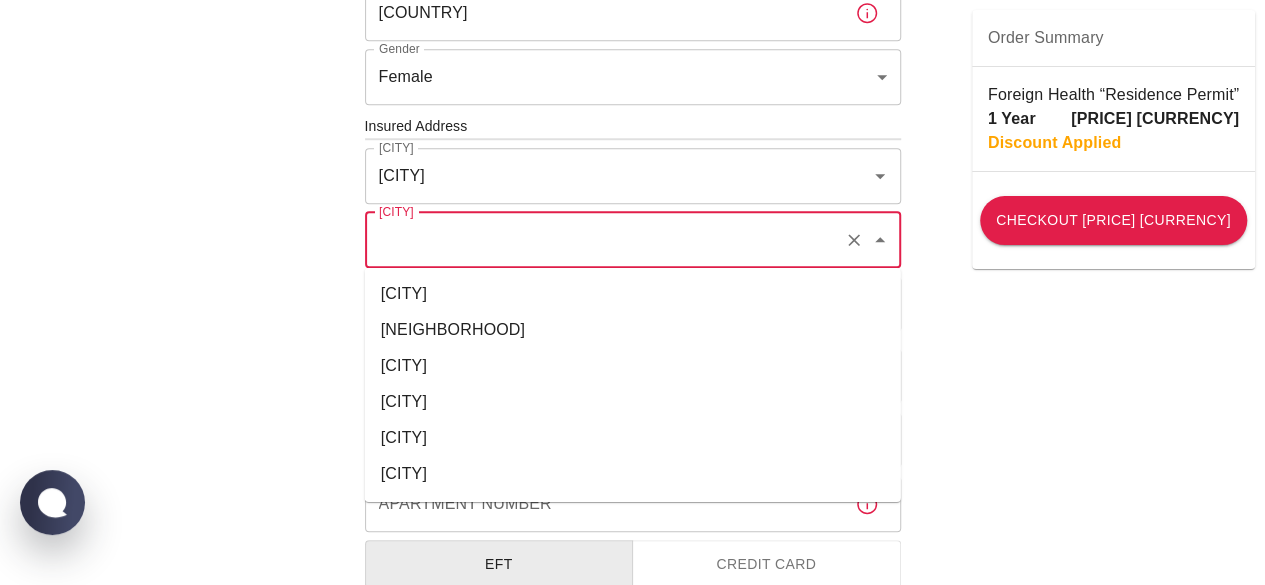 click on "[CITY]" at bounding box center (605, 240) 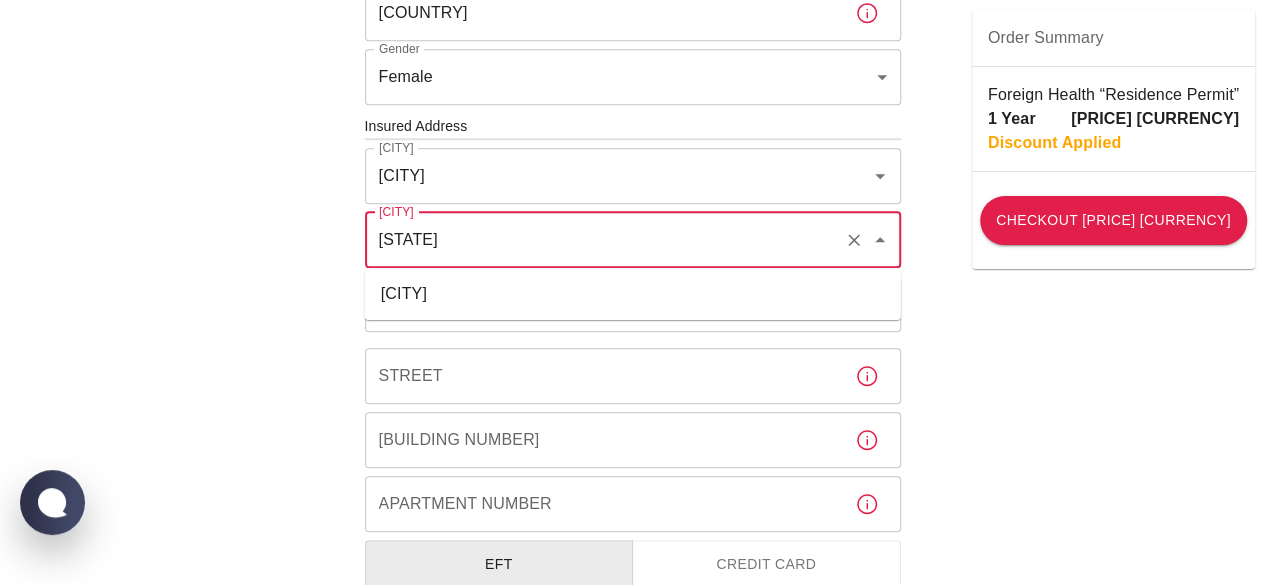 click on "[CITY]" at bounding box center (633, 294) 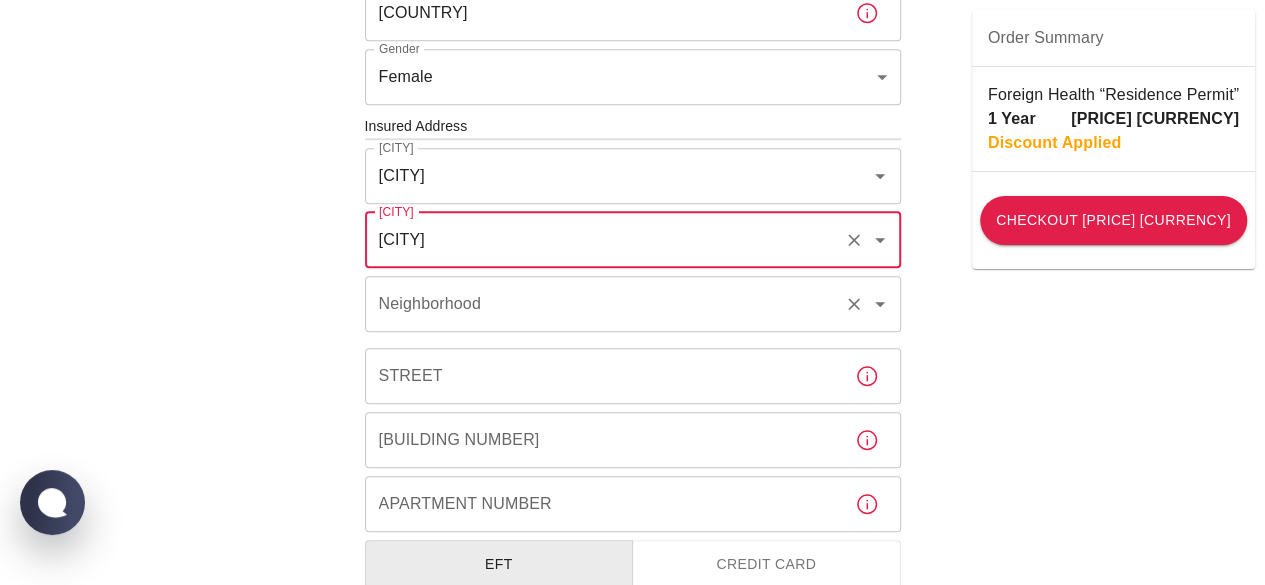 type on "[CITY]" 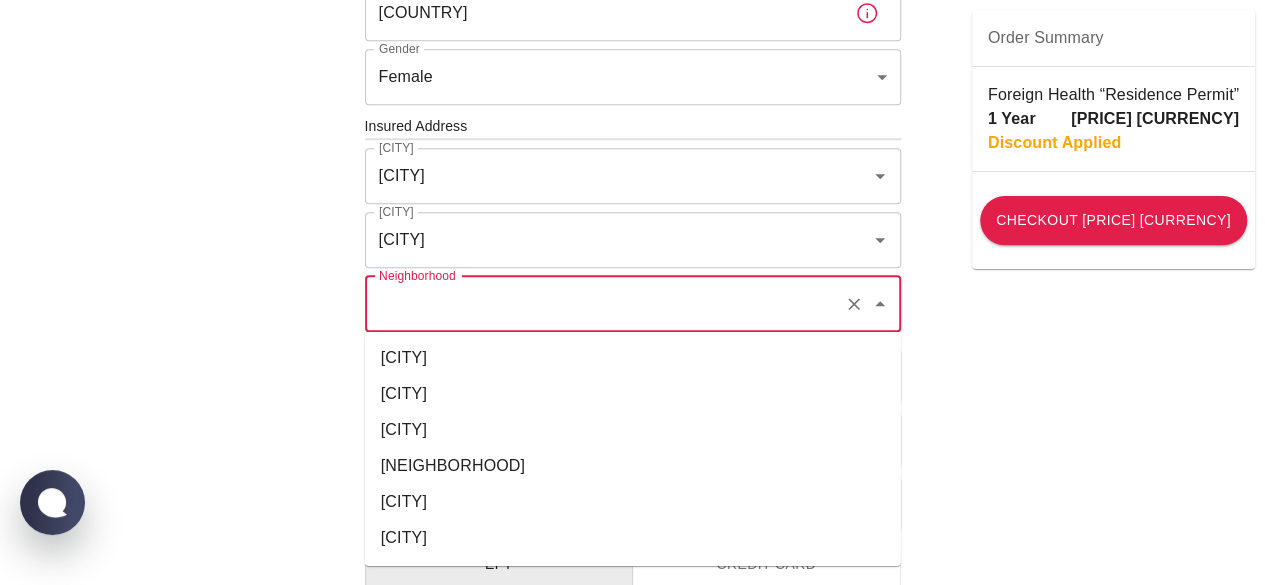 click on "Neighborhood" at bounding box center [605, 304] 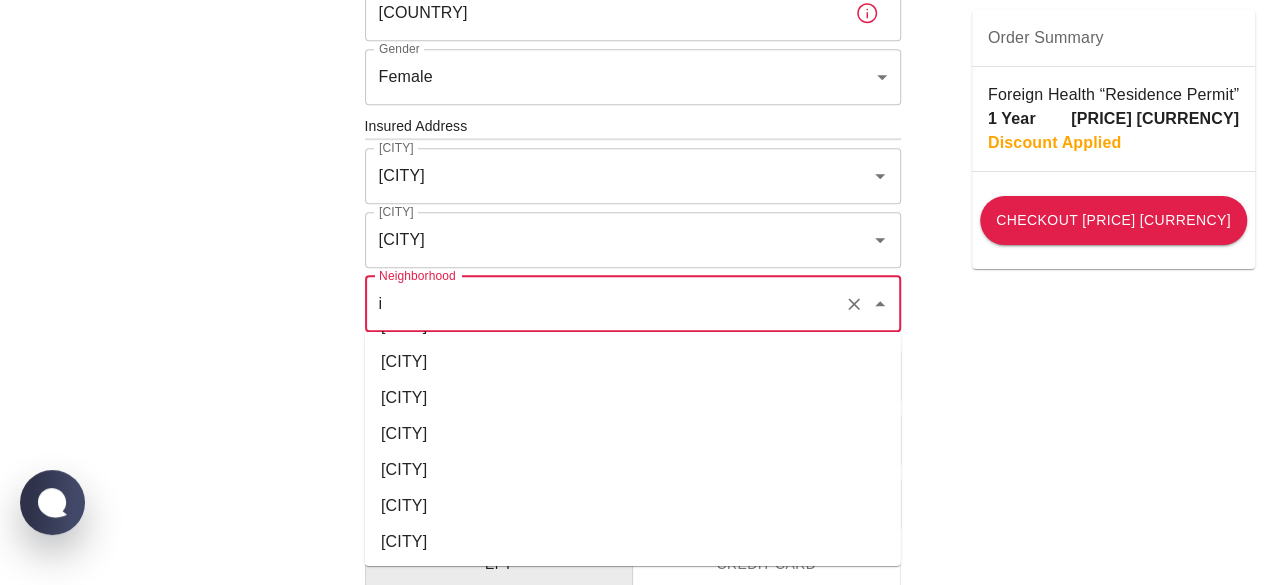 scroll, scrollTop: 0, scrollLeft: 0, axis: both 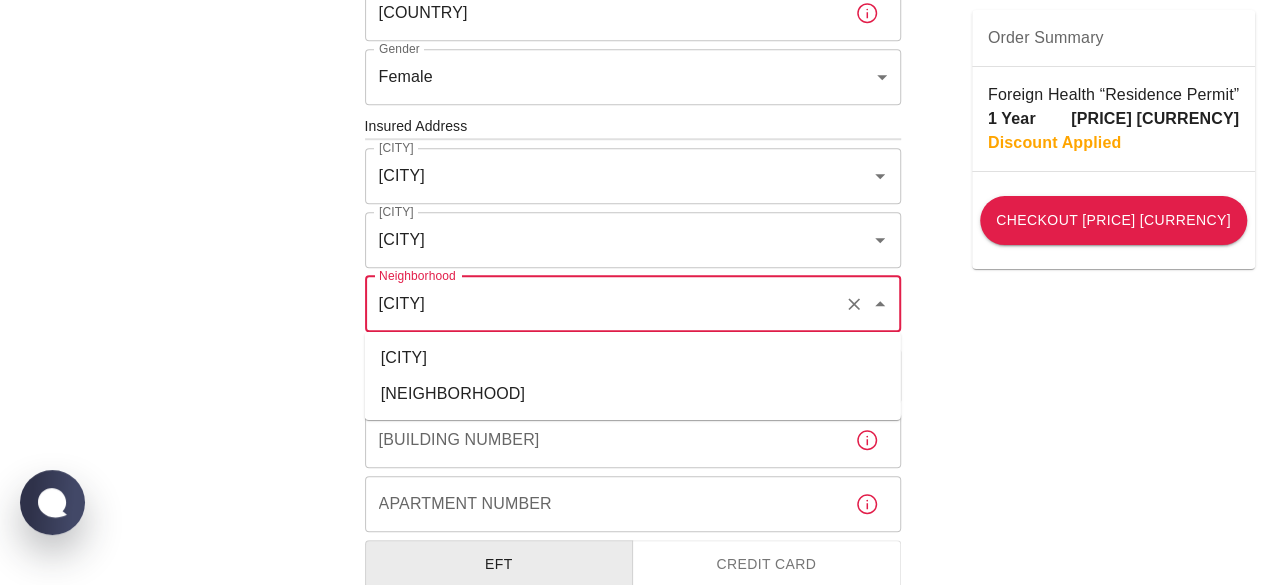 click on "[CITY]" at bounding box center [633, 358] 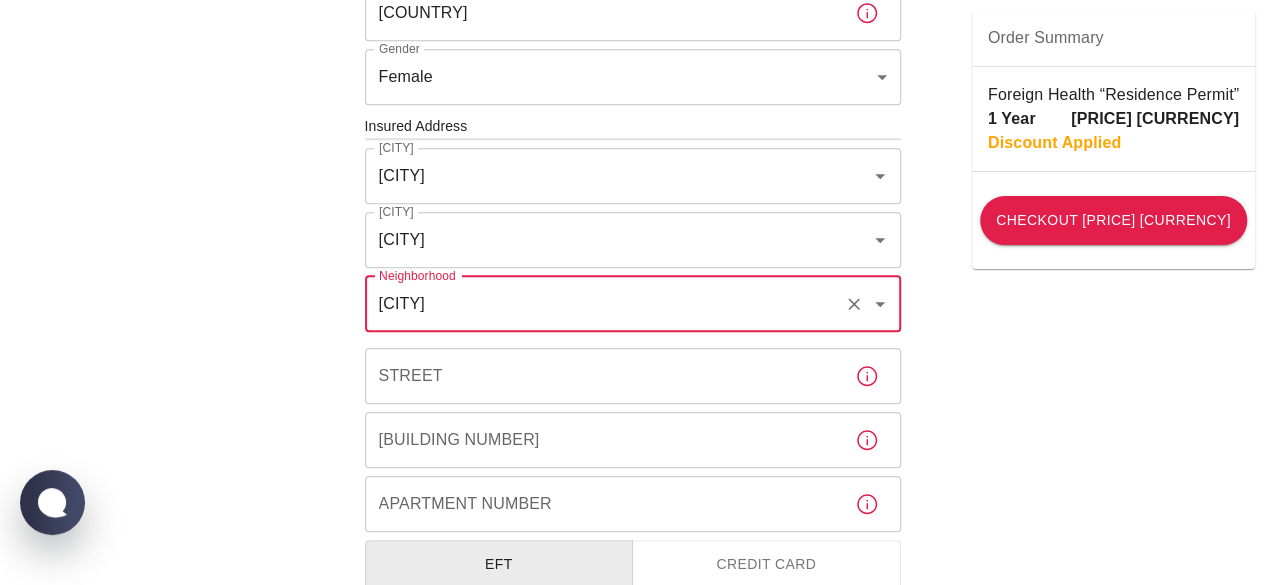 type on "[CITY]" 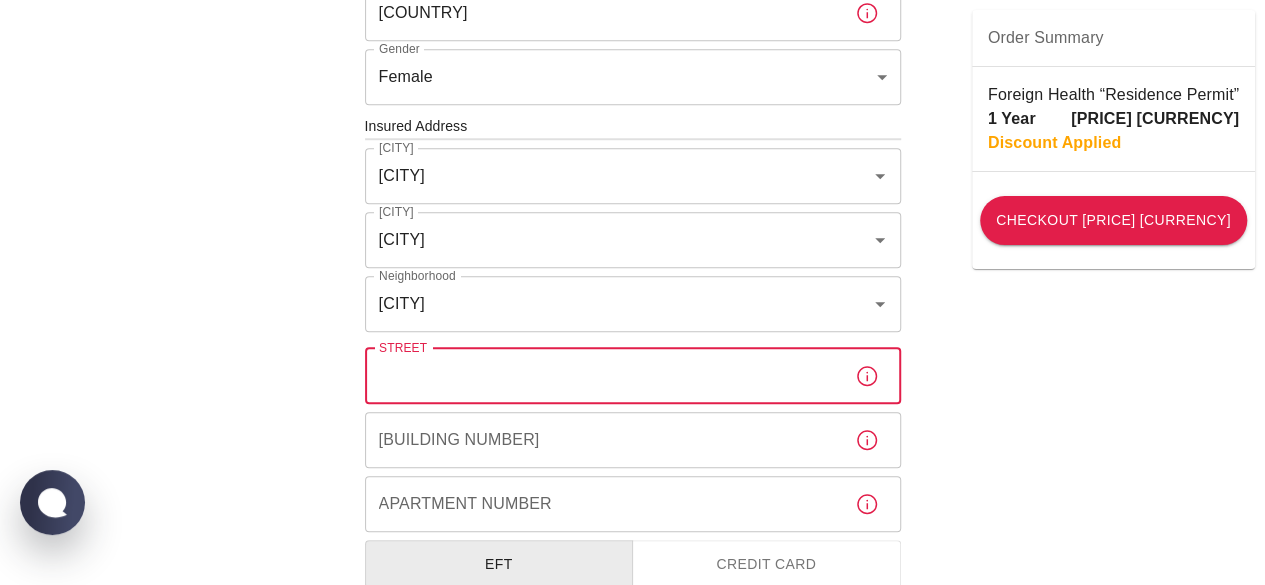 click on "Street" at bounding box center [602, 376] 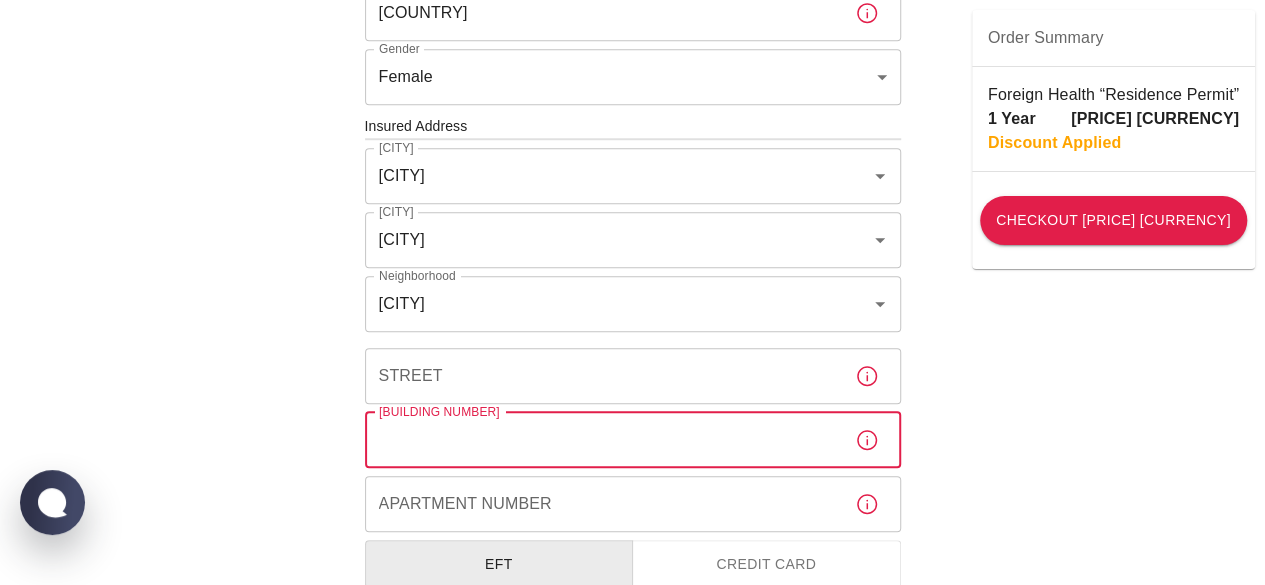 click on "[BUILDING NUMBER]" at bounding box center [602, 440] 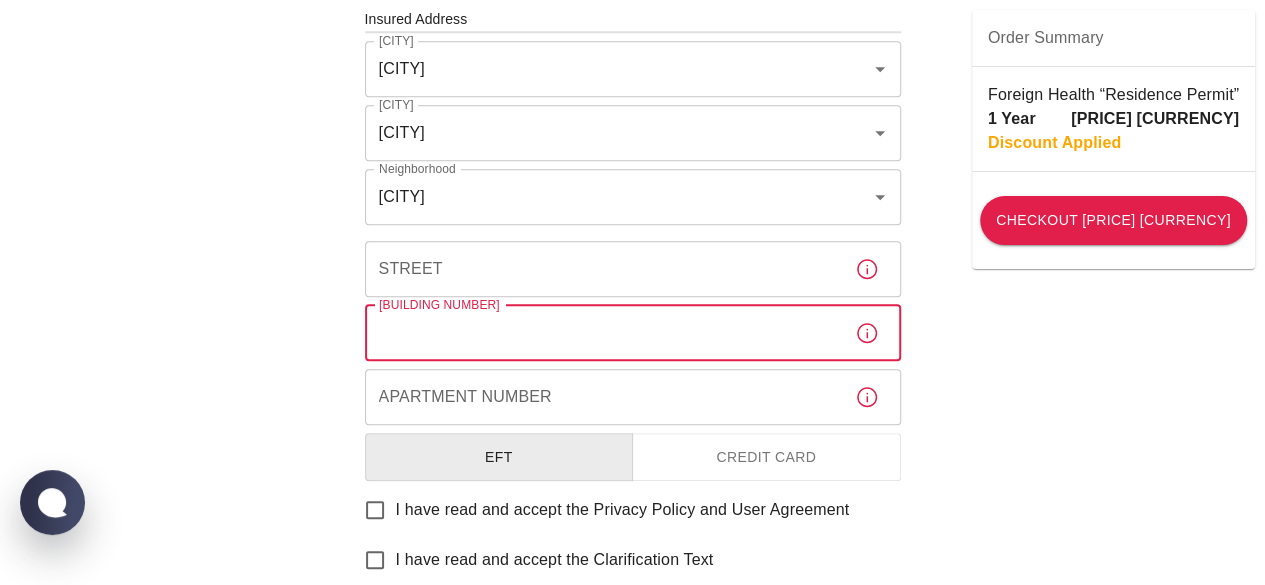 scroll, scrollTop: 759, scrollLeft: 0, axis: vertical 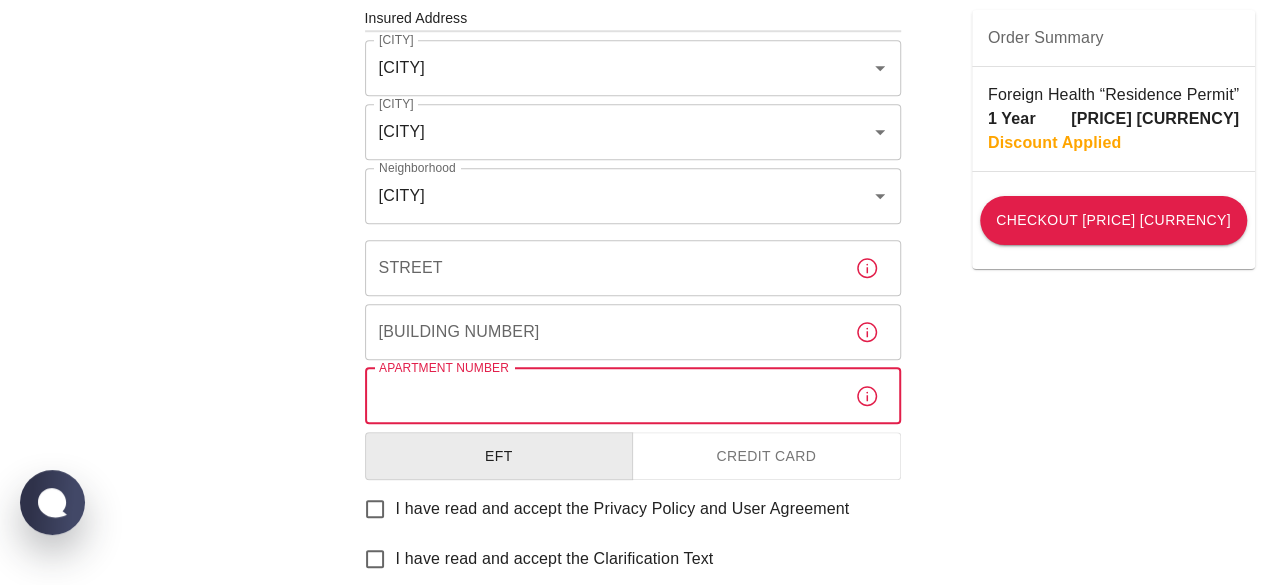 click on "Apartment Number" at bounding box center (602, 396) 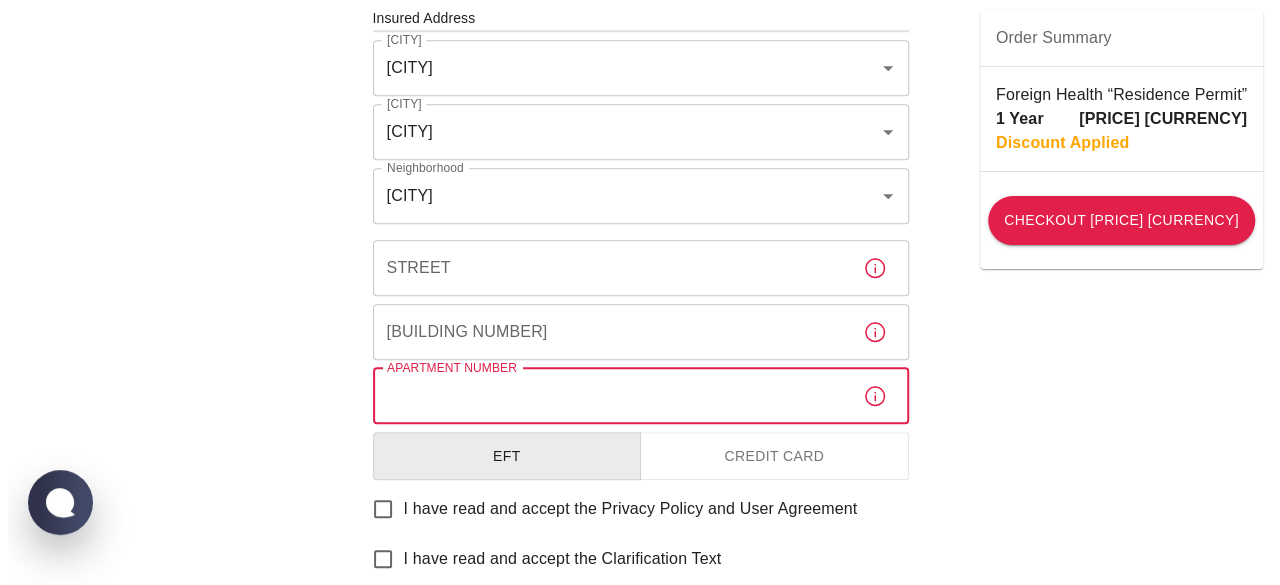 scroll, scrollTop: 949, scrollLeft: 0, axis: vertical 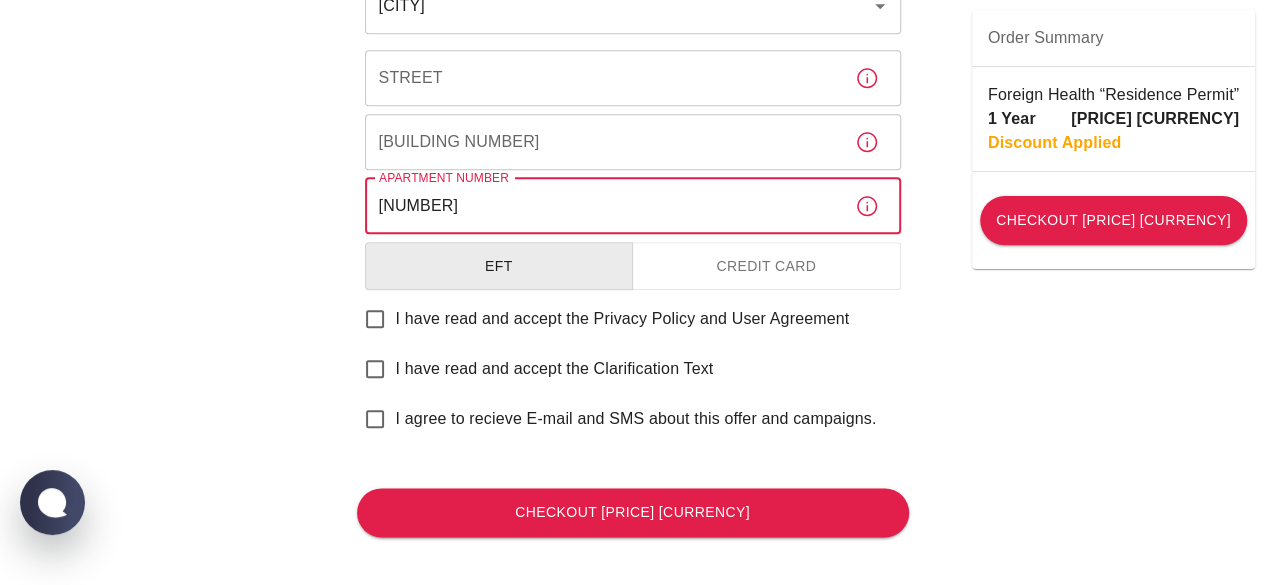 type on "[NUMBER]" 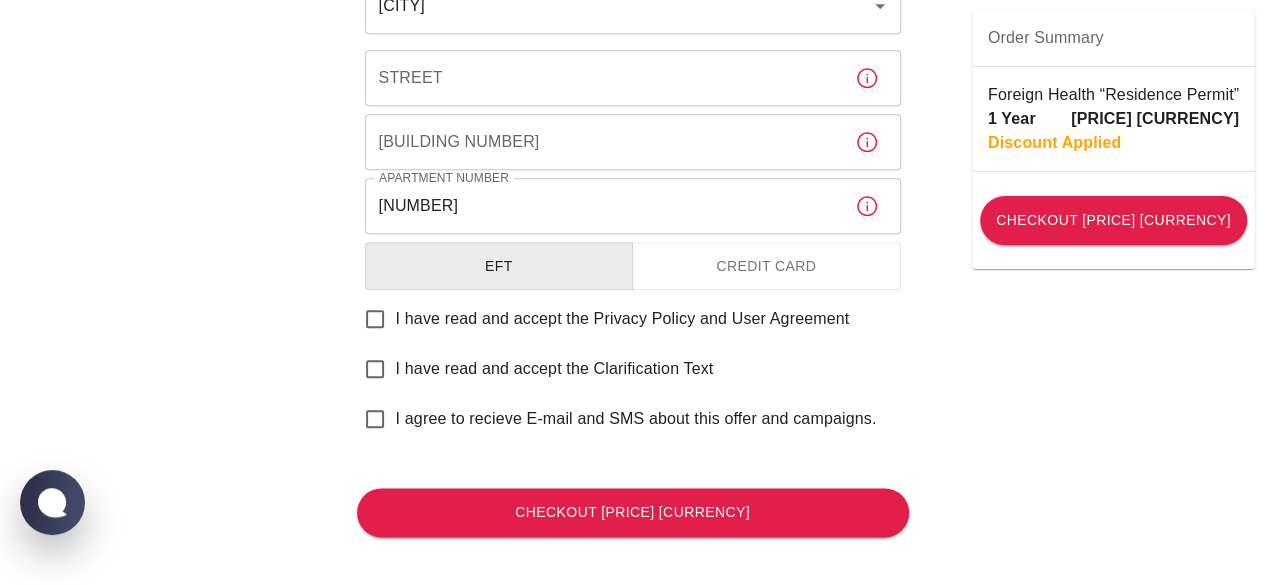 click on "I have read and accept the Privacy Policy and User Agreement" at bounding box center [623, 319] 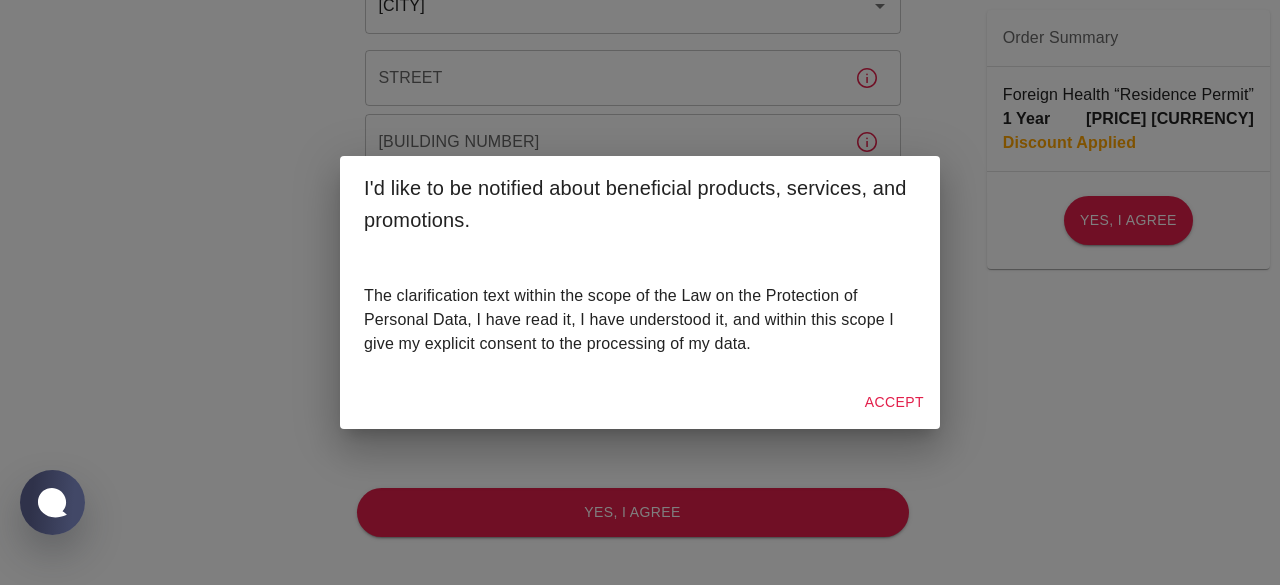 click on "The clarification text within the scope of the Law on the Protection of Personal Data, I have read it, I have understood it, and within this scope I give my explicit consent to the processing of my data." at bounding box center (640, 320) 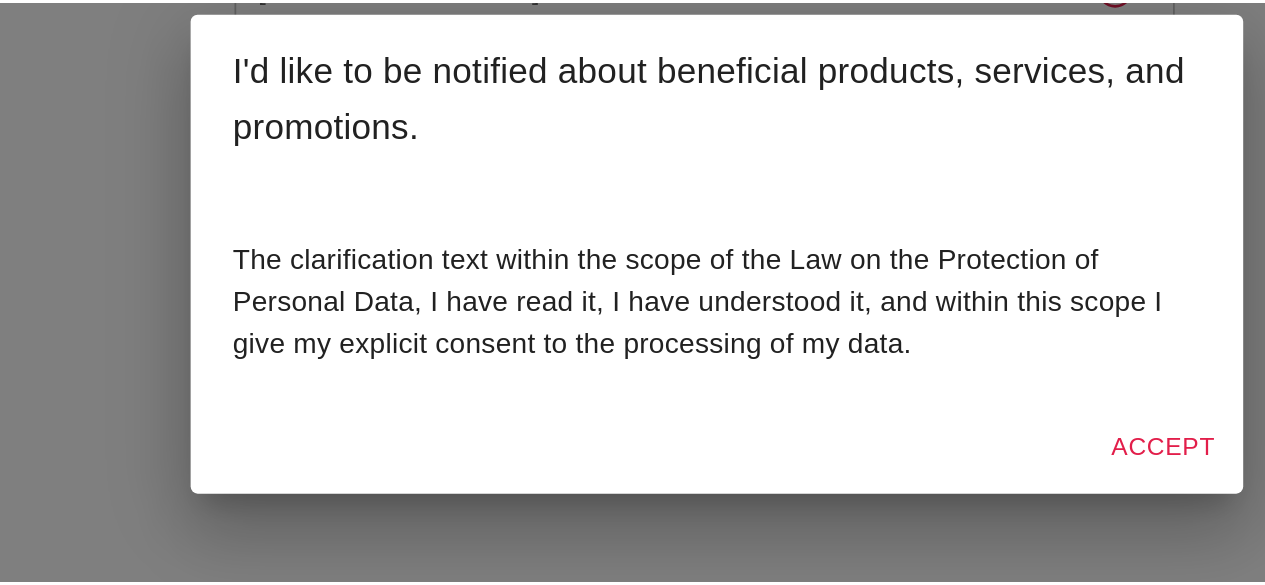 scroll, scrollTop: 949, scrollLeft: 0, axis: vertical 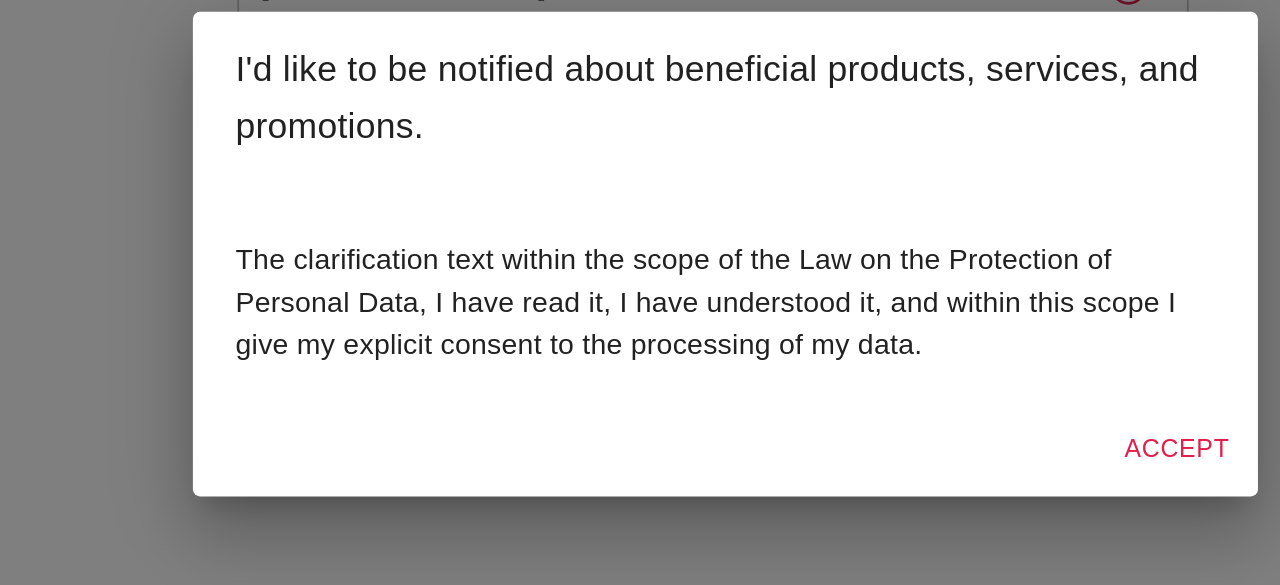 click on "I'd like to be notified about beneficial products, services, and promotions. Consent about communications permissions
I accept and declare that I know that I have the right to refuse to send information, promotional and marketing messages with data, audio and video content to be sent to me by [BRAND] and its agents directly or through SMS, pictures, animations, text messages, multimedia objects containing MMS, telephone, fax, automatic dialing machines, electronic mail and similar channels, and to refuse to send any kind of messages such as data, sound, image etc. in whole or on the basis of product and channel at any time Thank you. Accept" at bounding box center [640, 292] 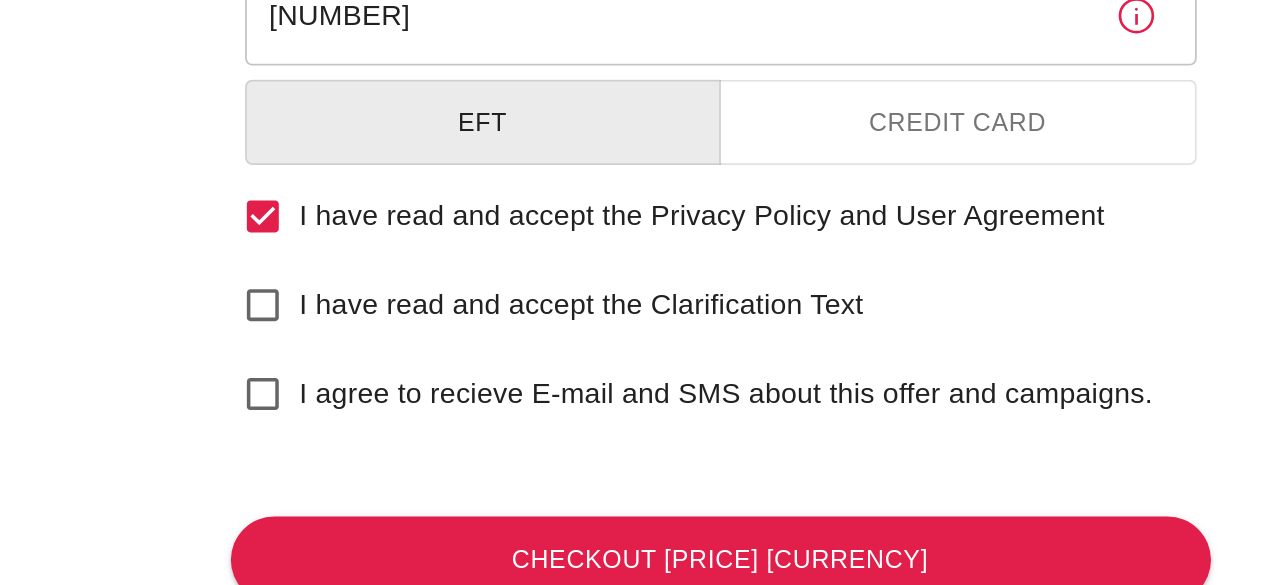 scroll, scrollTop: 949, scrollLeft: 0, axis: vertical 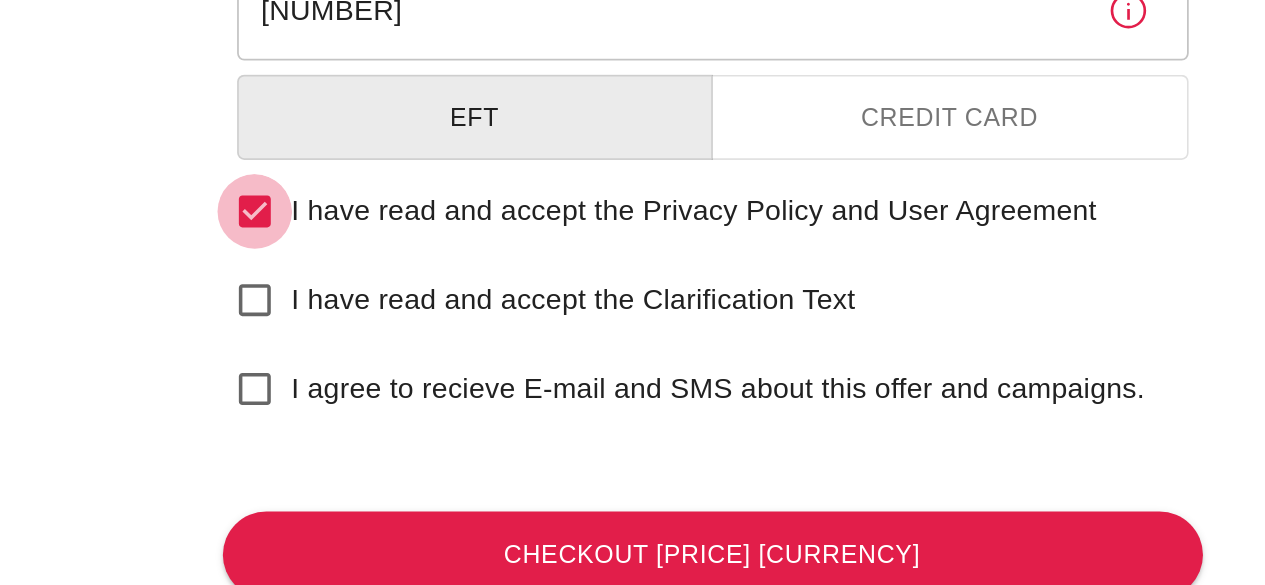 click on "I have read and accept the Privacy Policy and User Agreement" at bounding box center (375, 319) 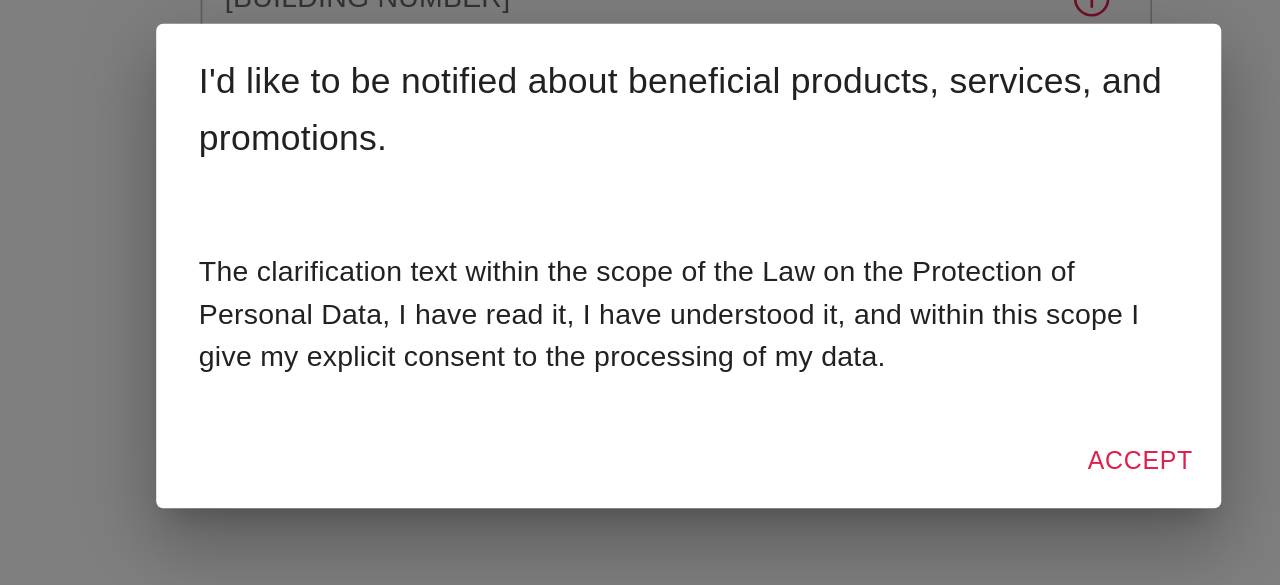 scroll, scrollTop: 949, scrollLeft: 0, axis: vertical 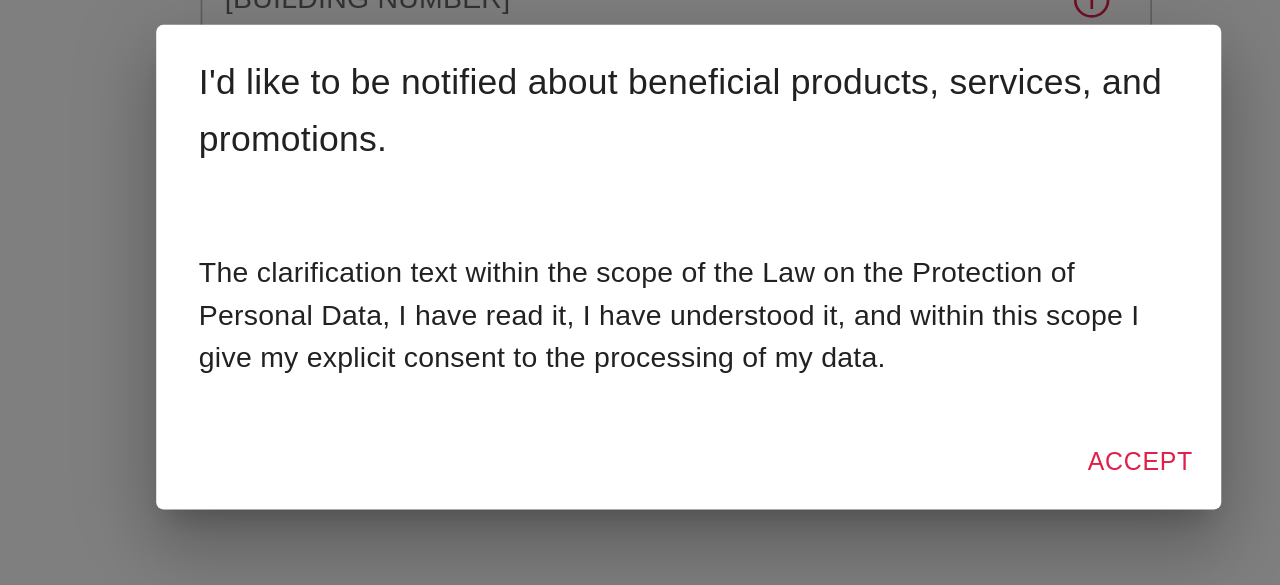 click on "The clarification text within the scope of the Law on the Protection of Personal Data, I have read it, I have understood it, and within this scope I give my explicit consent to the processing of my data." at bounding box center [640, 320] 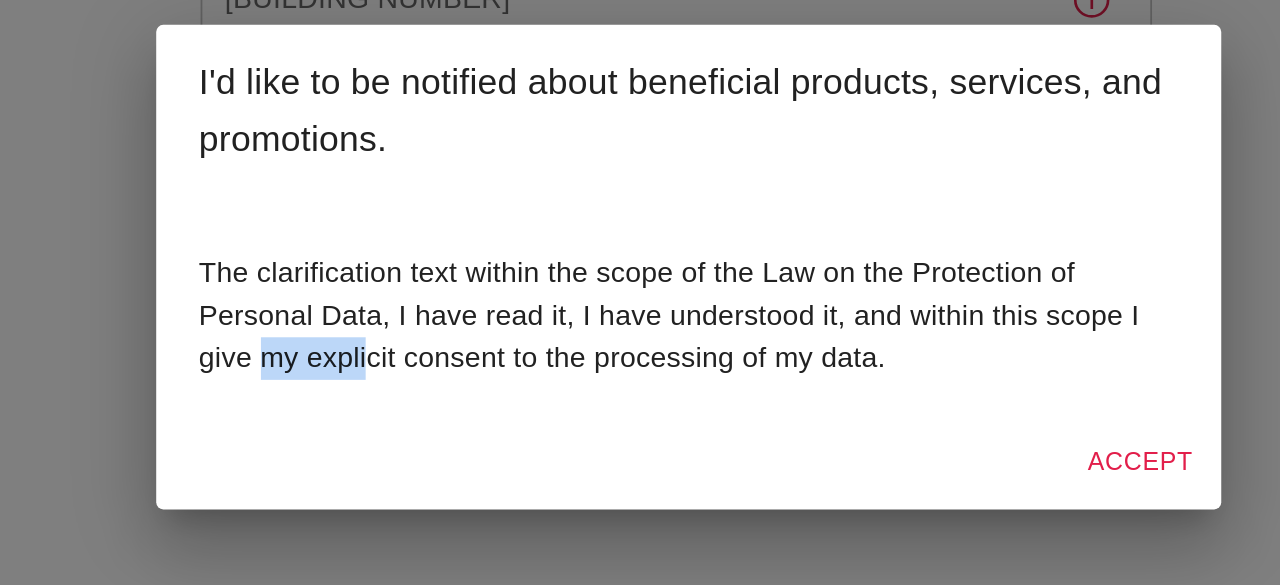 click on "The clarification text within the scope of the Law on the Protection of Personal Data, I have read it, I have understood it, and within this scope I give my explicit consent to the processing of my data." at bounding box center [640, 320] 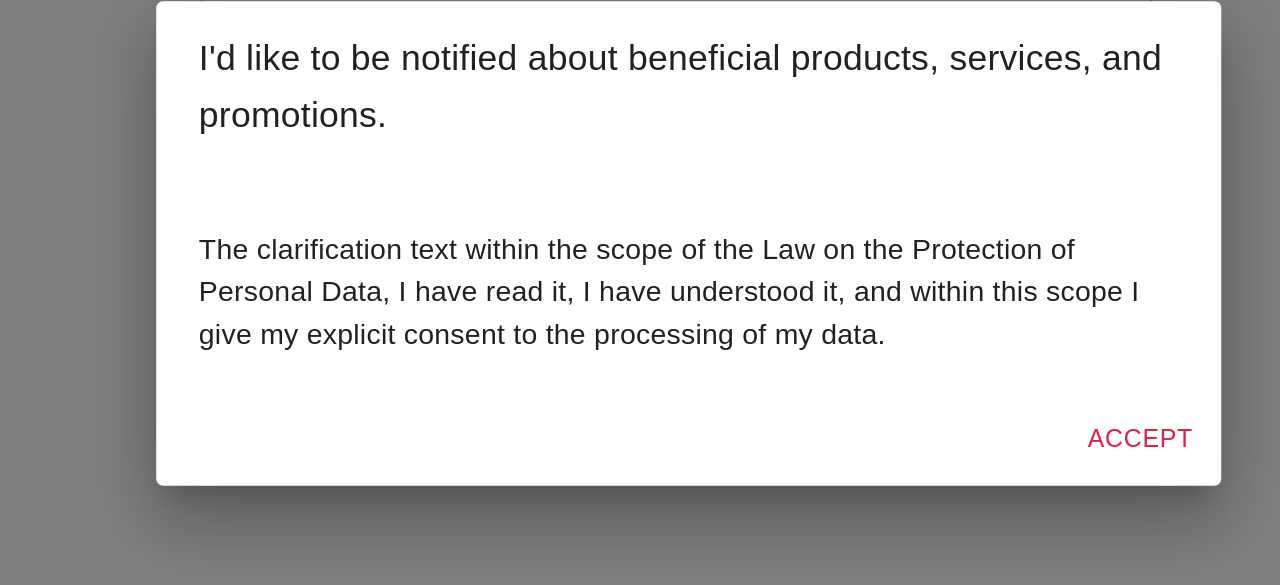 scroll, scrollTop: 949, scrollLeft: 0, axis: vertical 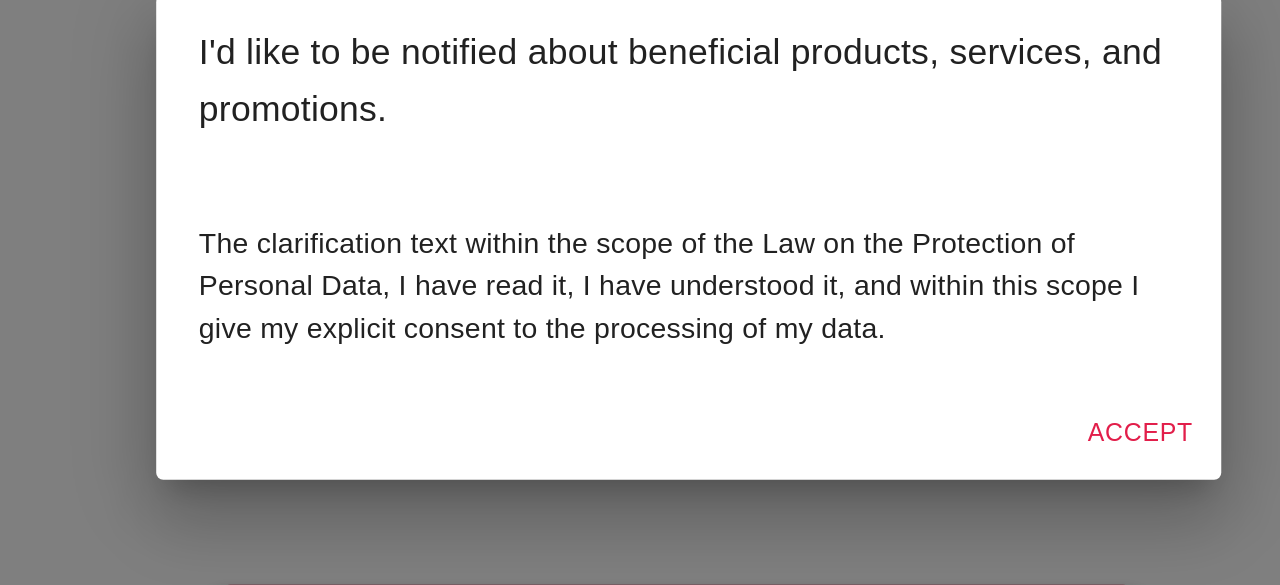 click on "The clarification text within the scope of the Law on the Protection of Personal Data, I have read it, I have understood it, and within this scope I give my explicit consent to the processing of my data." at bounding box center [640, 320] 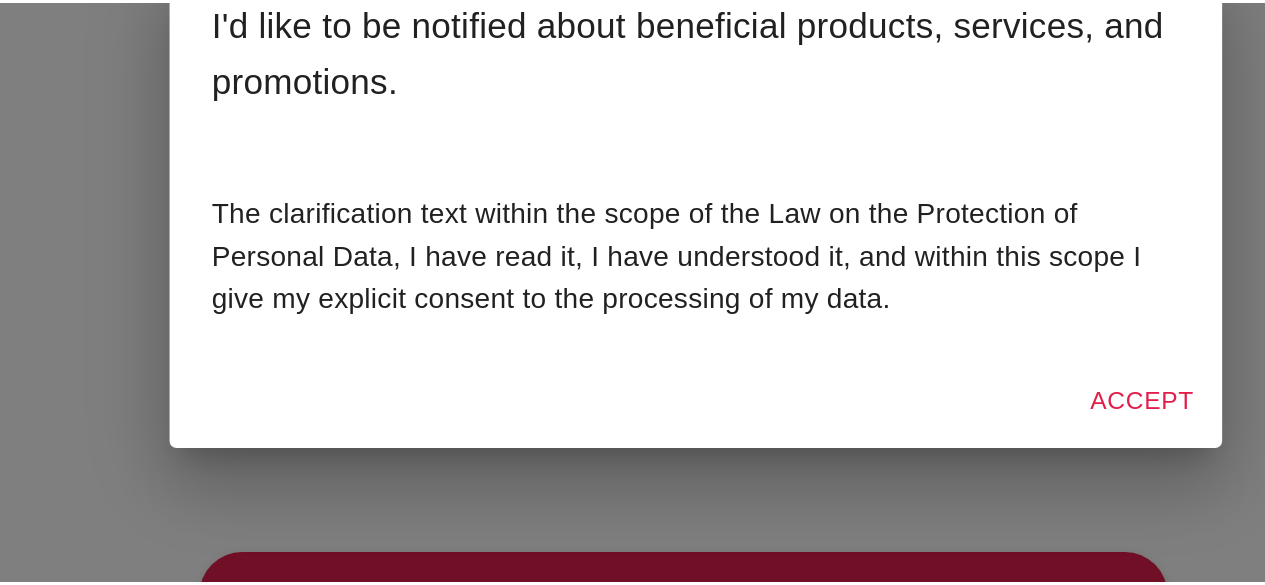 scroll, scrollTop: 949, scrollLeft: 0, axis: vertical 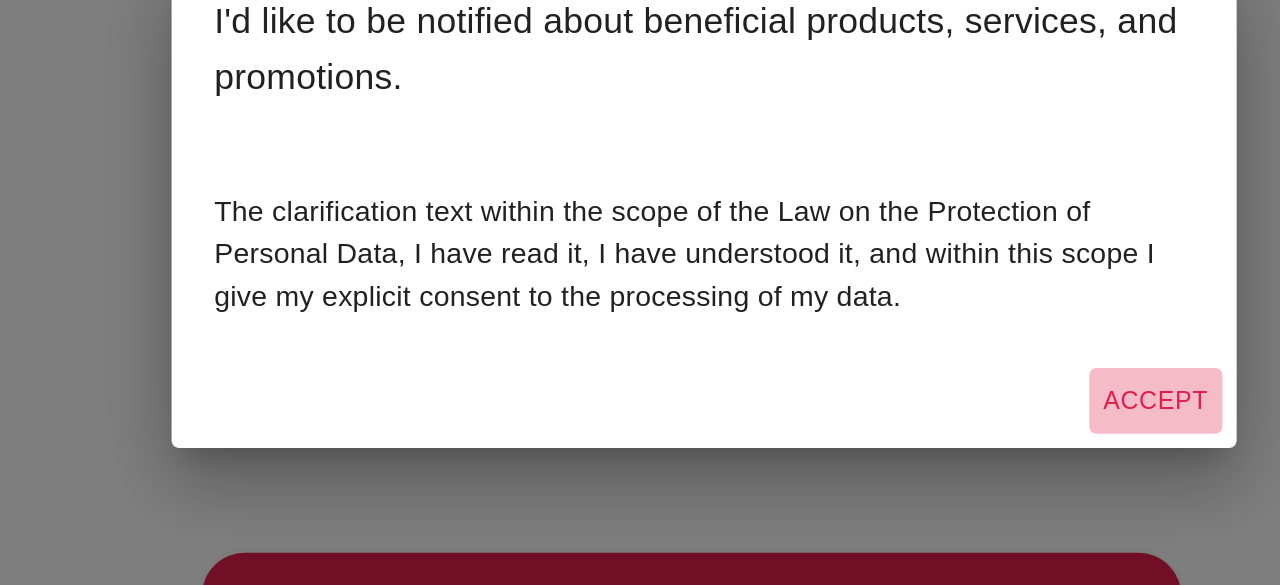 click on "Accept" at bounding box center [894, 402] 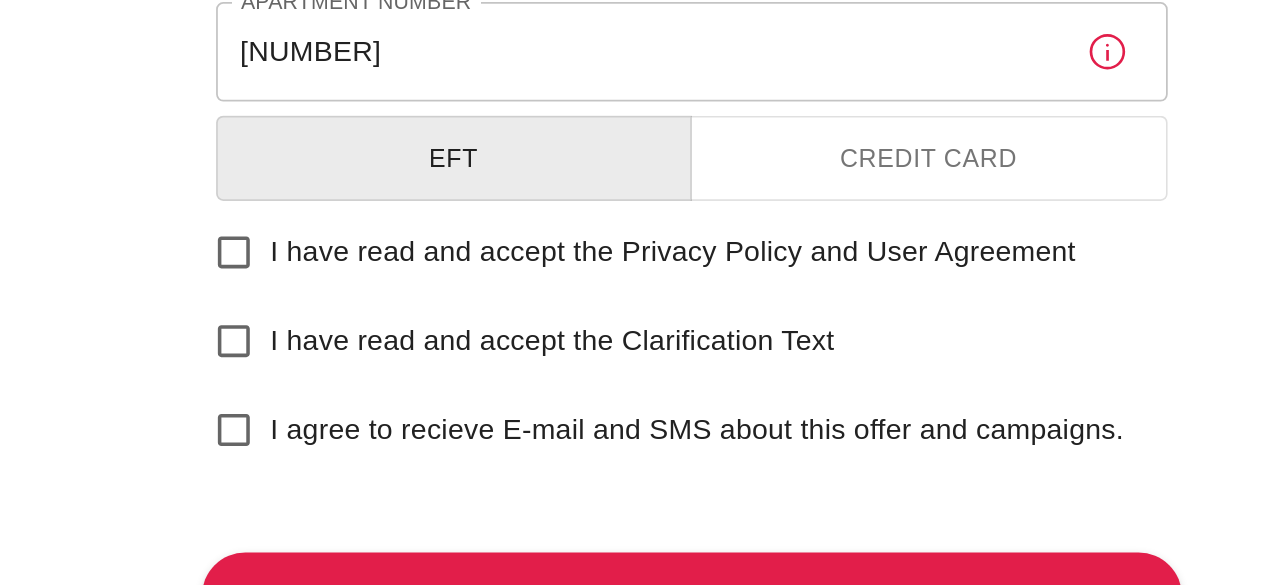 scroll, scrollTop: 949, scrollLeft: 0, axis: vertical 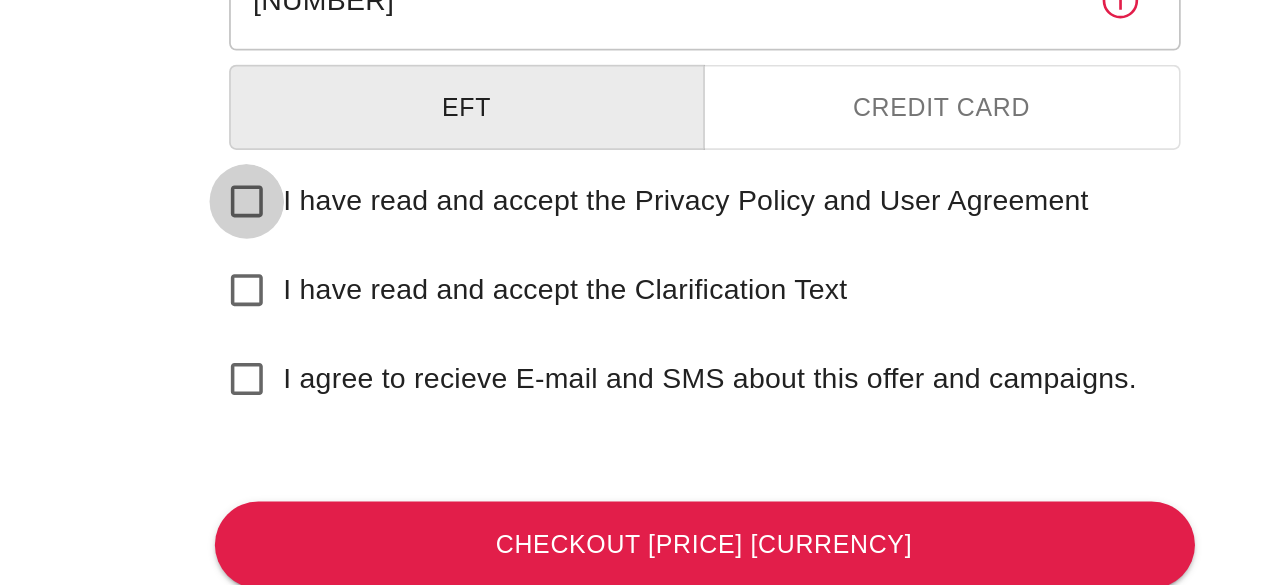 click on "I have read and accept the Privacy Policy and User Agreement" at bounding box center [375, 319] 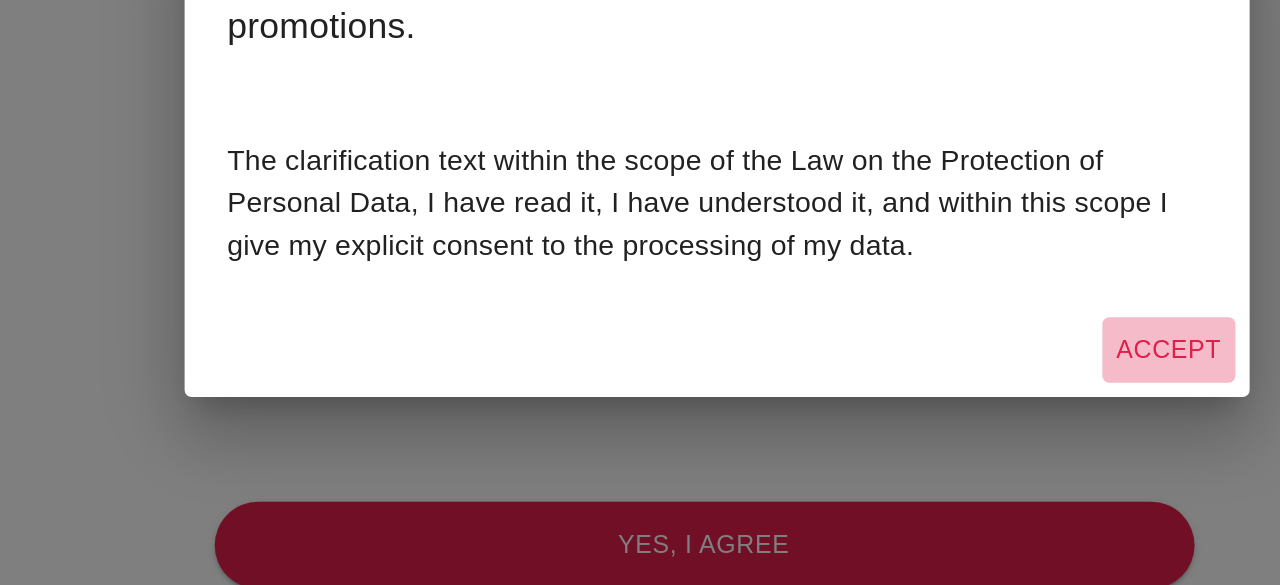 click on "Accept" at bounding box center (894, 402) 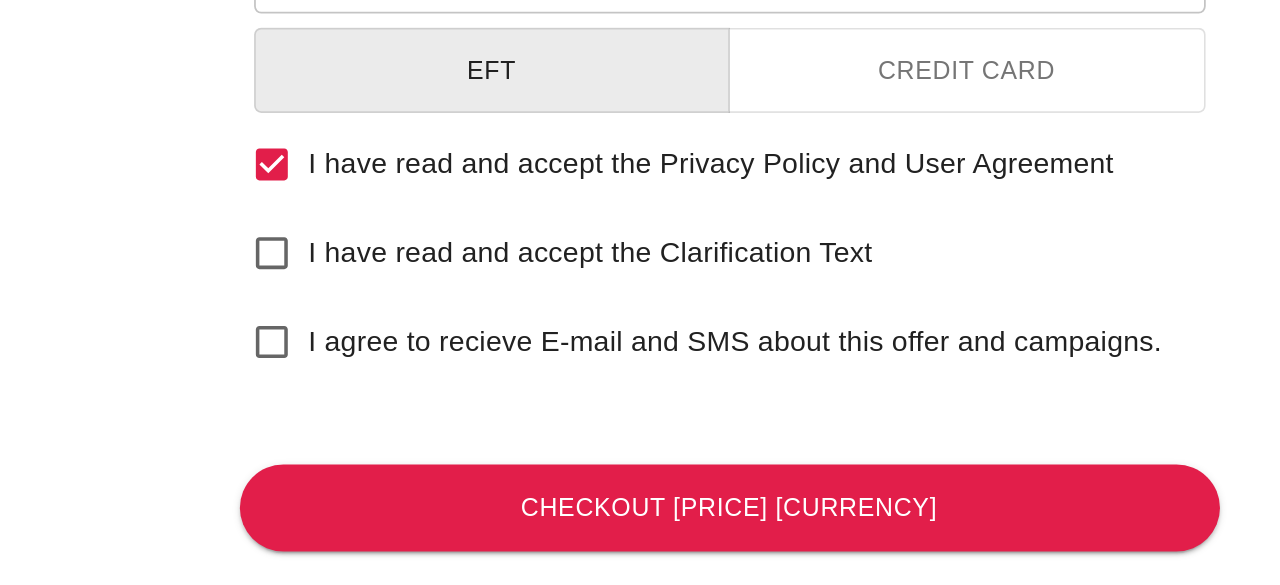 scroll, scrollTop: 949, scrollLeft: 0, axis: vertical 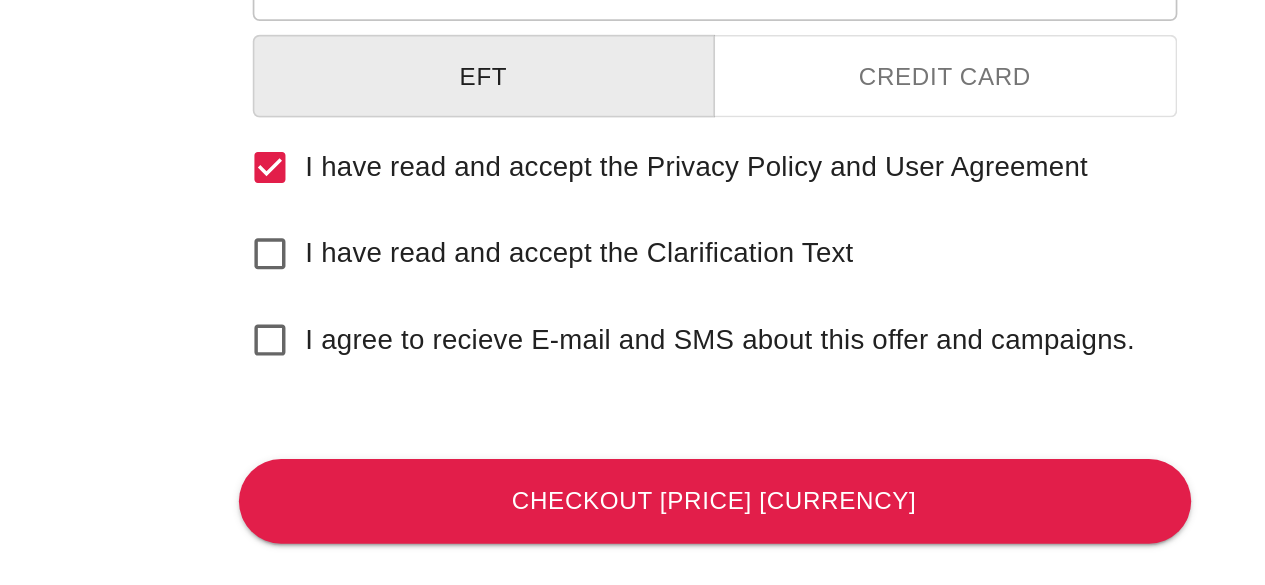 click on "I have read and accept the Clarification Text" at bounding box center (623, 319) 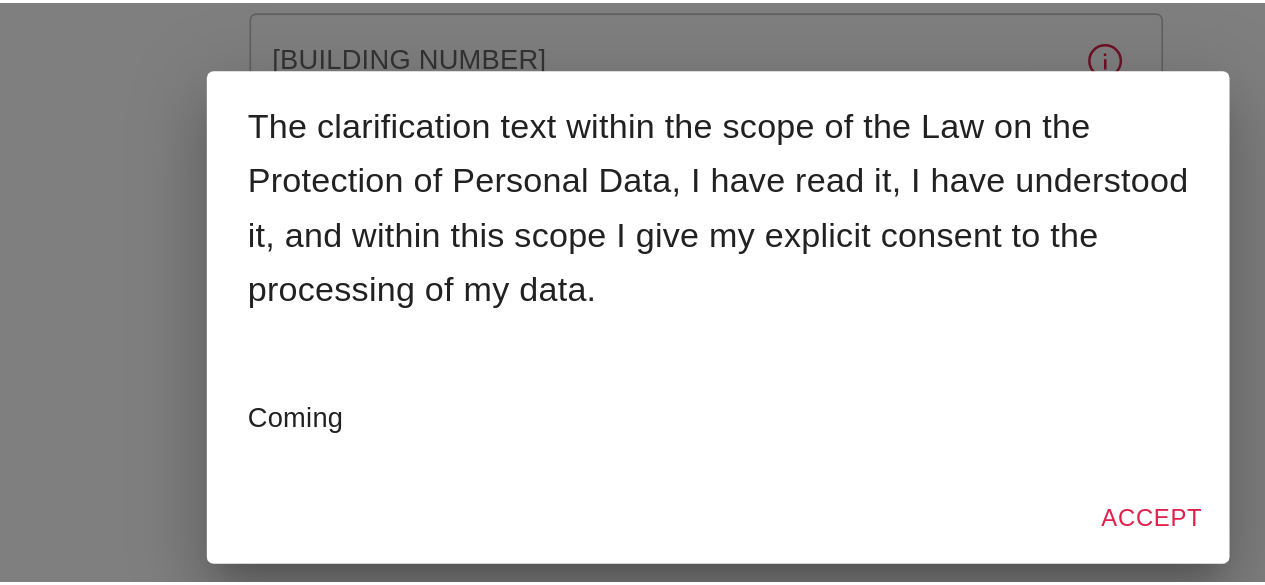 scroll, scrollTop: 949, scrollLeft: 0, axis: vertical 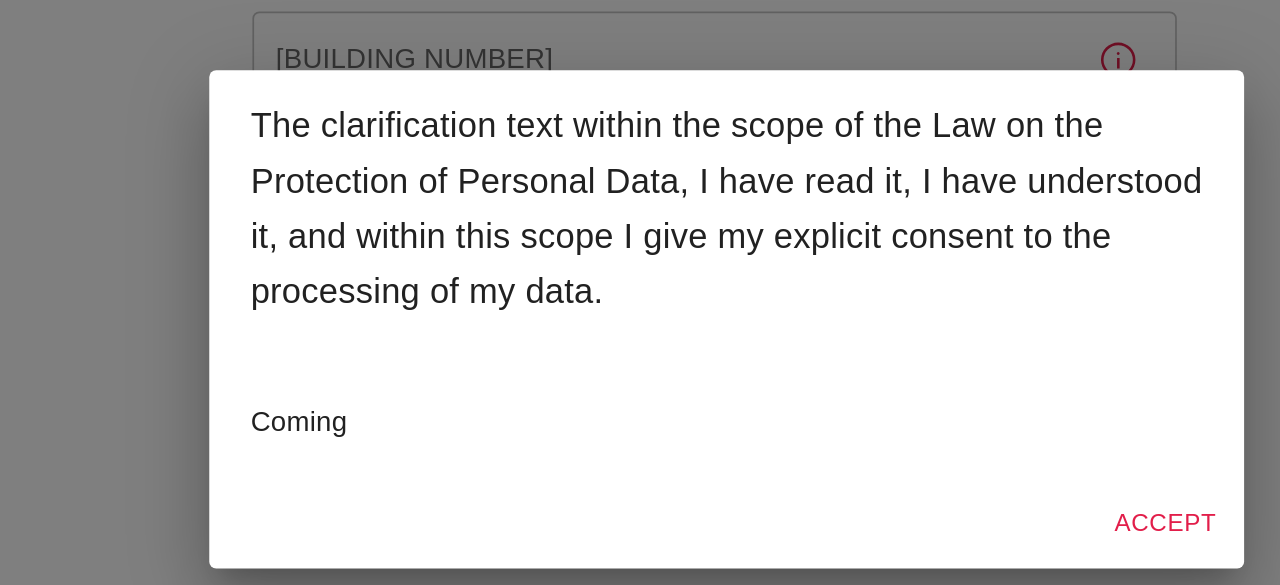 click on "Accept" at bounding box center (894, 410) 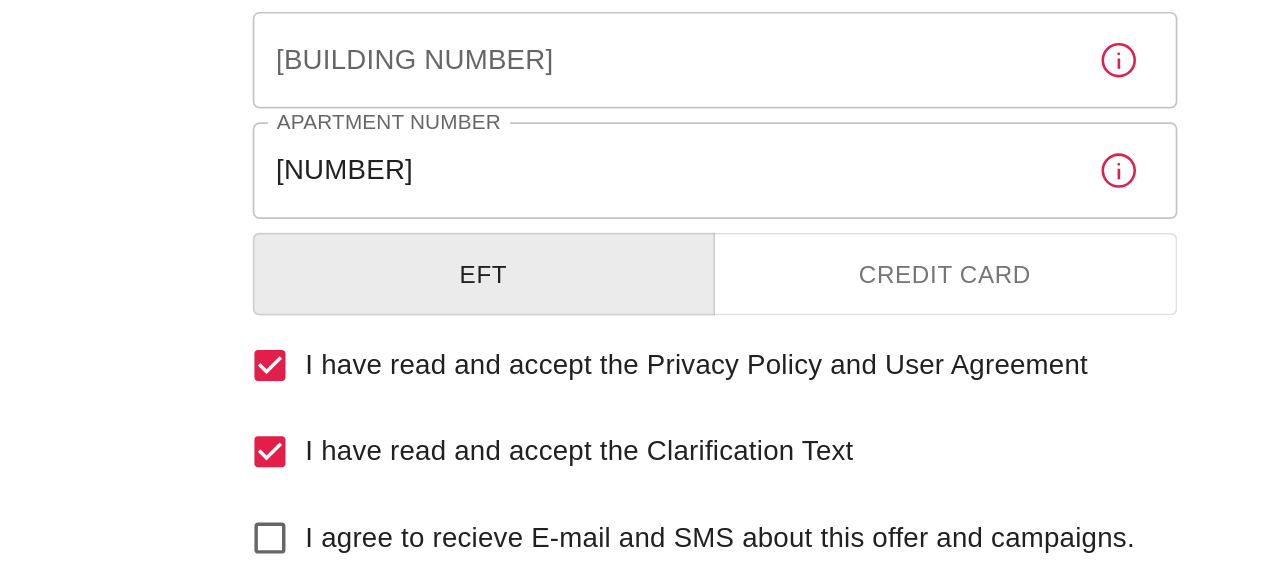 click on "I have read and accept the Clarification Text" at bounding box center [375, 319] 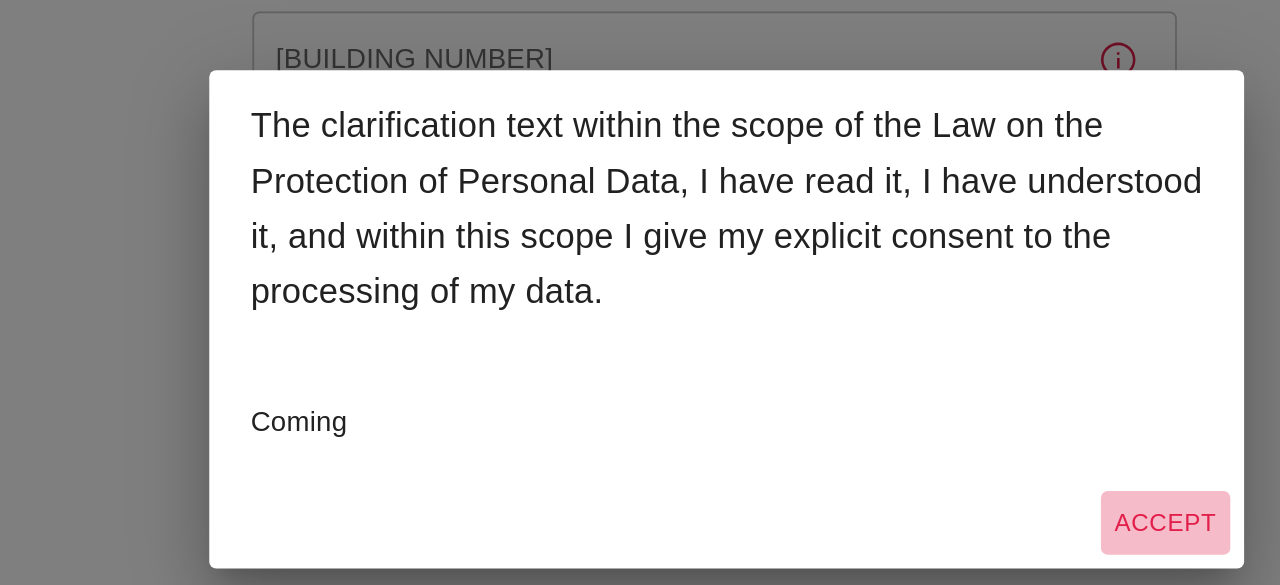 click on "Accept" at bounding box center [894, 410] 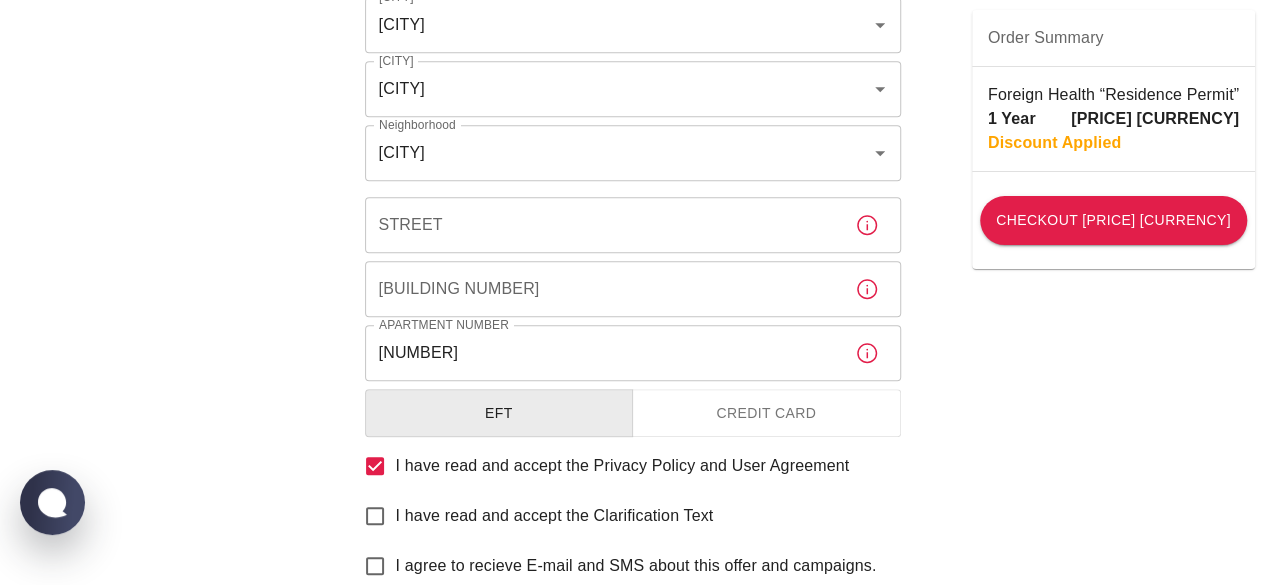 scroll, scrollTop: 801, scrollLeft: 0, axis: vertical 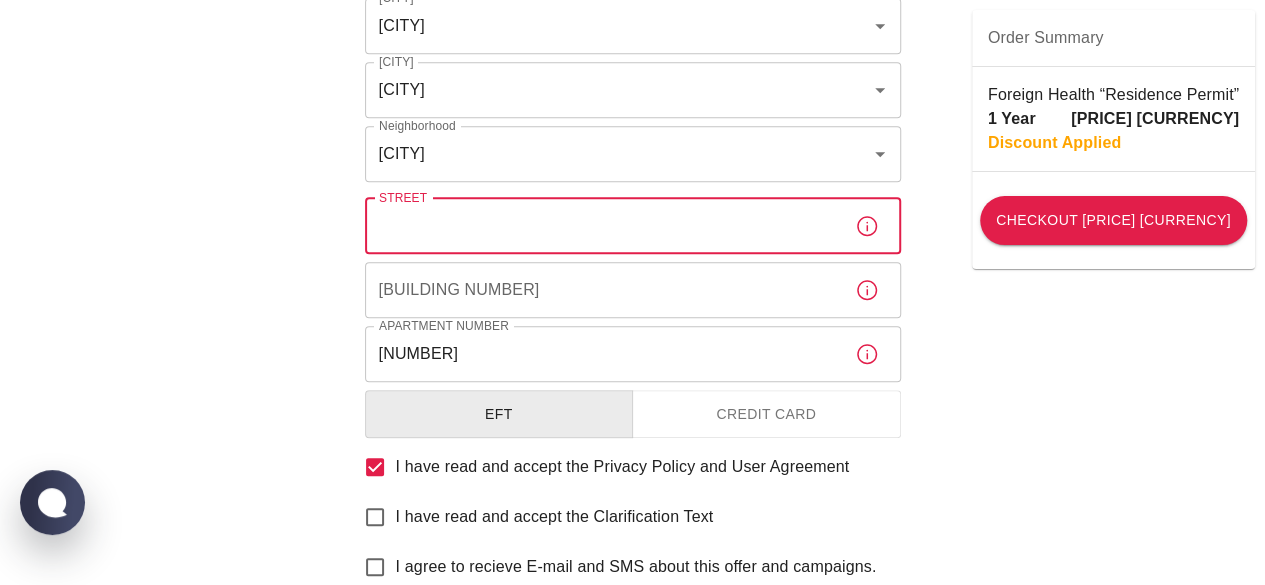 click on "Street" at bounding box center (602, 226) 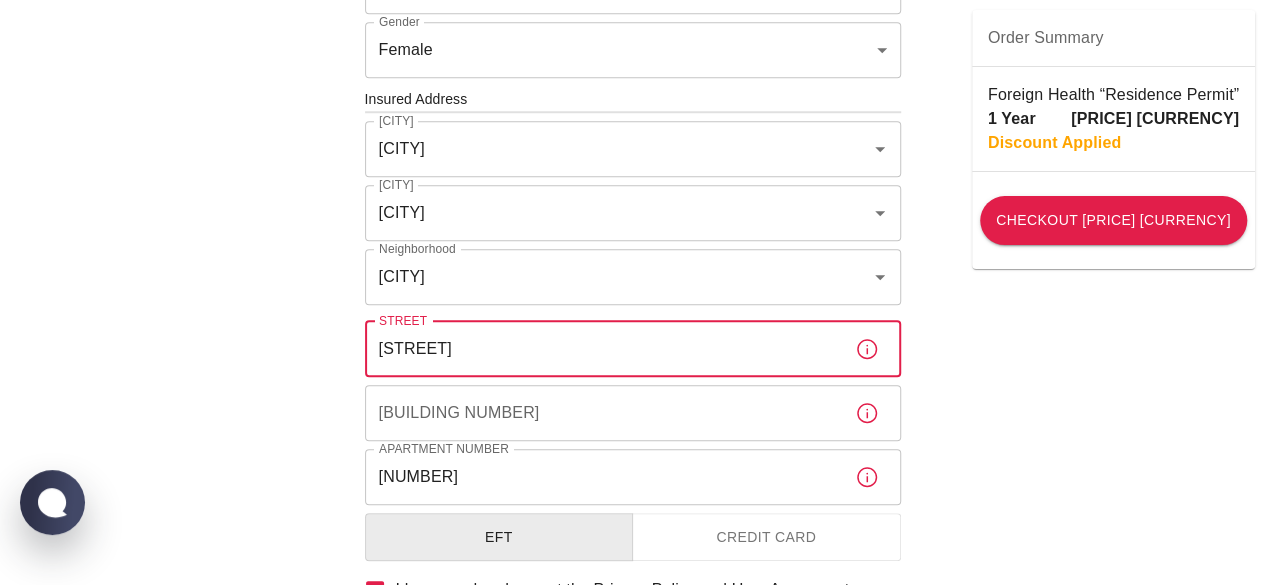 scroll, scrollTop: 679, scrollLeft: 0, axis: vertical 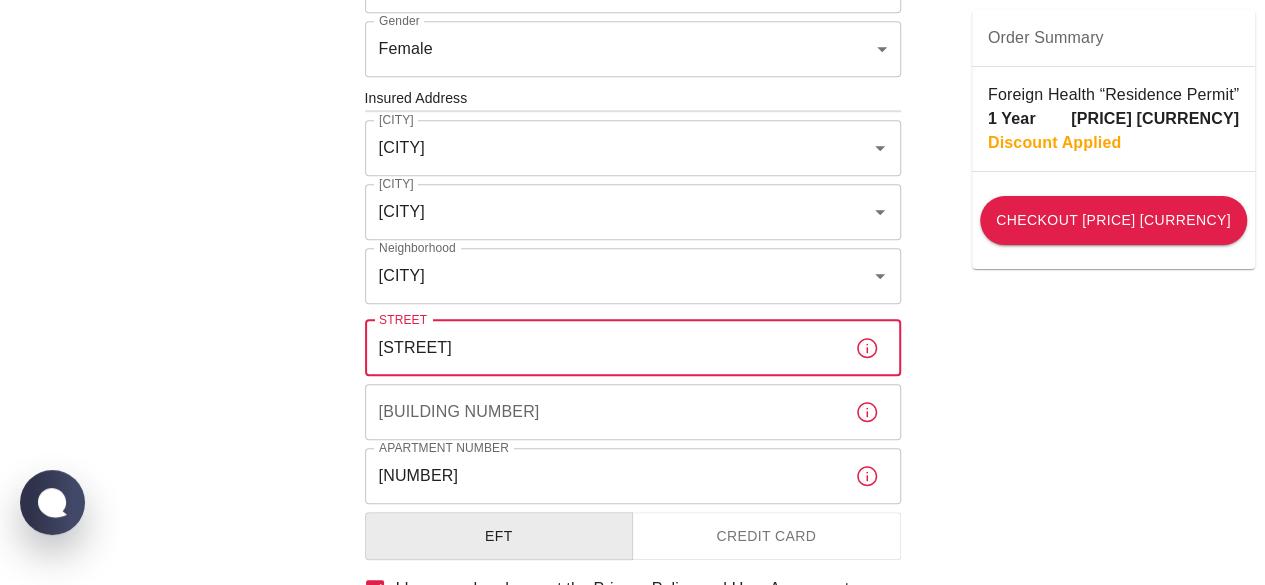 type on "[STREET]" 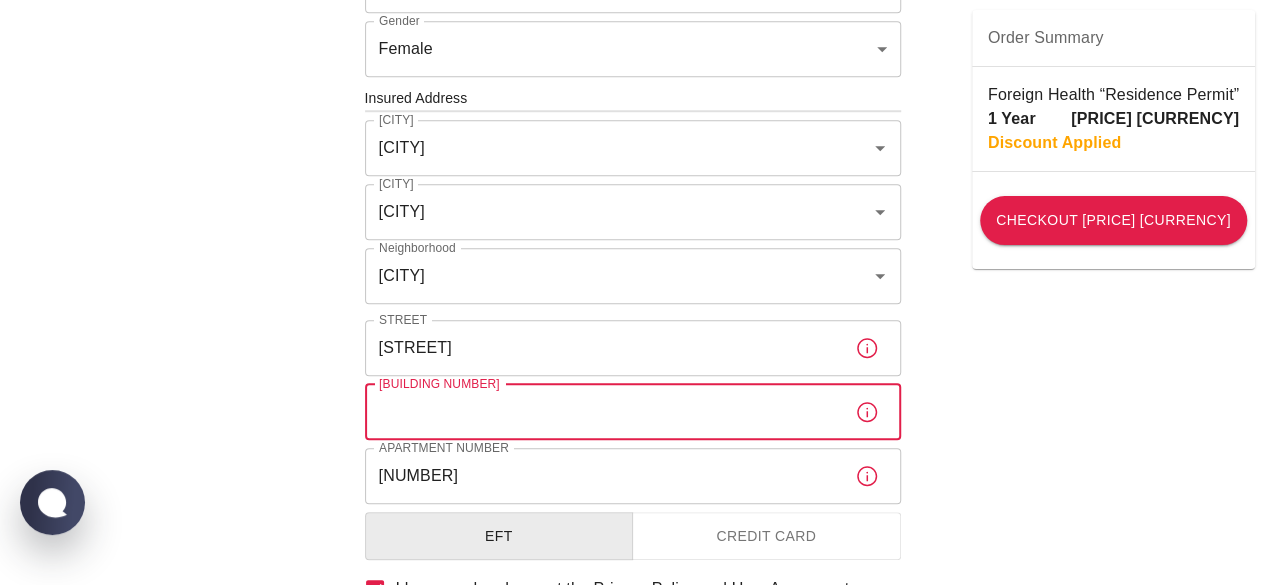 click on "[BUILDING NUMBER]" at bounding box center [602, 412] 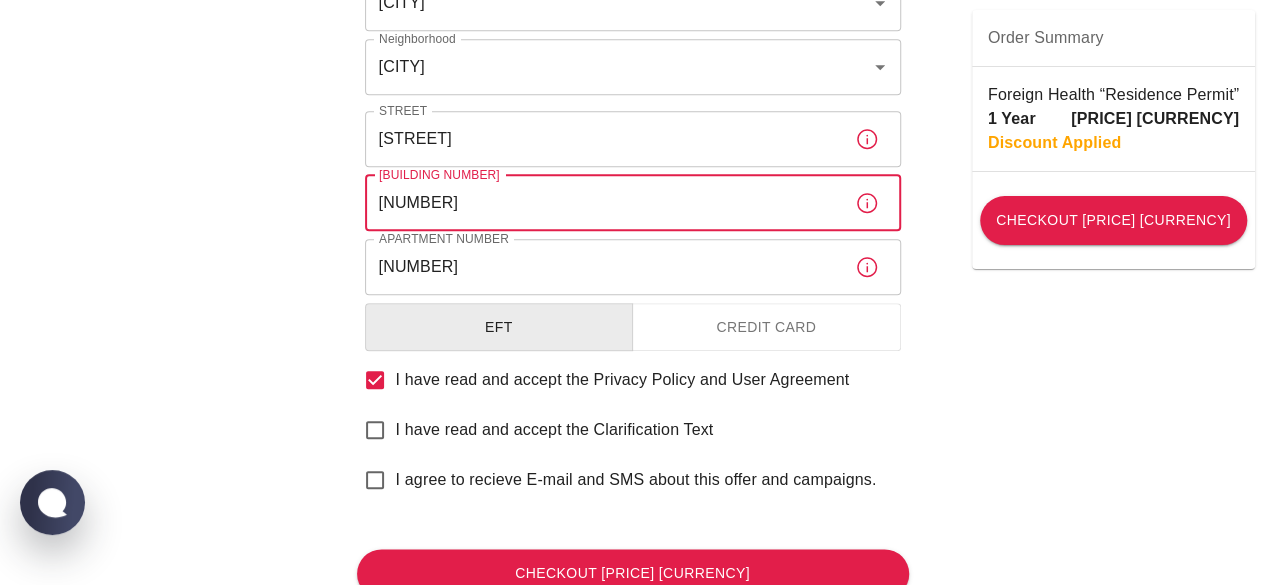 scroll, scrollTop: 889, scrollLeft: 0, axis: vertical 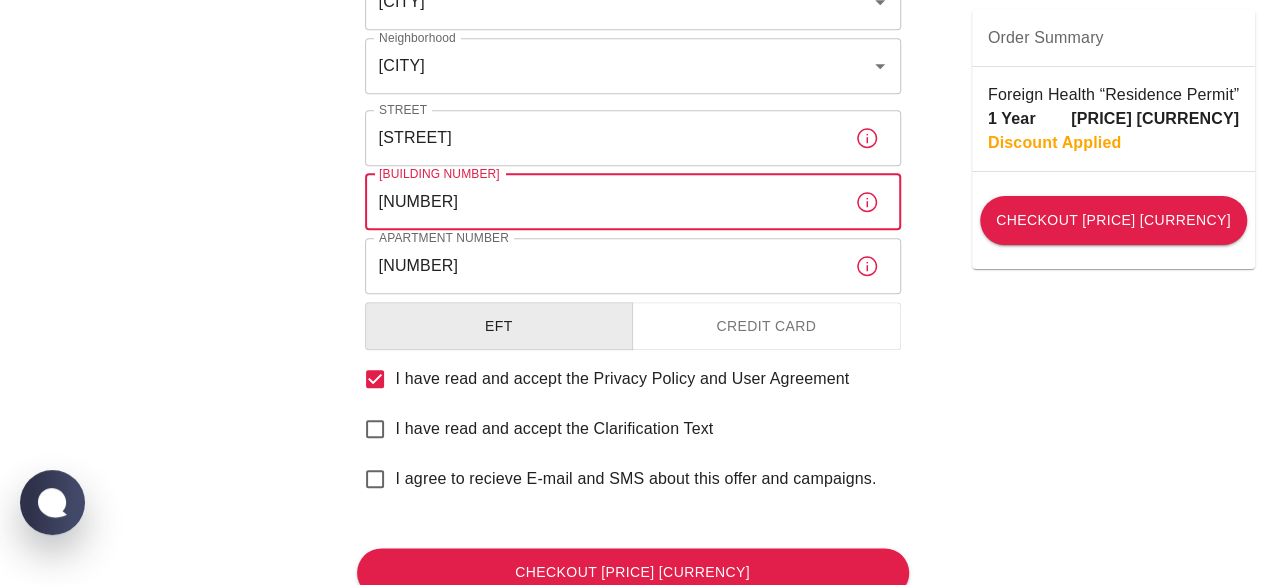 type on "[NUMBER]" 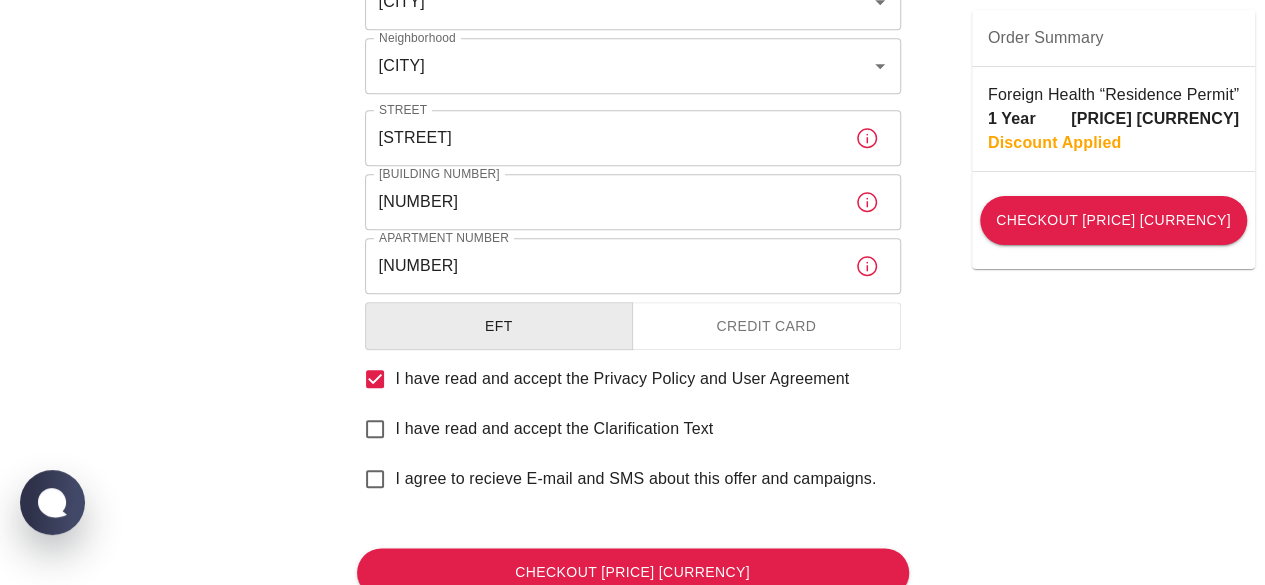scroll, scrollTop: 964, scrollLeft: 0, axis: vertical 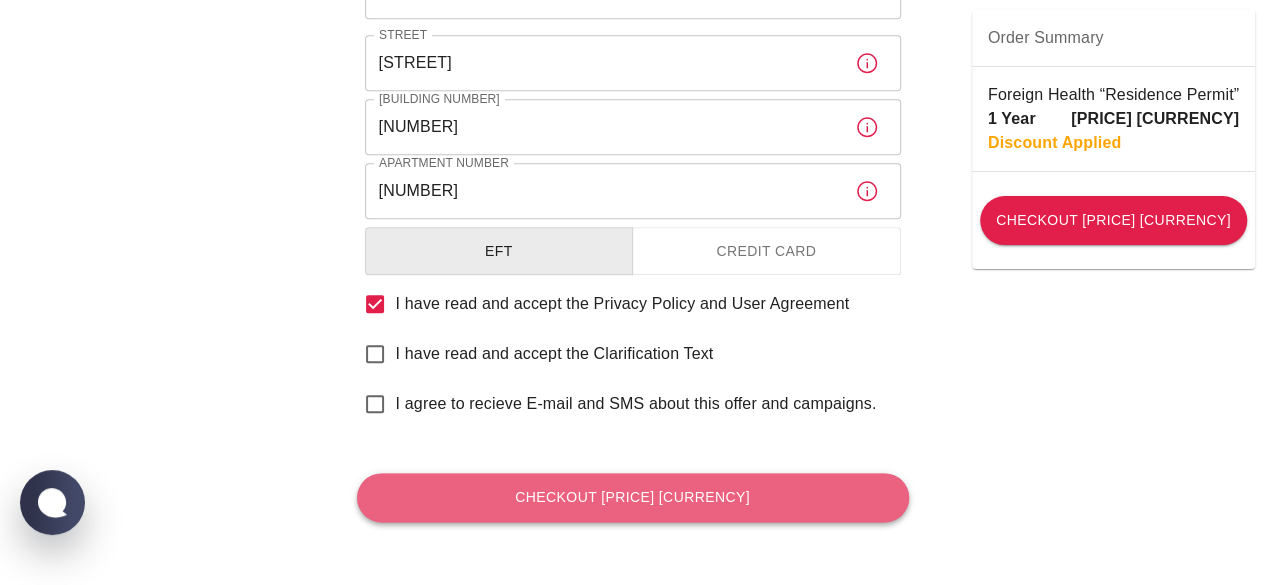 click on "Checkout [PRICE] [CURRENCY]" at bounding box center [633, 497] 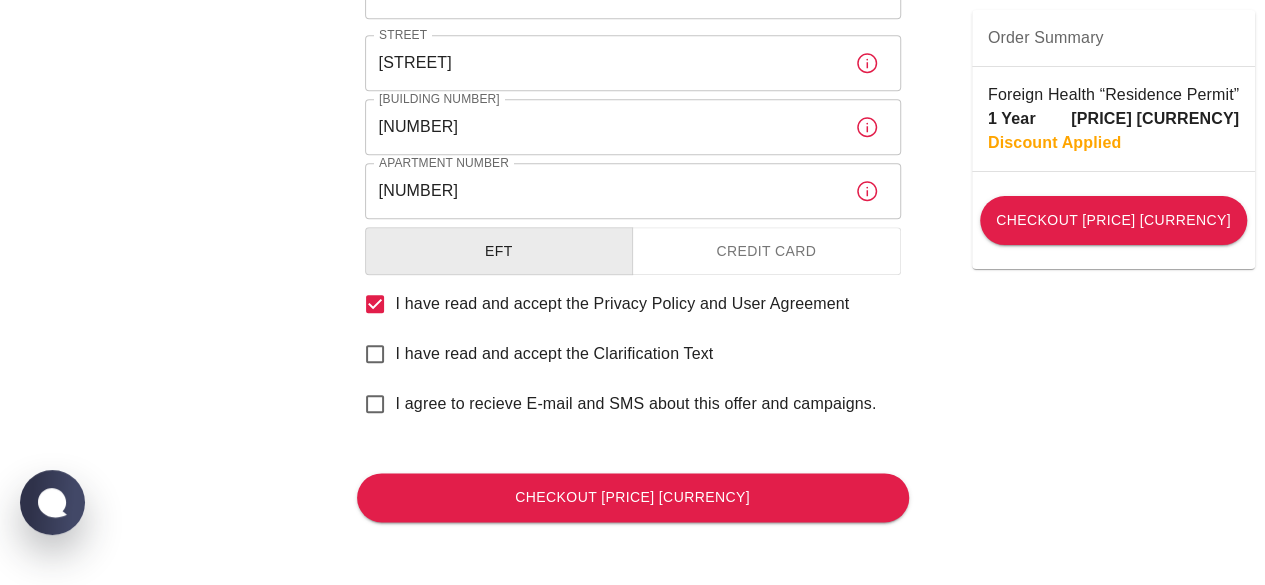 scroll, scrollTop: 563, scrollLeft: 0, axis: vertical 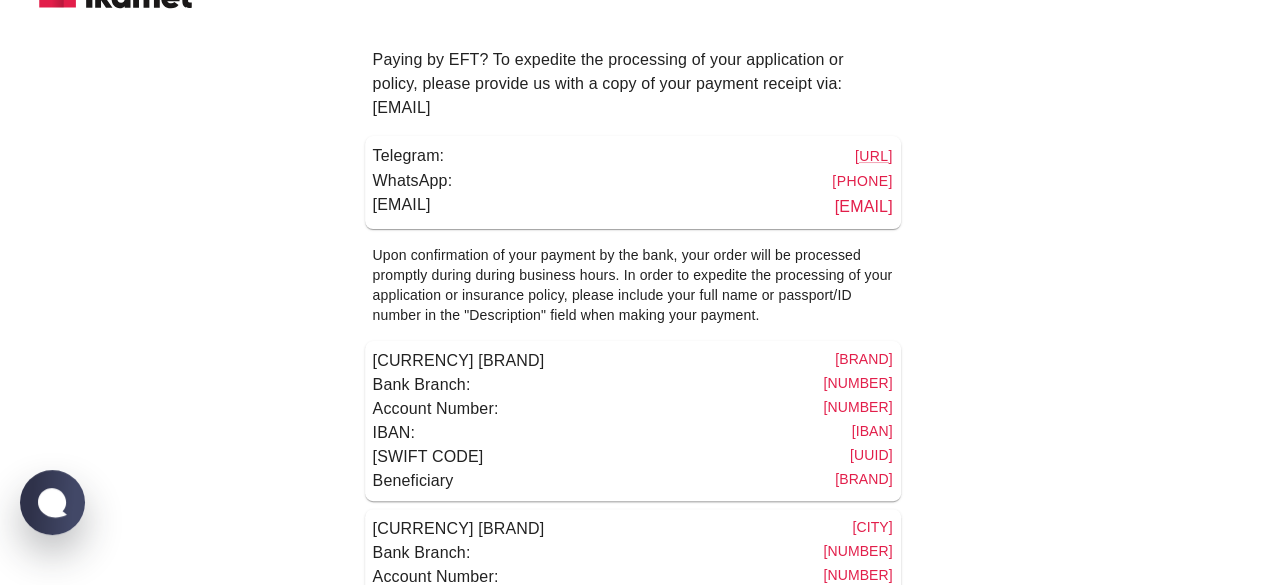 click on "Paying by EFT? To expedite the processing of your application or policy, please provide us with a copy of your payment receipt via: [EMAIL]" at bounding box center [633, 84] 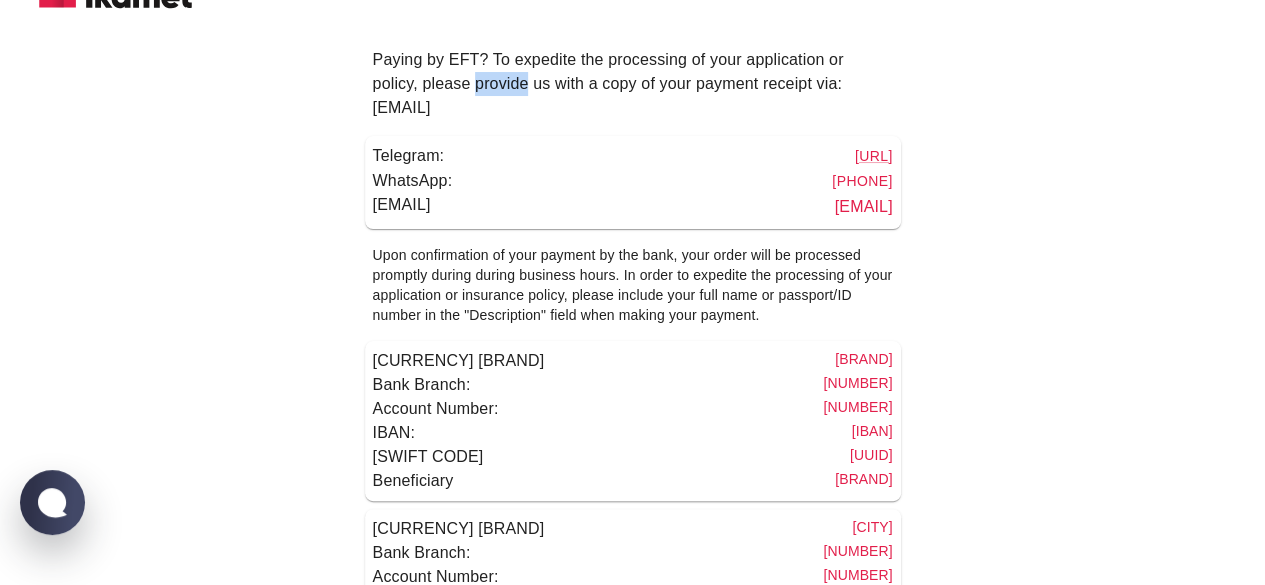 click on "Paying by EFT? To expedite the processing of your application or policy, please provide us with a copy of your payment receipt via: [EMAIL]" at bounding box center (633, 84) 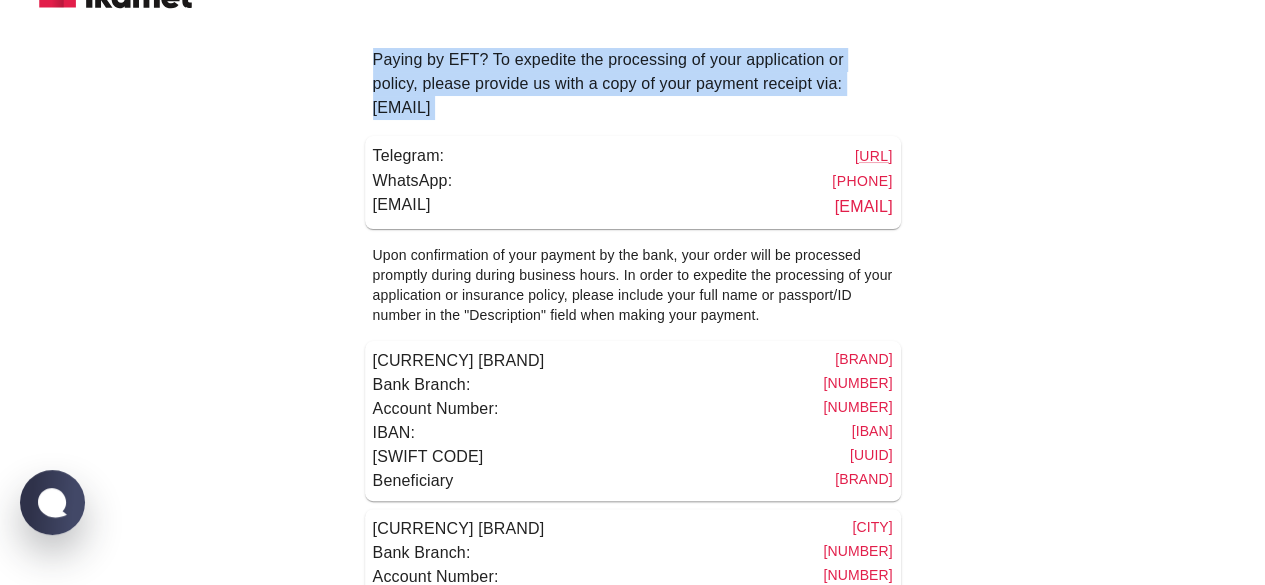 click on "Paying by EFT? To expedite the processing of your application or policy, please provide us with a copy of your payment receipt via: [EMAIL]" at bounding box center [633, 84] 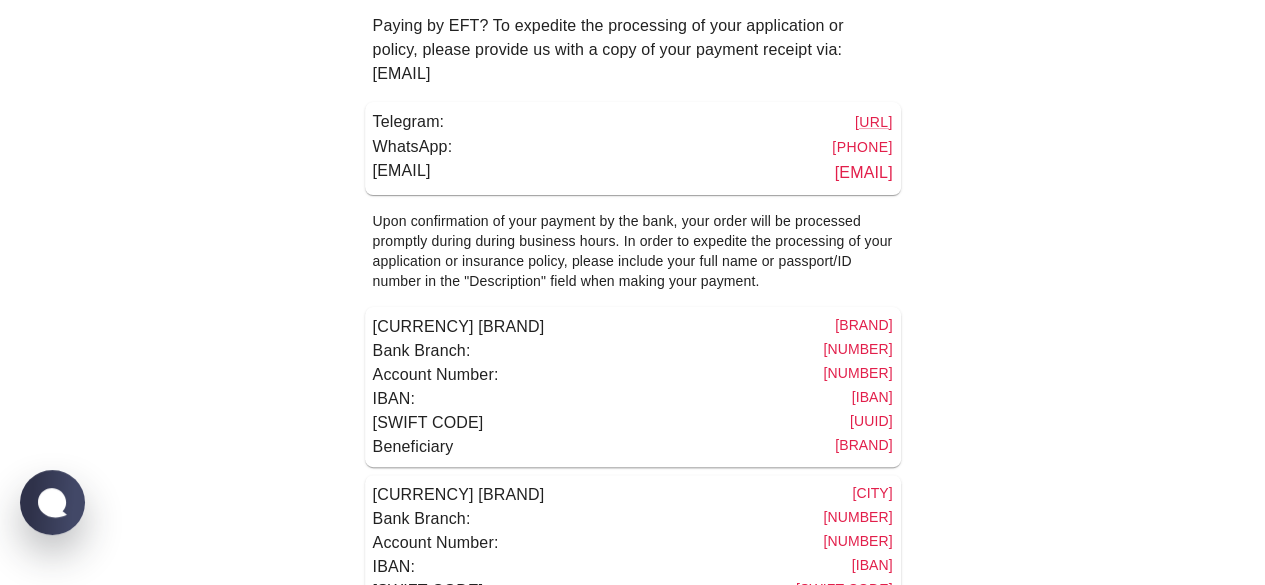scroll, scrollTop: 69, scrollLeft: 0, axis: vertical 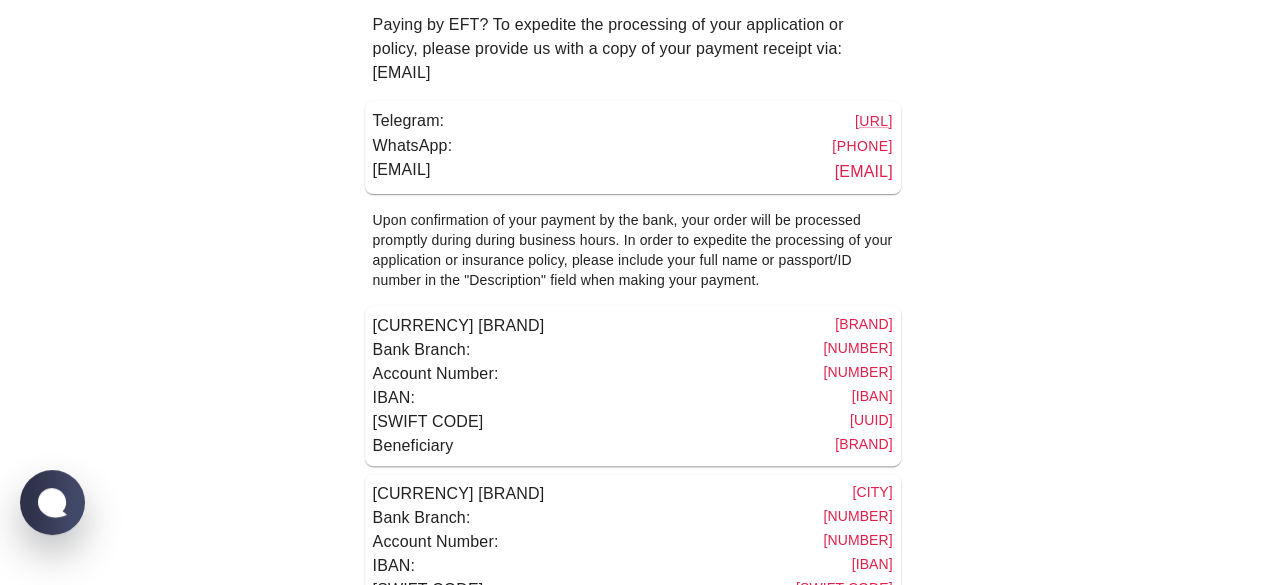 click on "Upon confirmation of your payment by the bank, your order will be processed promptly during during business hours. In order to expedite the processing of your application or insurance policy, please include your full name or passport/ID number in the "Description" field when making your payment." at bounding box center (633, 250) 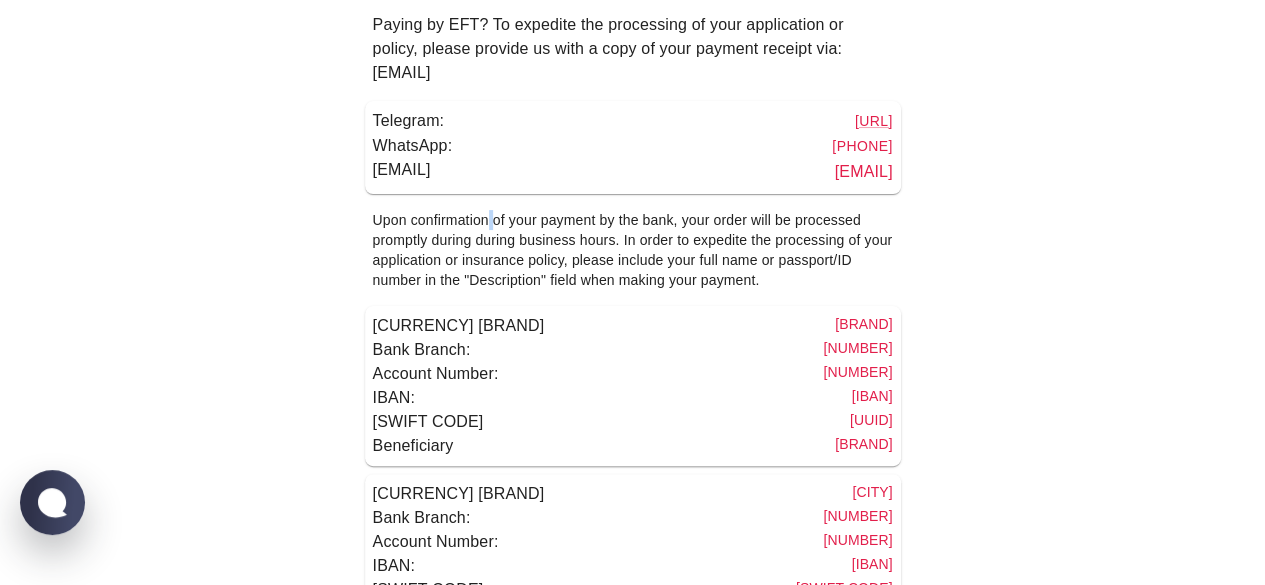 click on "Upon confirmation of your payment by the bank, your order will be processed promptly during during business hours. In order to expedite the processing of your application or insurance policy, please include your full name or passport/ID number in the "Description" field when making your payment." at bounding box center [633, 250] 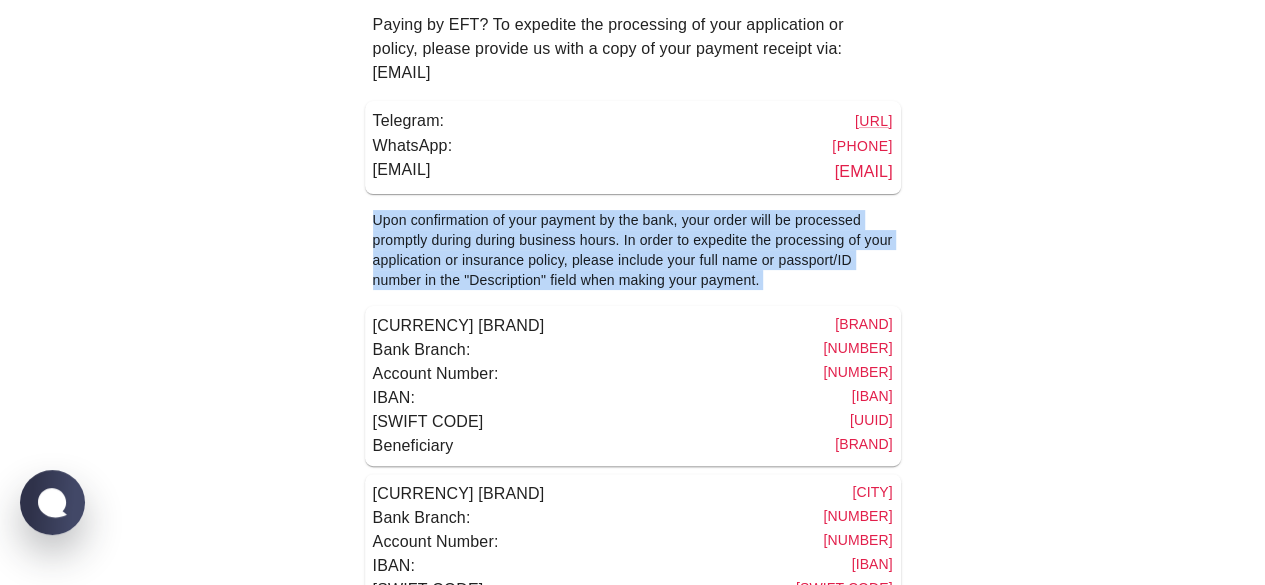 click on "Upon confirmation of your payment by the bank, your order will be processed promptly during during business hours. In order to expedite the processing of your application or insurance policy, please include your full name or passport/ID number in the "Description" field when making your payment." at bounding box center [633, 250] 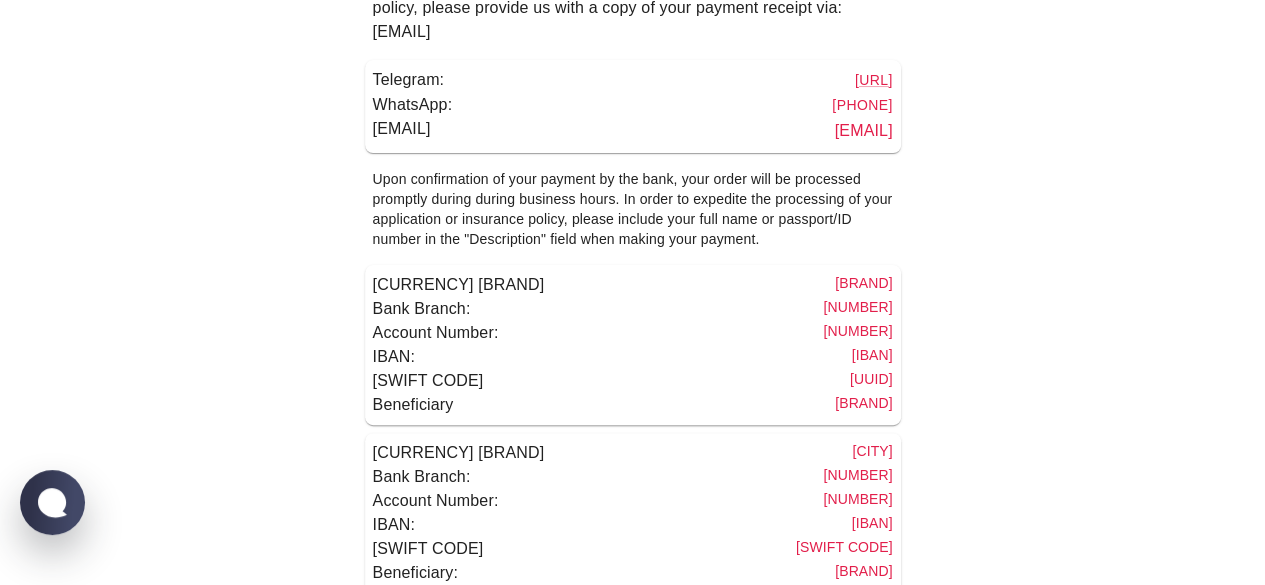 click on "[CURRENCY] [BRAND]" at bounding box center [463, 285] 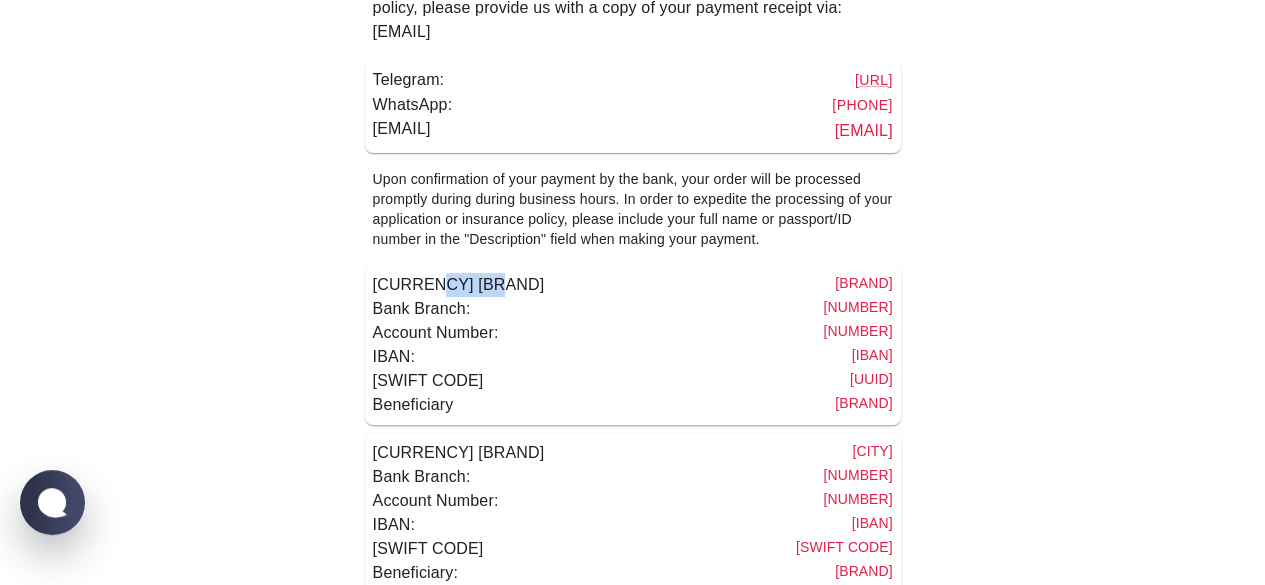 click on "[CURRENCY] [BRAND]" at bounding box center [463, 285] 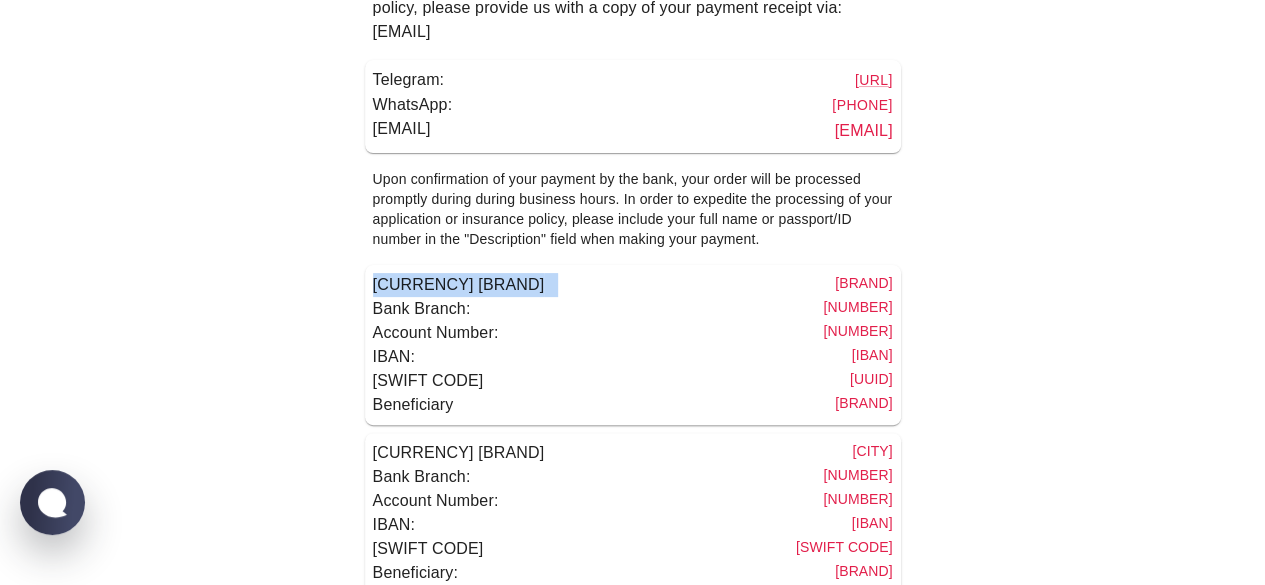 click on "[CURRENCY] [BRAND]" at bounding box center (463, 285) 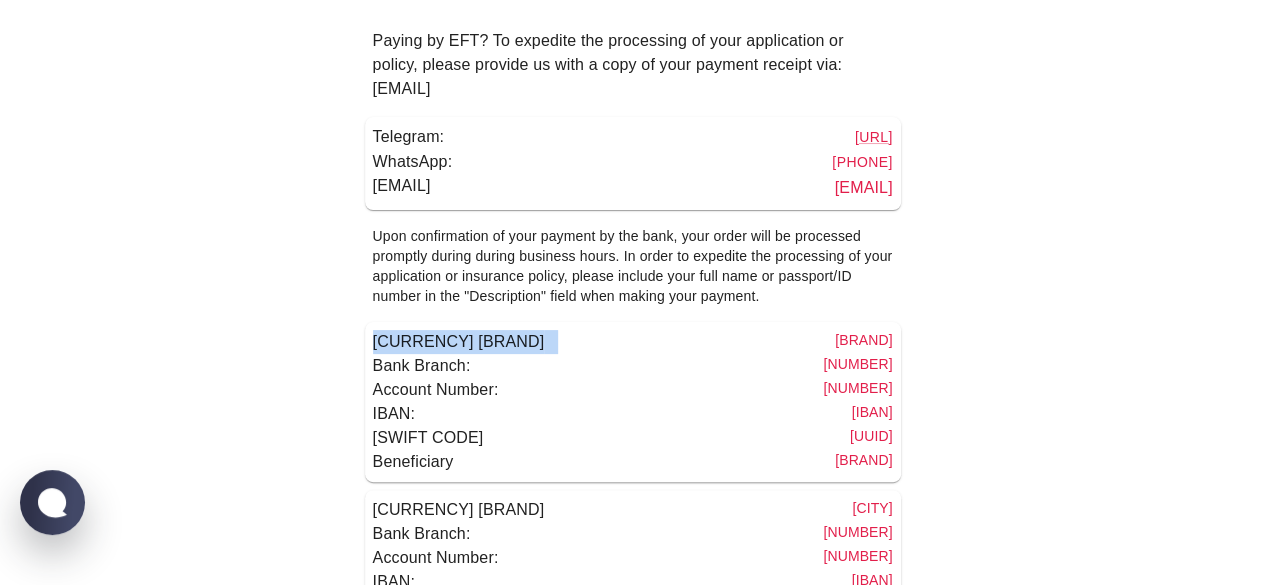 scroll, scrollTop: 52, scrollLeft: 0, axis: vertical 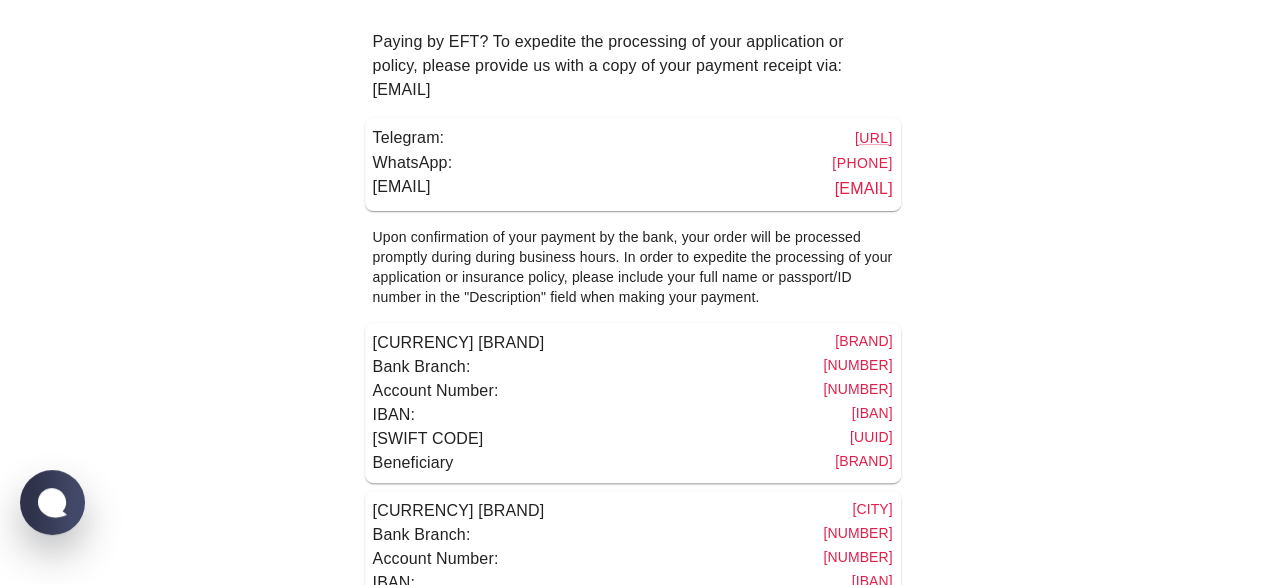 click on "Telegram: [URL]" at bounding box center [633, 138] 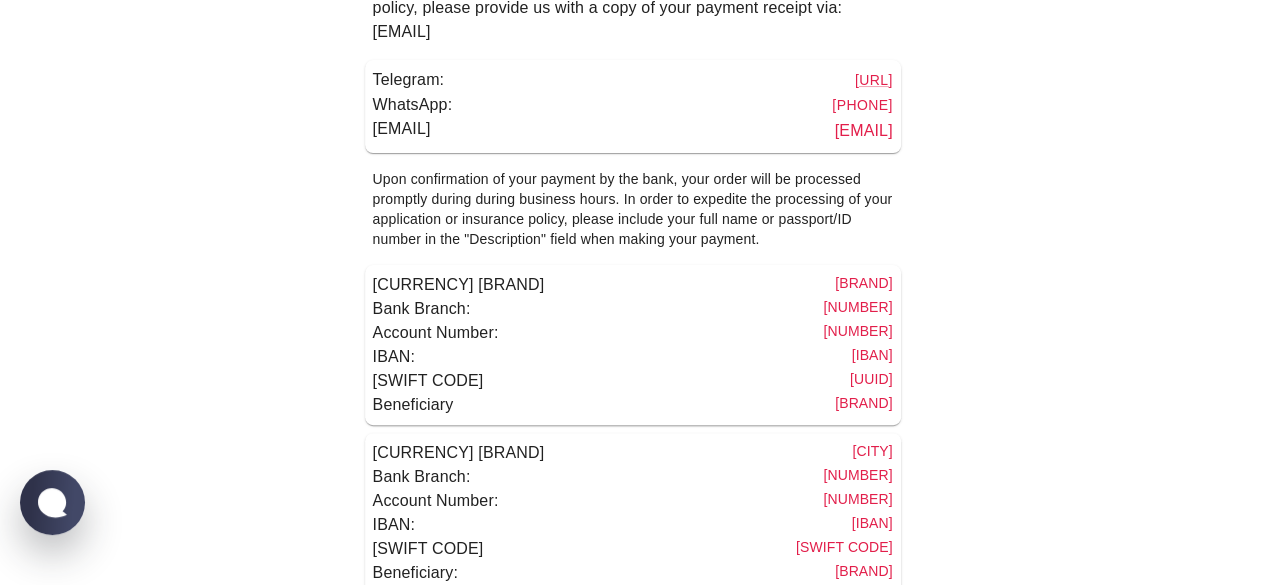 scroll, scrollTop: 92, scrollLeft: 0, axis: vertical 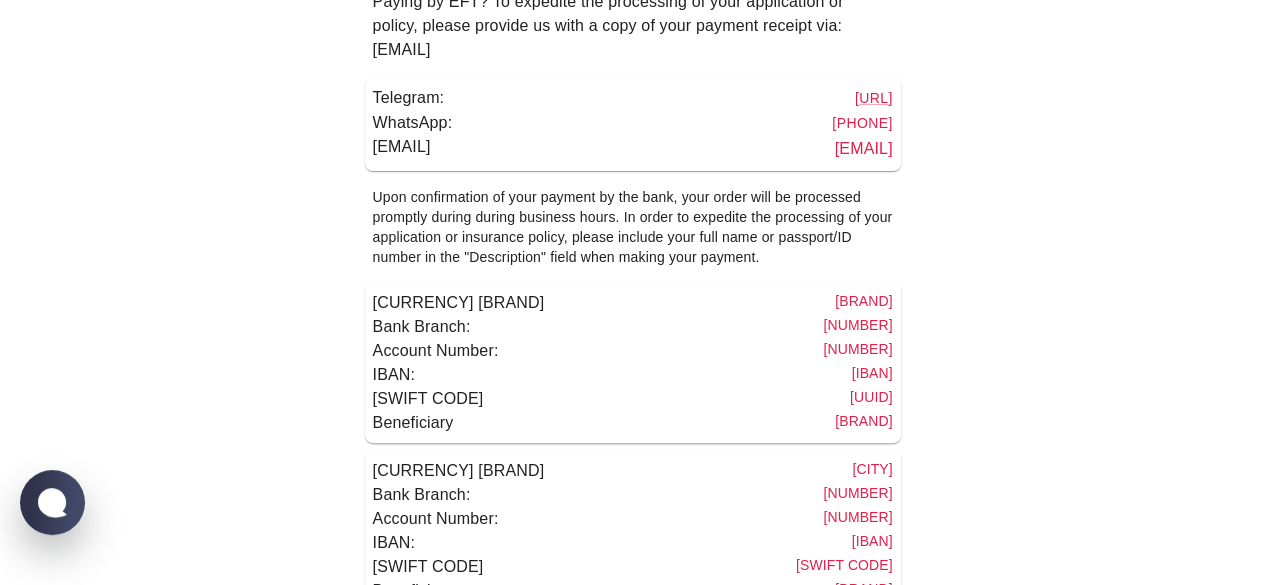 click on "Upon confirmation of your payment by the bank, your order will be processed promptly during during business hours. In order to expedite the processing of your application or insurance policy, please include your full name or passport/ID number in the "Description" field when making your payment." at bounding box center (633, 227) 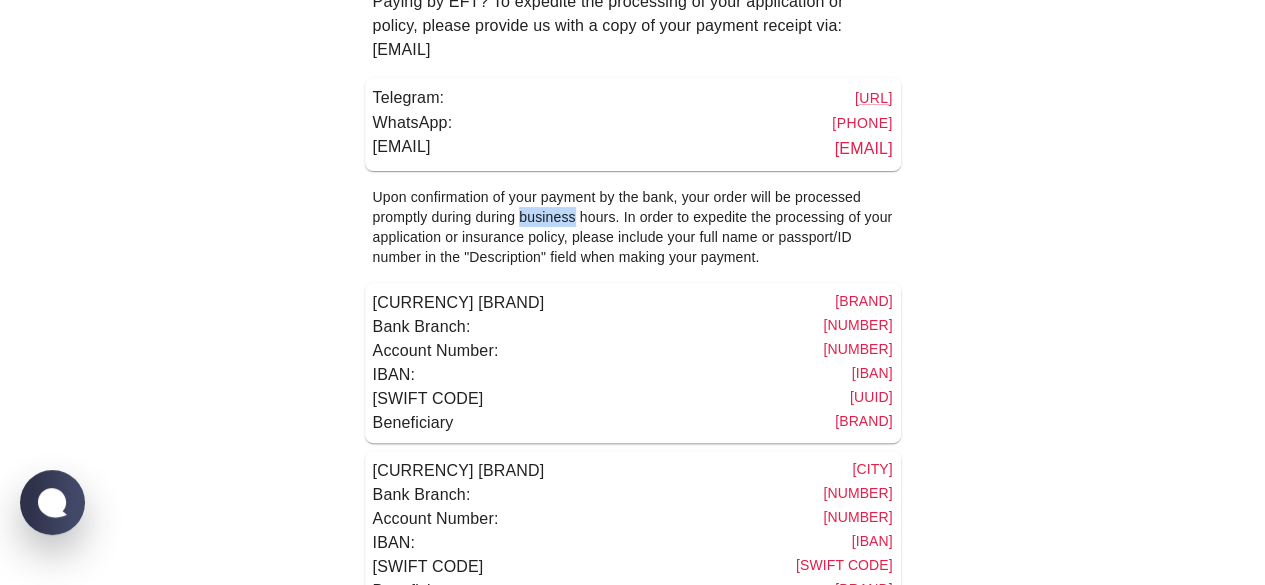 click on "Upon confirmation of your payment by the bank, your order will be processed promptly during during business hours. In order to expedite the processing of your application or insurance policy, please include your full name or passport/ID number in the "Description" field when making your payment." at bounding box center [633, 227] 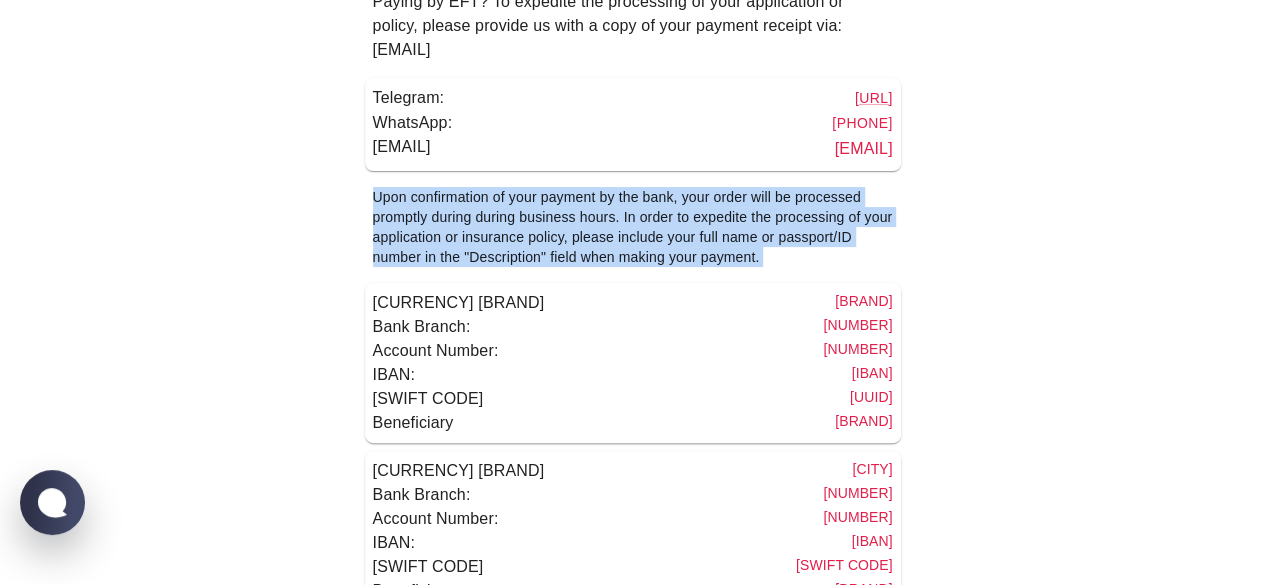 click on "Upon confirmation of your payment by the bank, your order will be processed promptly during during business hours. In order to expedite the processing of your application or insurance policy, please include your full name or passport/ID number in the "Description" field when making your payment." at bounding box center (633, 227) 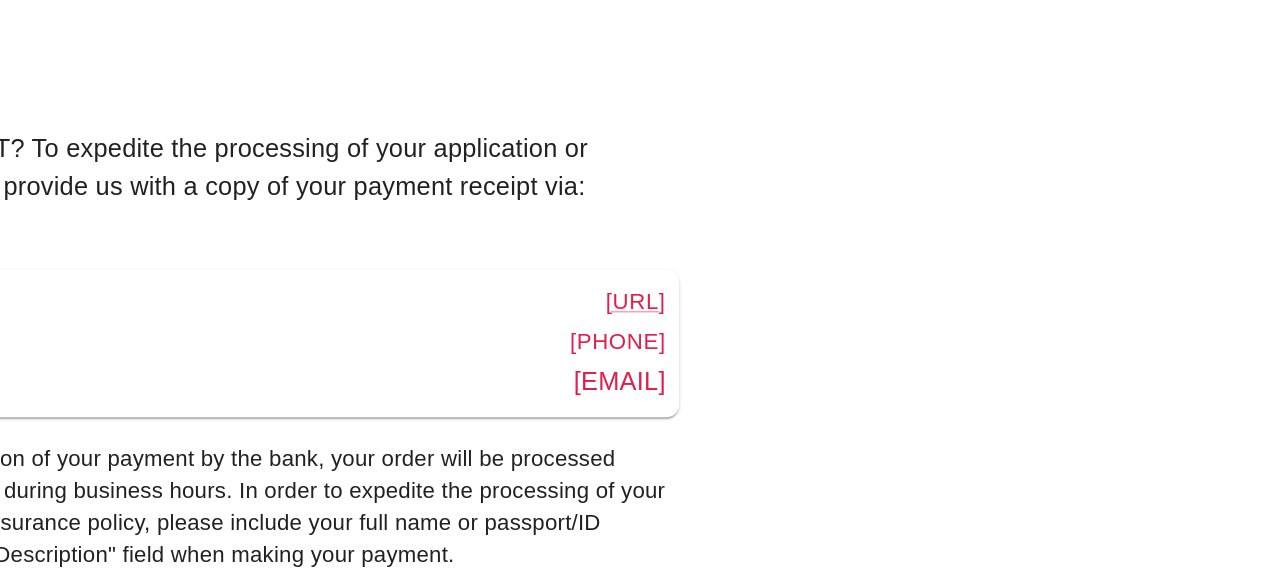 scroll, scrollTop: 0, scrollLeft: 0, axis: both 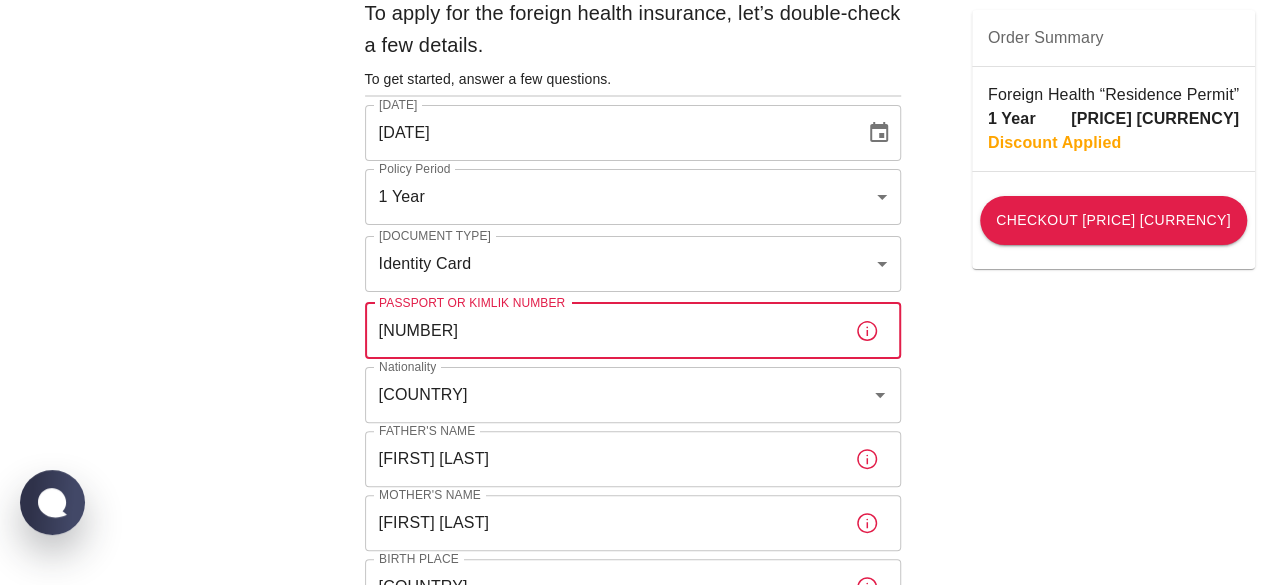 click on "[NUMBER]" at bounding box center (602, 331) 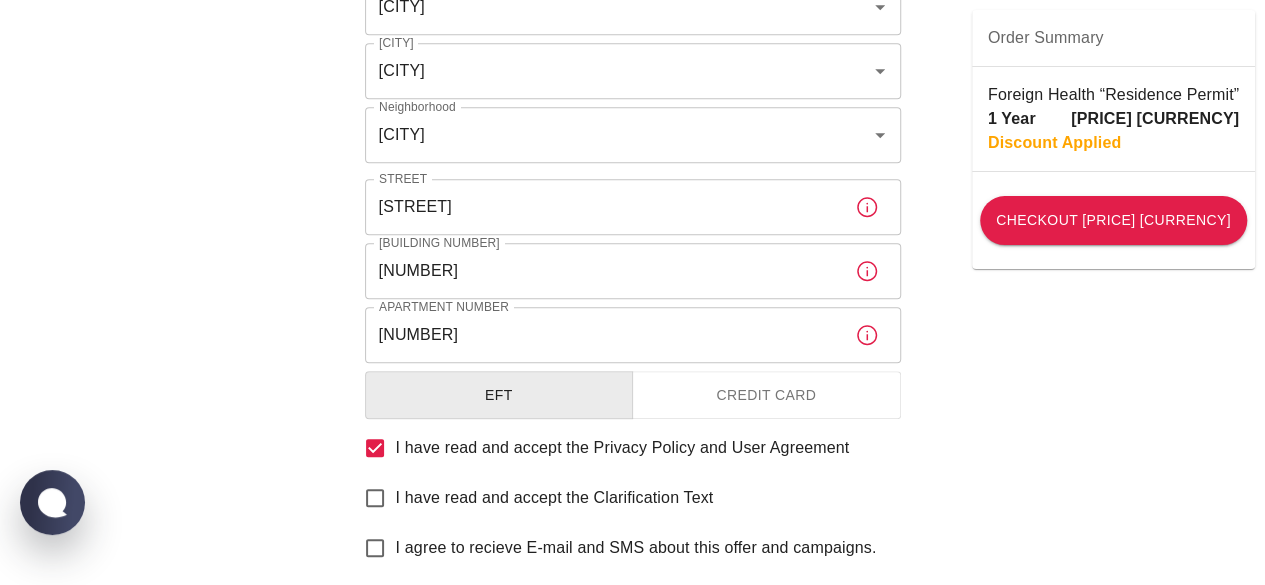 scroll, scrollTop: 964, scrollLeft: 0, axis: vertical 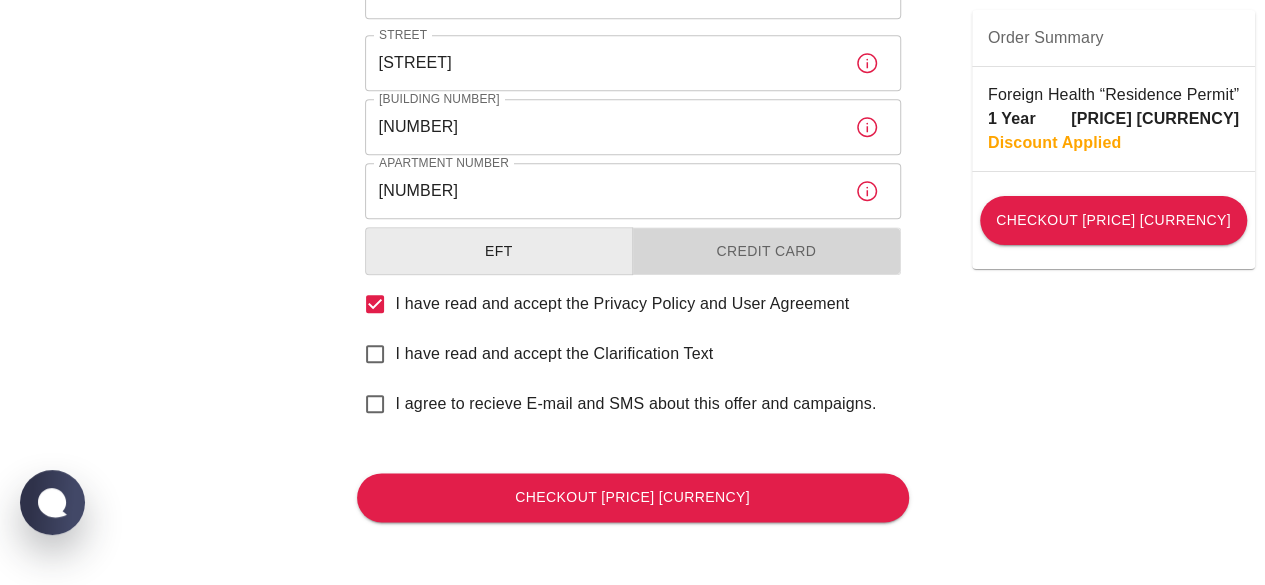 click on "Credit Card" at bounding box center (766, 251) 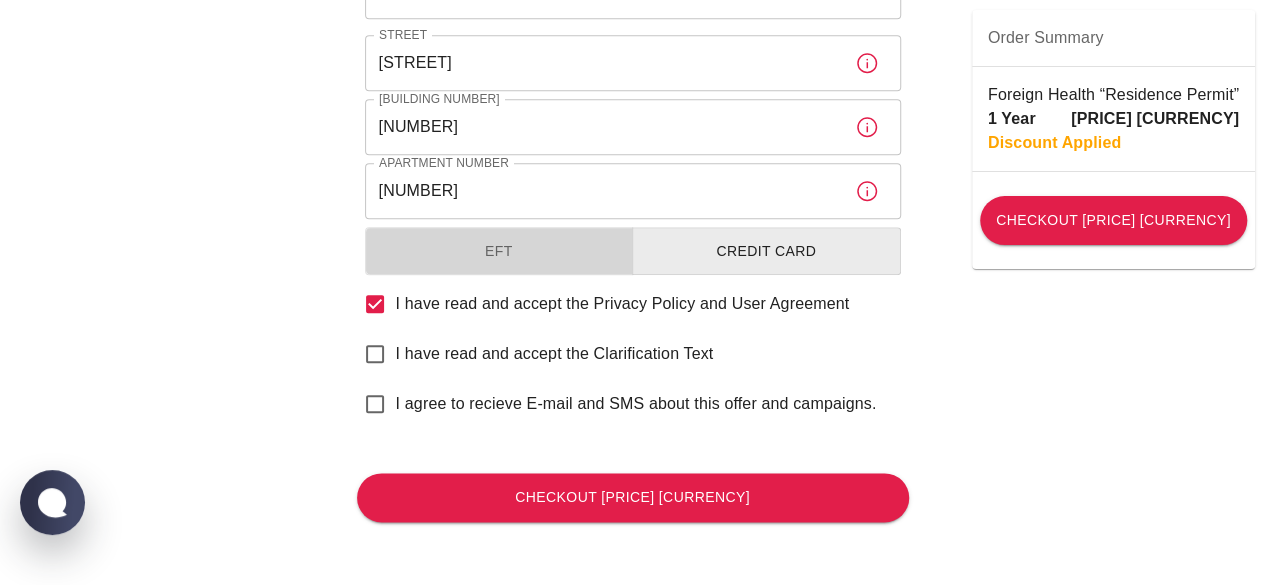 click on "EFT" at bounding box center (499, 251) 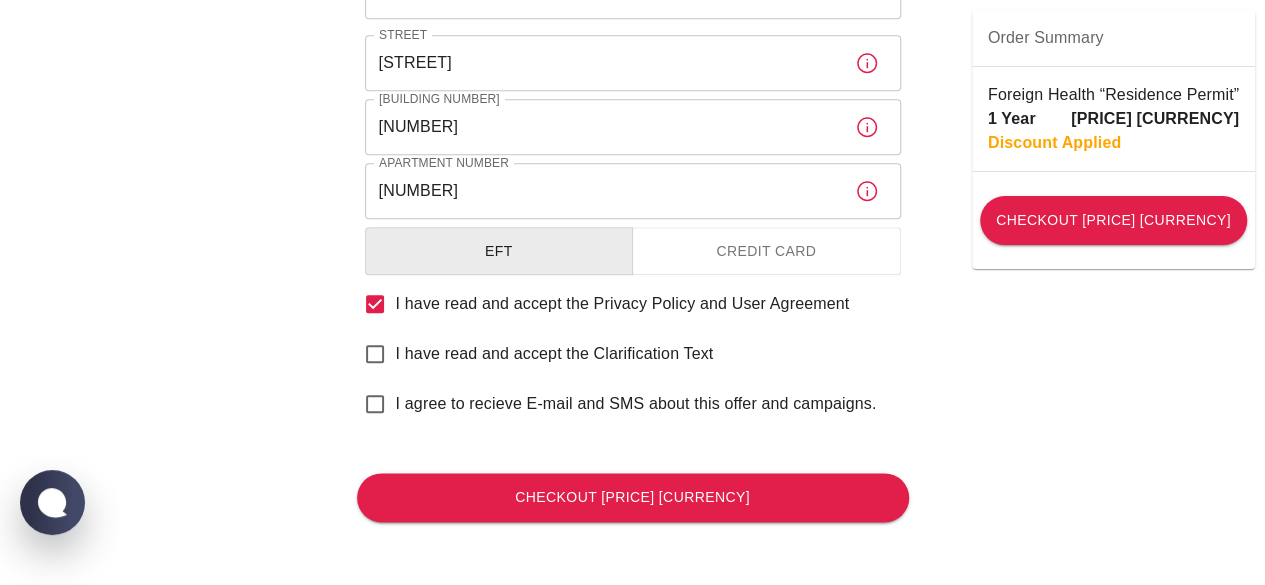 click on "Credit Card" at bounding box center (766, 251) 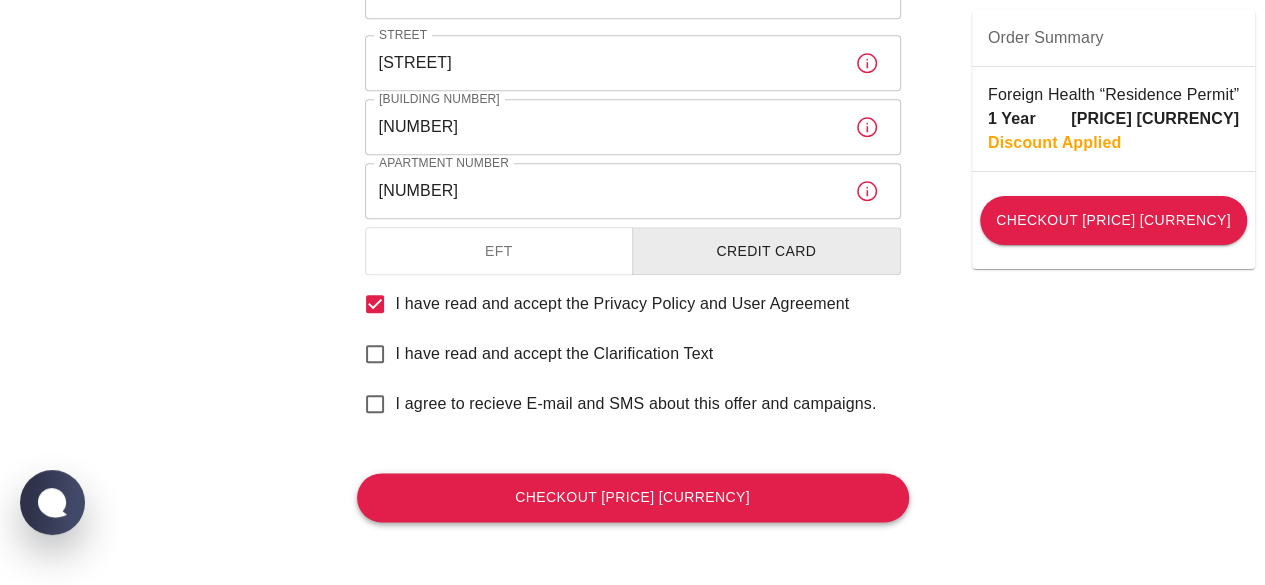 click on "Checkout [PRICE] [CURRENCY]" at bounding box center (633, 497) 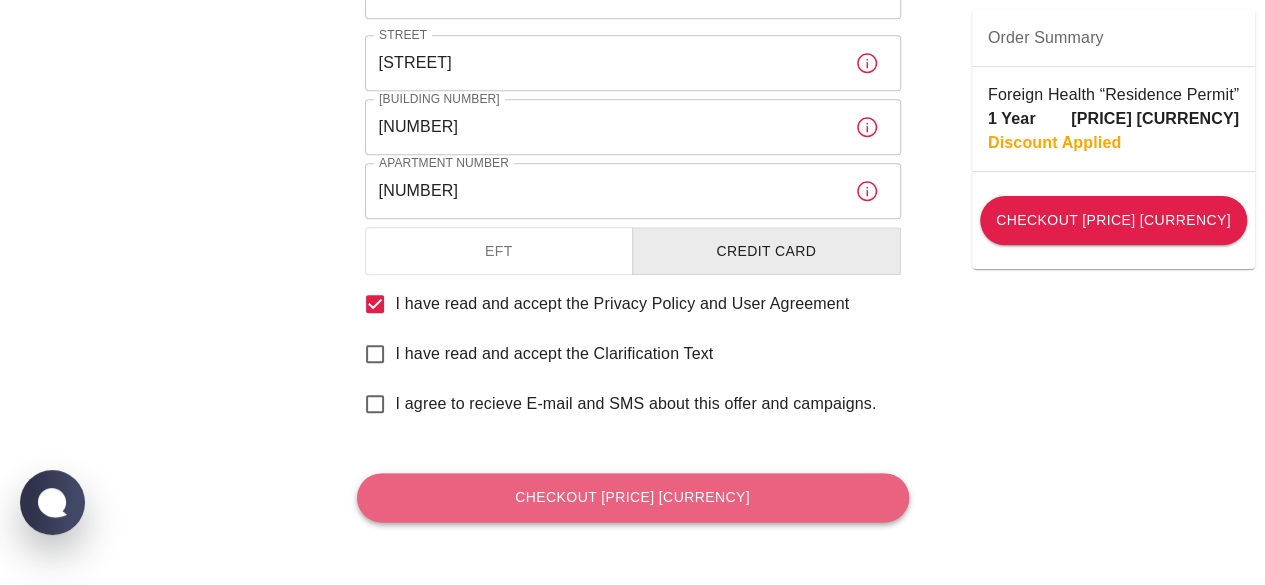 click on "Checkout [PRICE] [CURRENCY]" at bounding box center (633, 497) 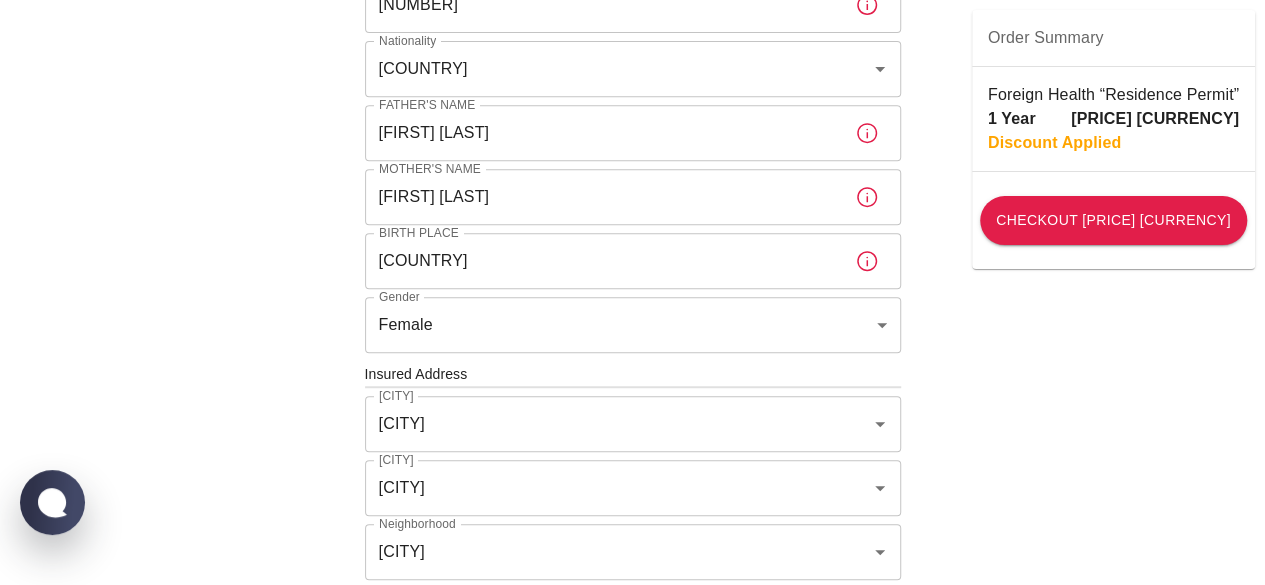scroll, scrollTop: 395, scrollLeft: 0, axis: vertical 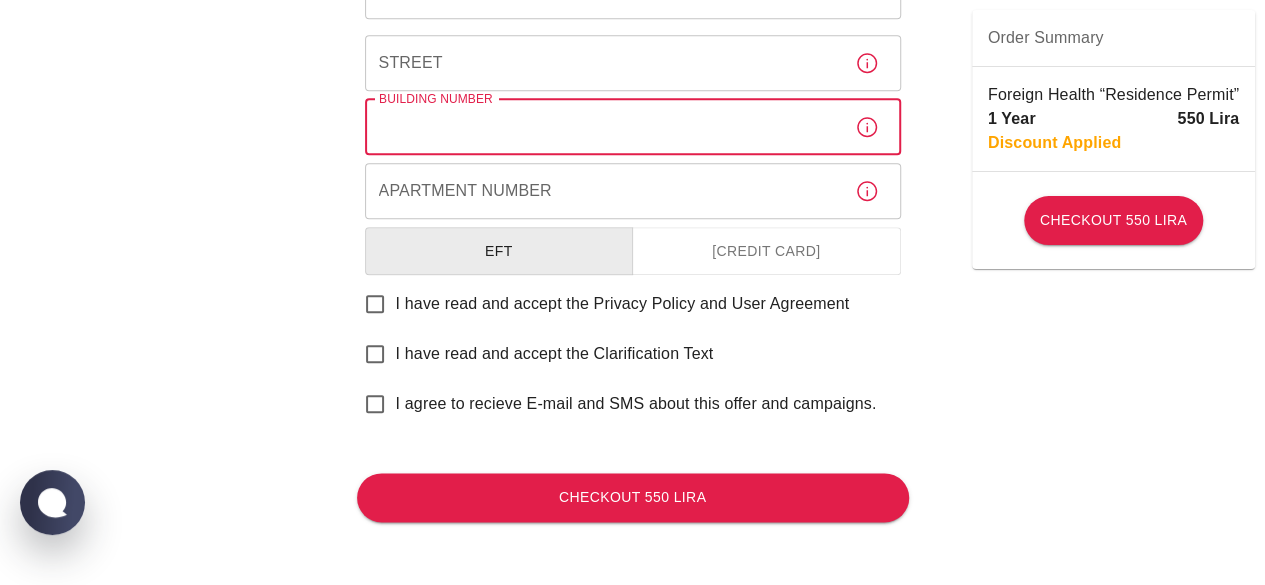 click on "Building Number" at bounding box center [602, 127] 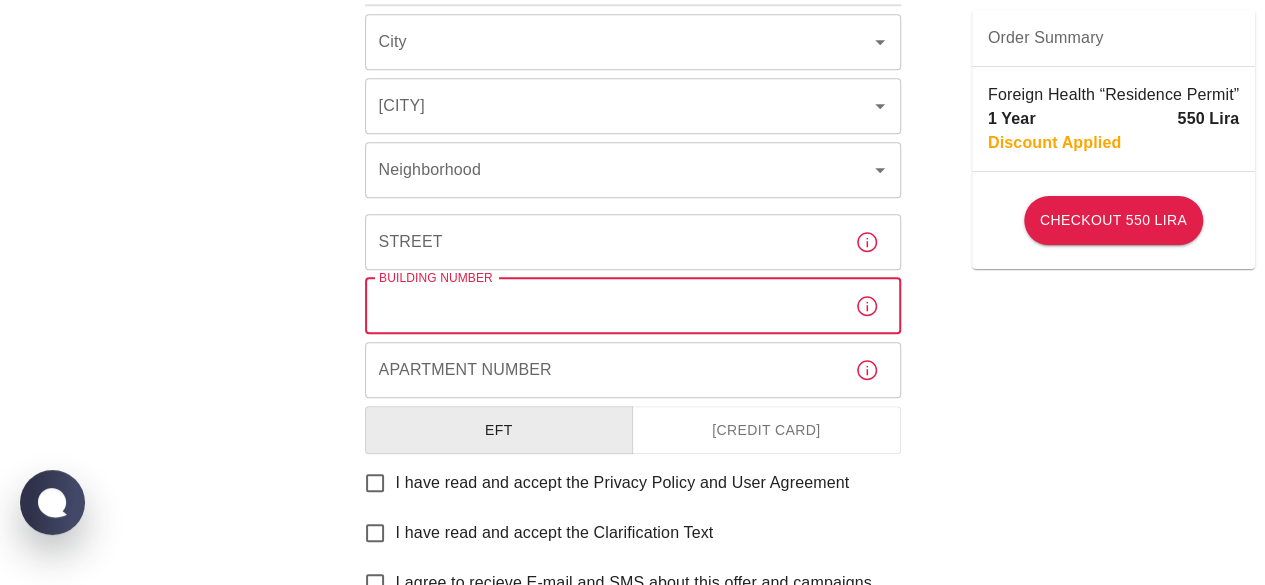 scroll, scrollTop: 784, scrollLeft: 0, axis: vertical 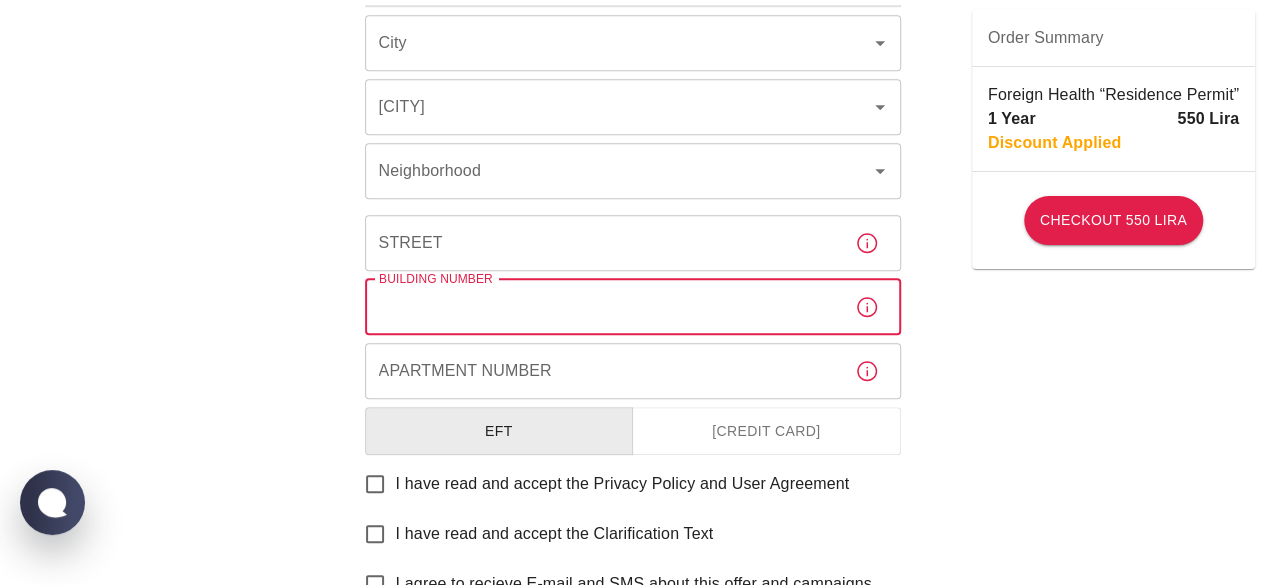 click on "Building Number" at bounding box center (602, 307) 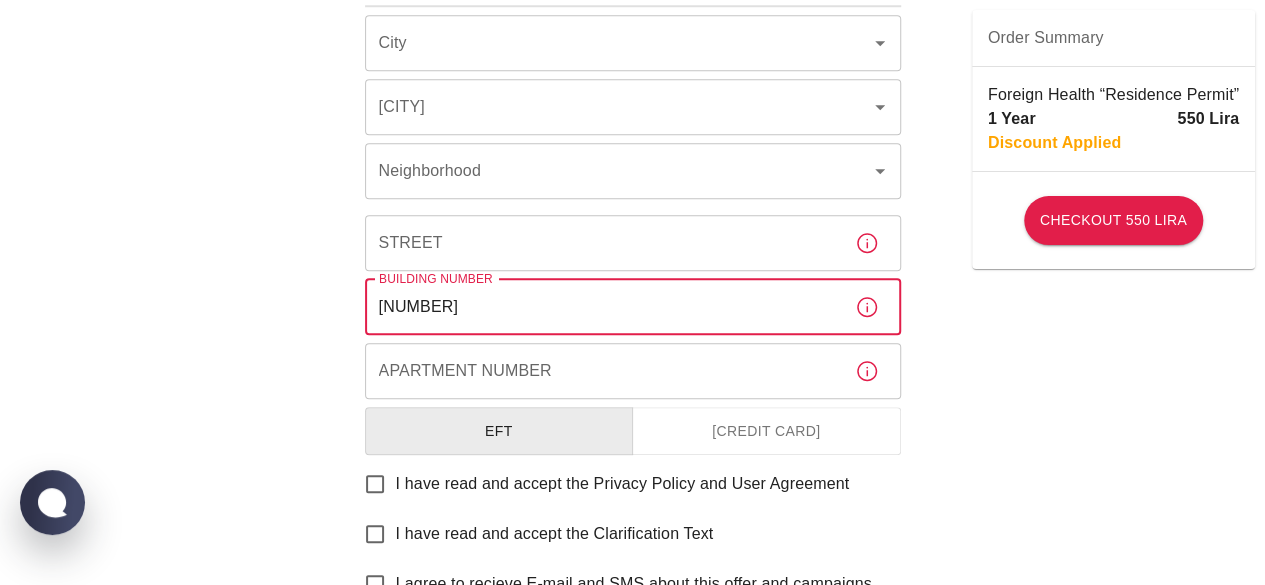 click on "Apartment Number" at bounding box center [602, 371] 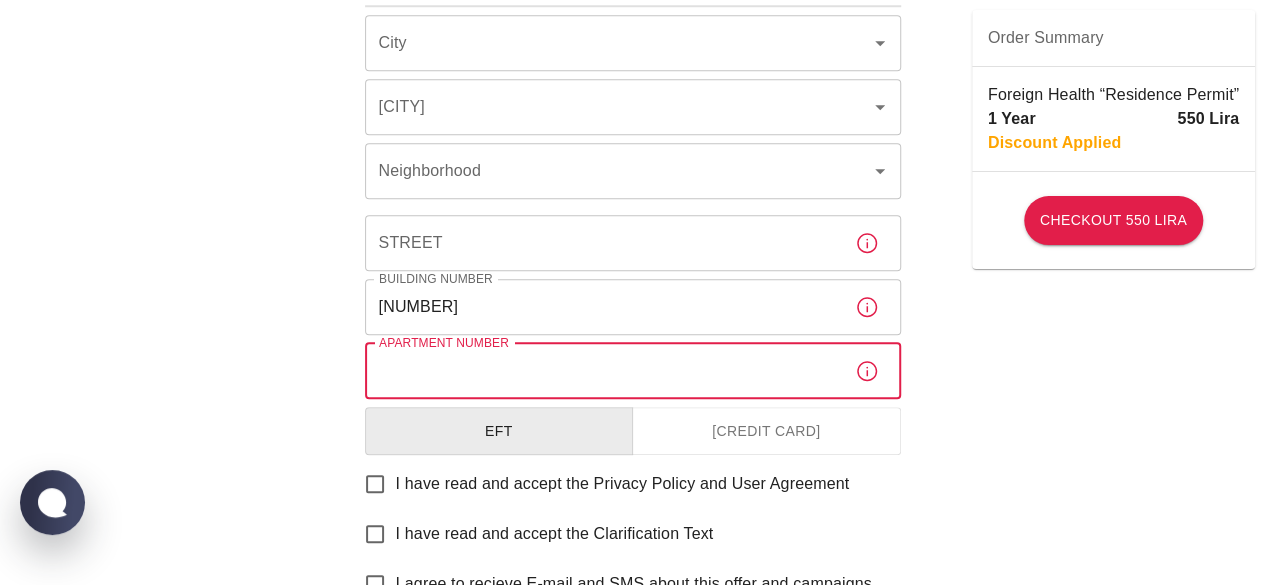 type on "[NUMBER] [LETTER]" 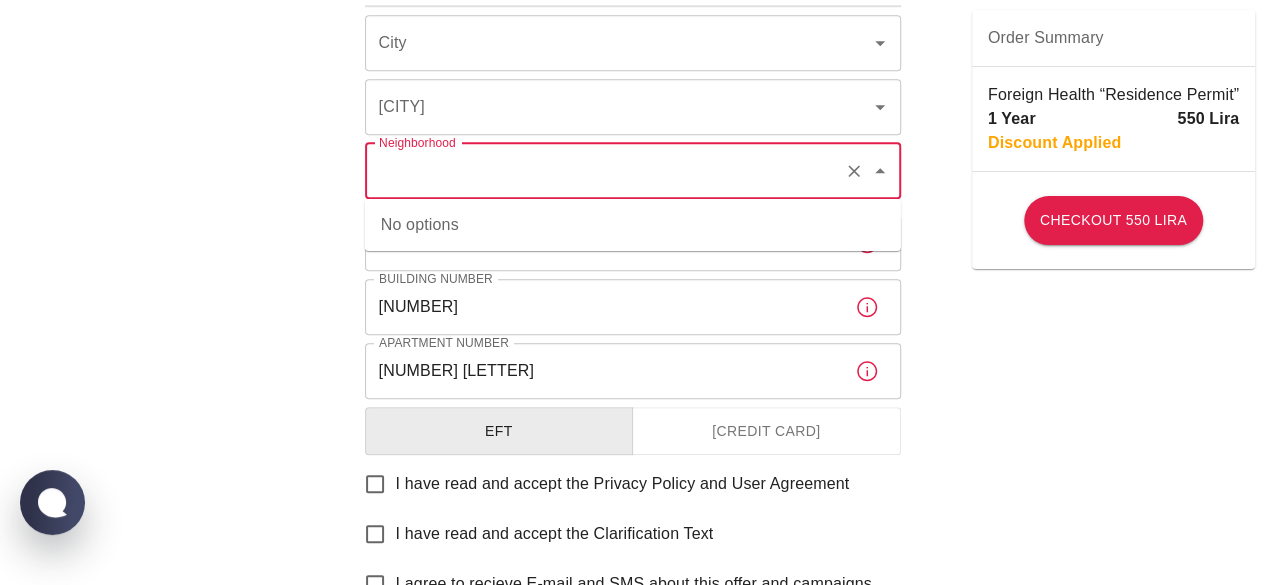click on "Neighborhood" at bounding box center [605, 171] 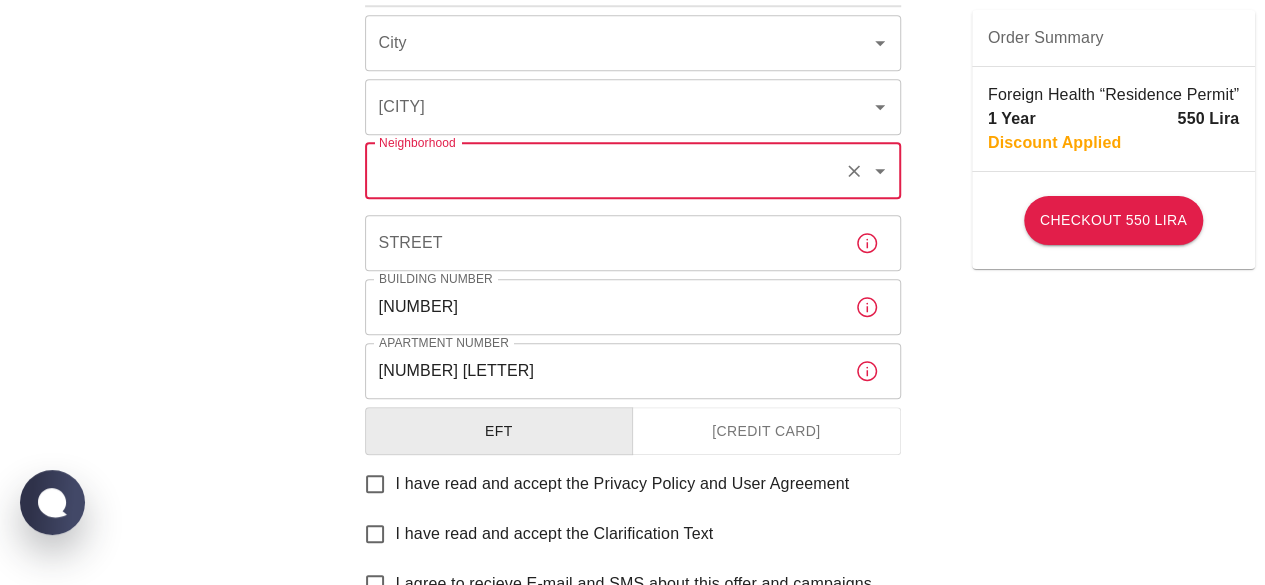 click on "Neighborhood" at bounding box center (605, 171) 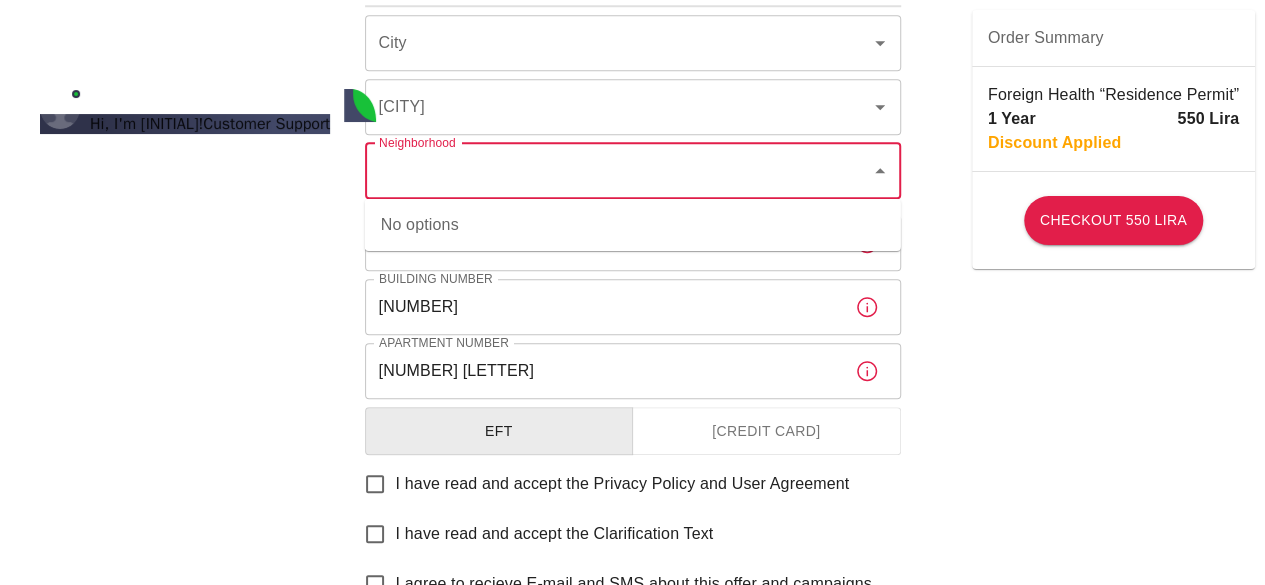 scroll, scrollTop: 0, scrollLeft: 0, axis: both 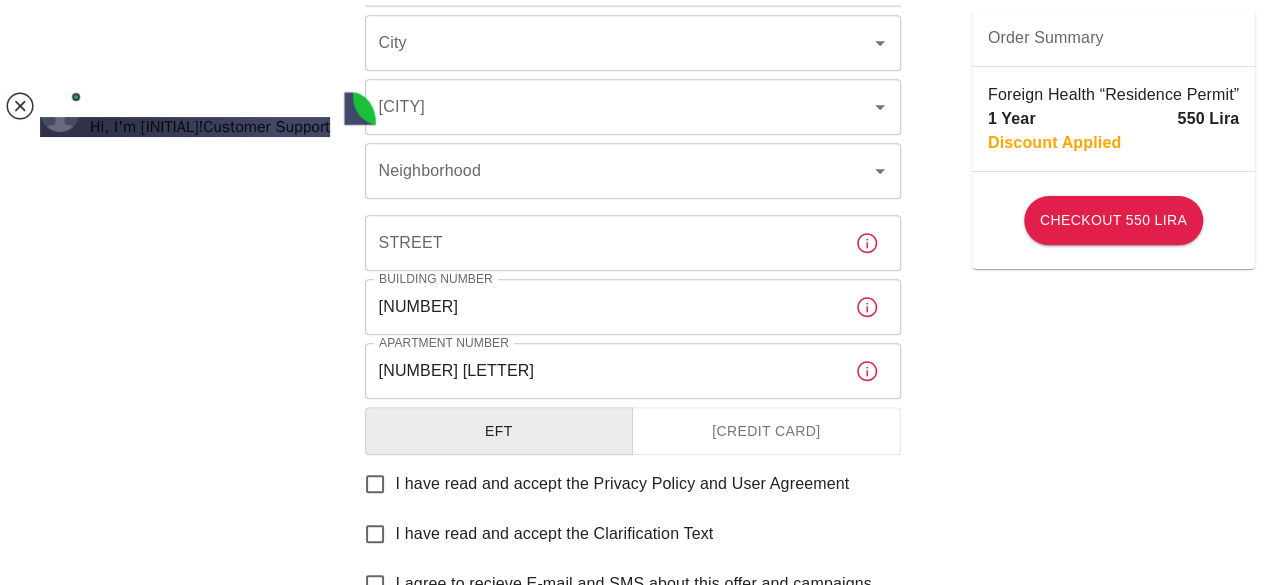 drag, startPoint x: 40, startPoint y: 110, endPoint x: 21, endPoint y: 113, distance: 19.235384 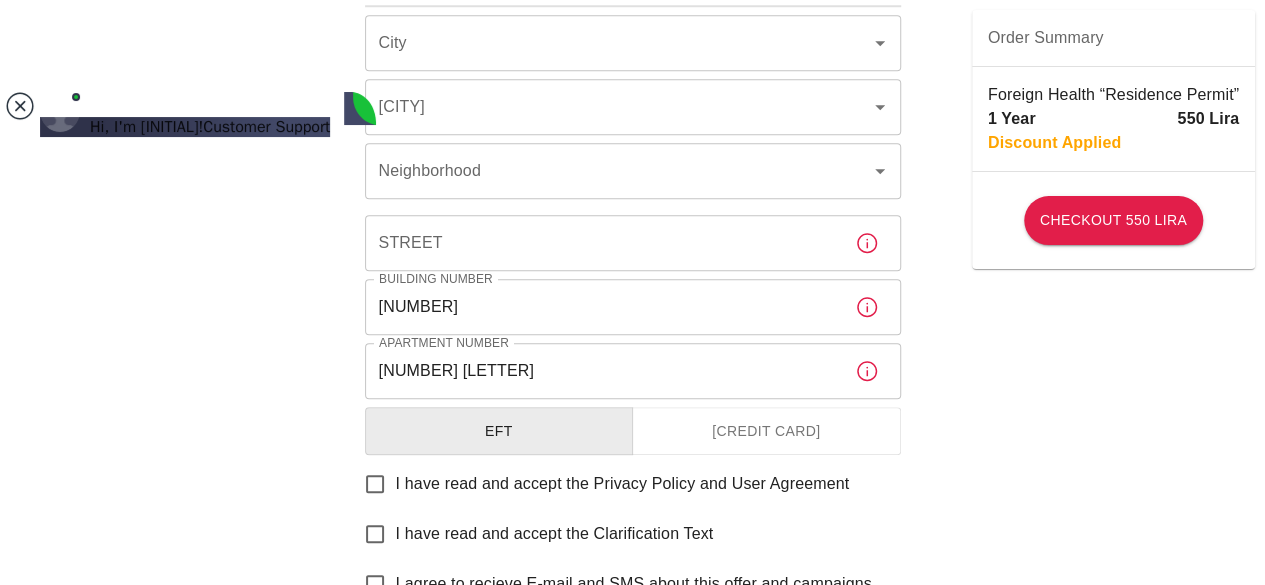 click at bounding box center [20, 106] 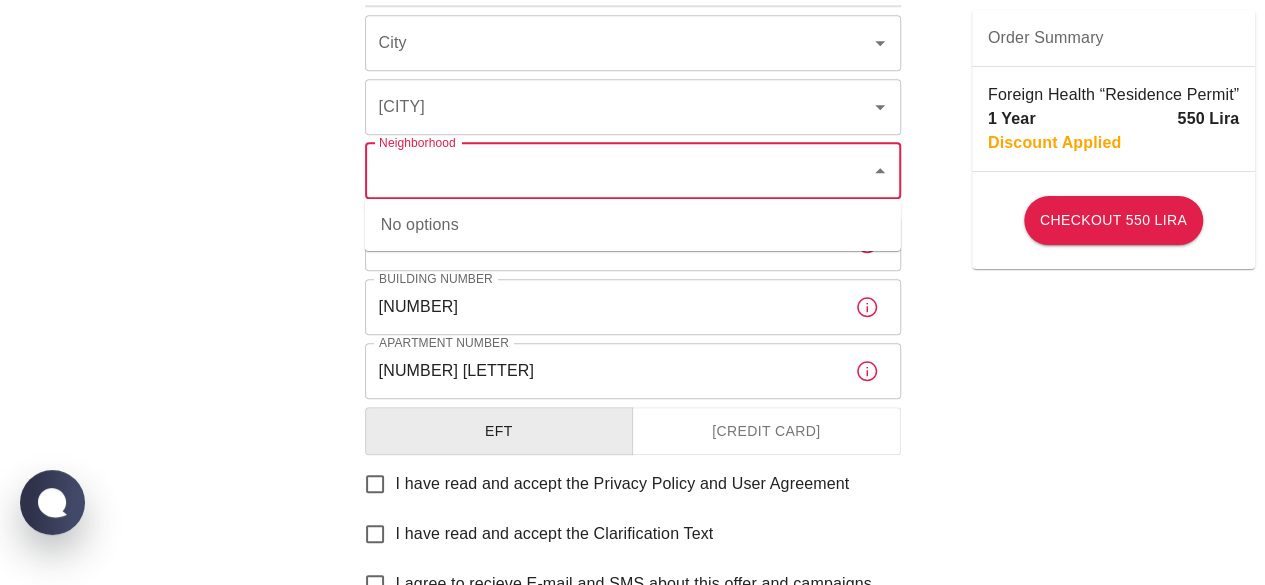 click on "Neighborhood" at bounding box center (618, 171) 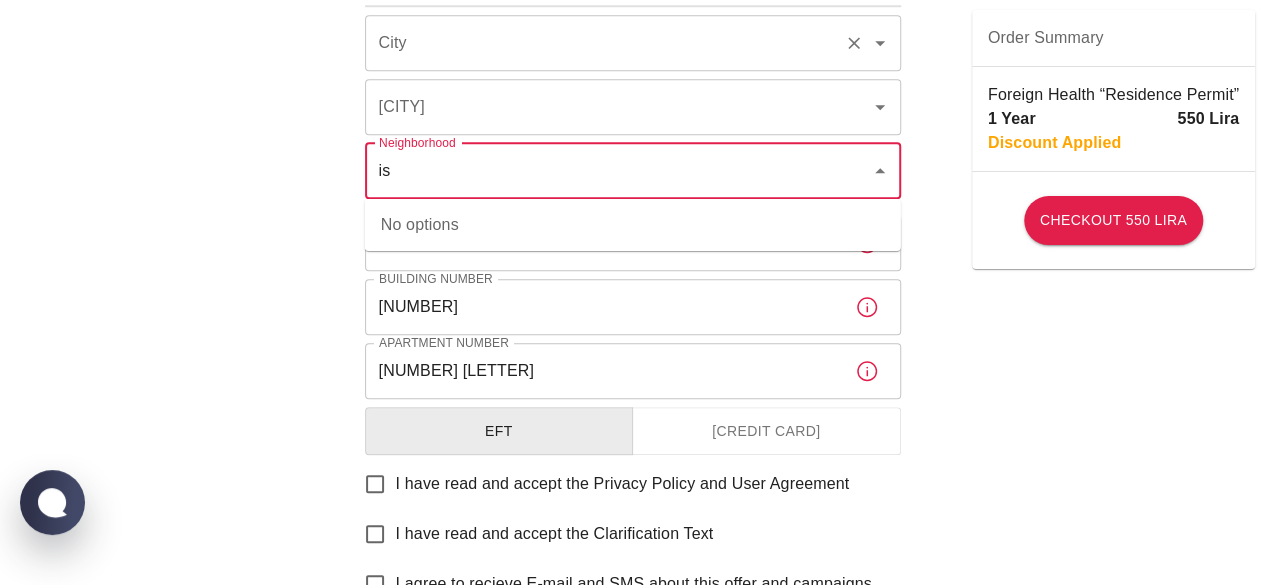 type on "is" 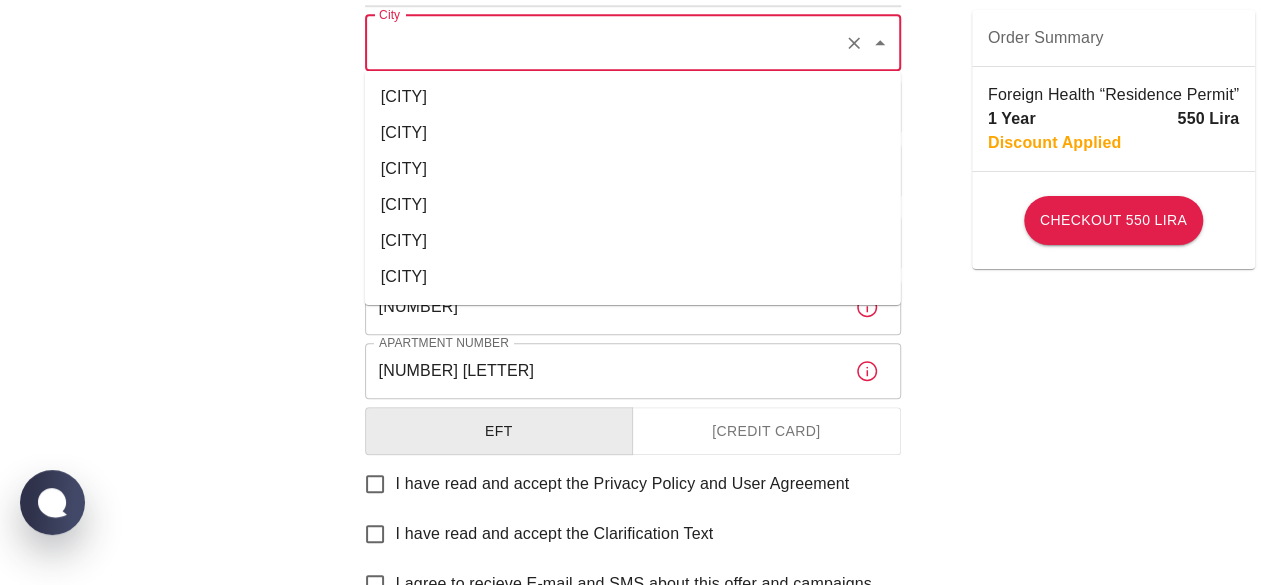 click on "[CITY]" at bounding box center (605, 43) 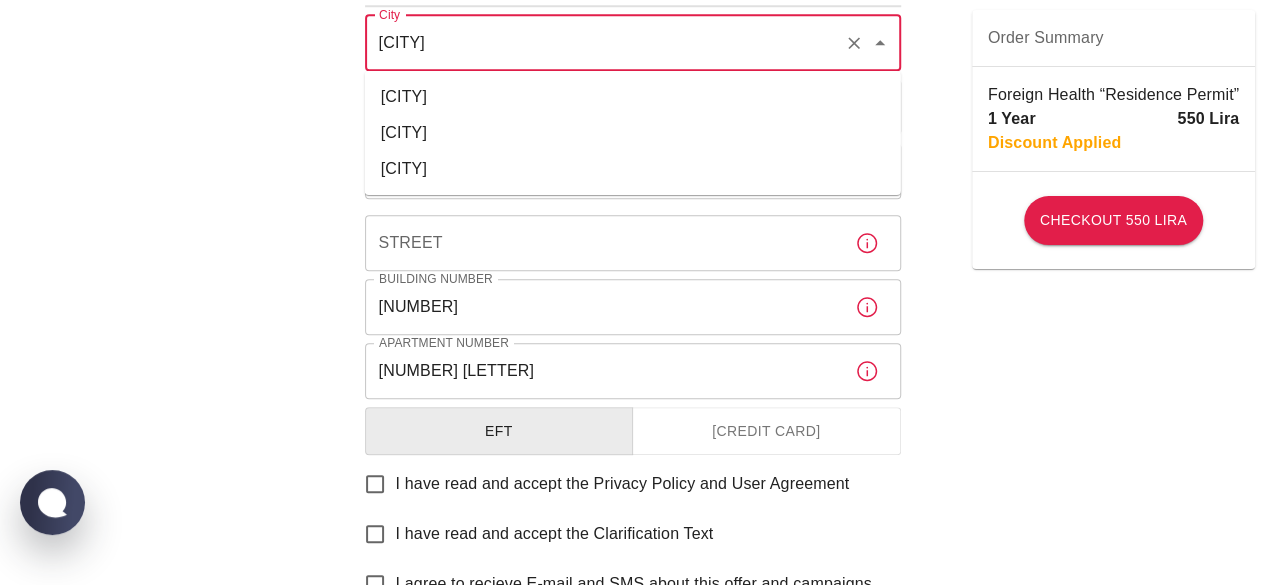 click on "[CITY]" at bounding box center (633, 133) 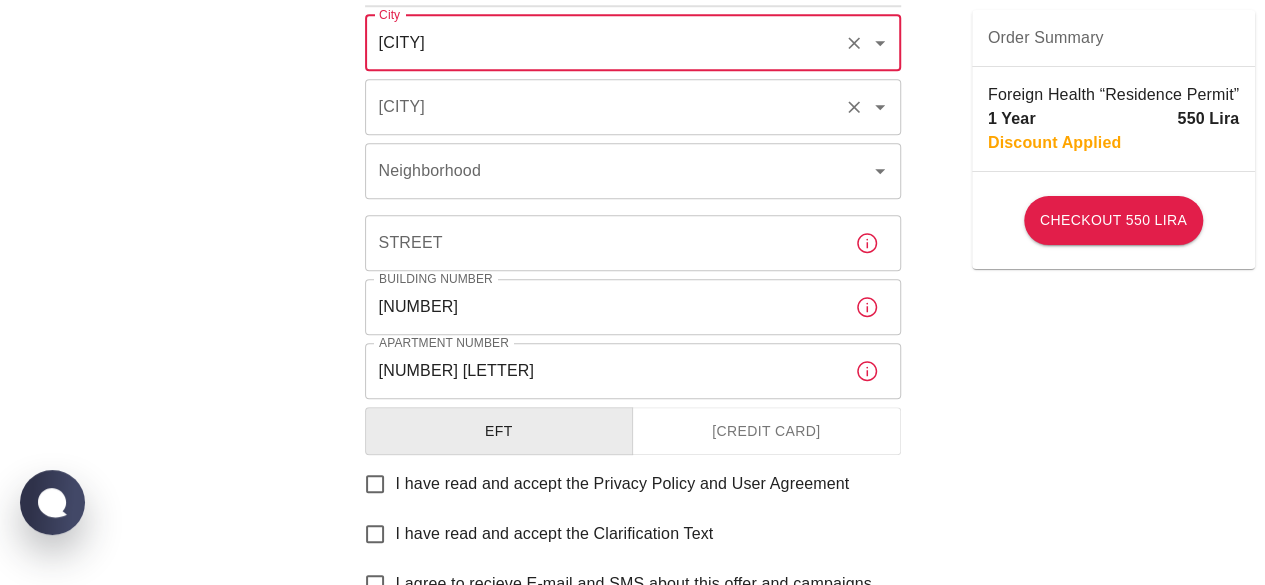 type on "[CITY]" 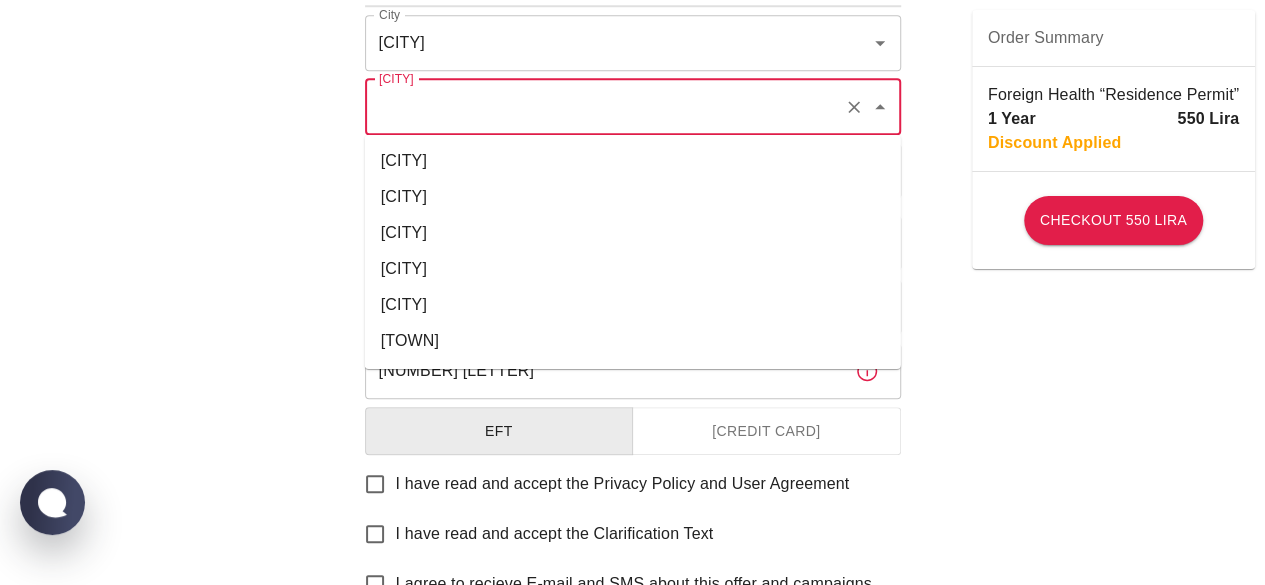 click on "[CITY]" at bounding box center (605, 107) 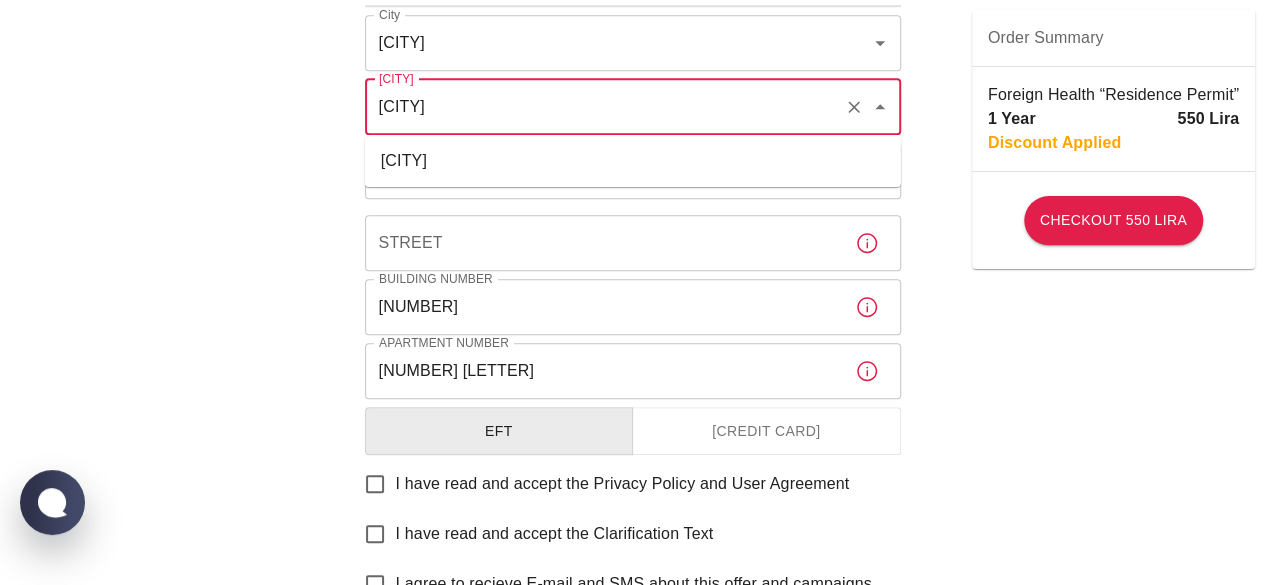 click on "[CITY]" at bounding box center (633, 161) 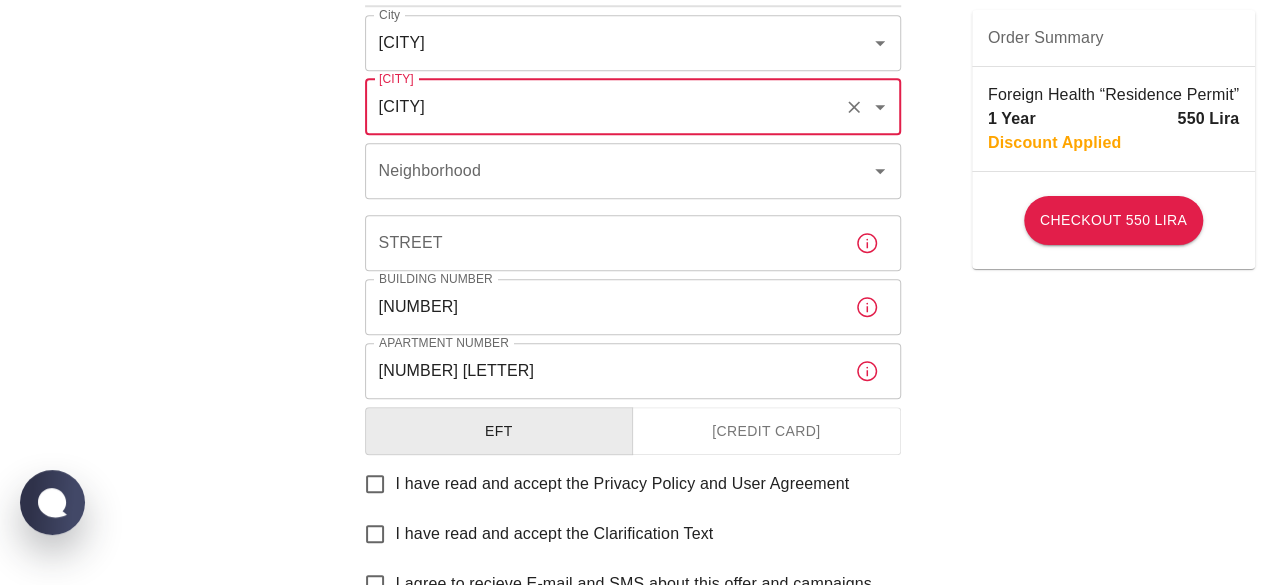 type on "[CITY]" 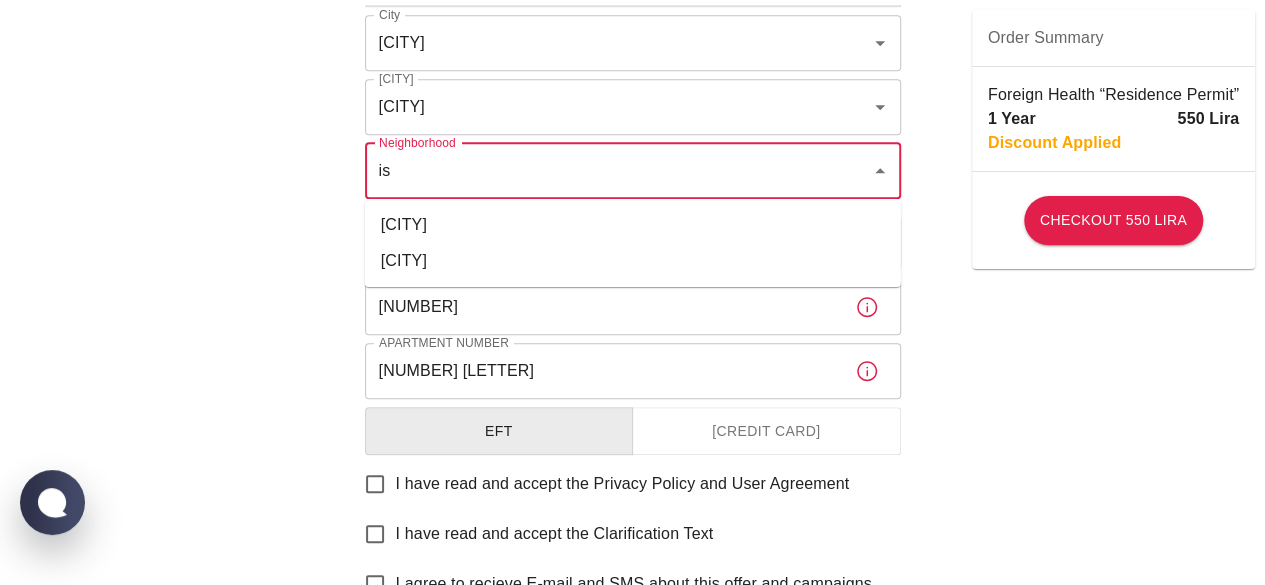 click on "[CITY]" at bounding box center [633, 225] 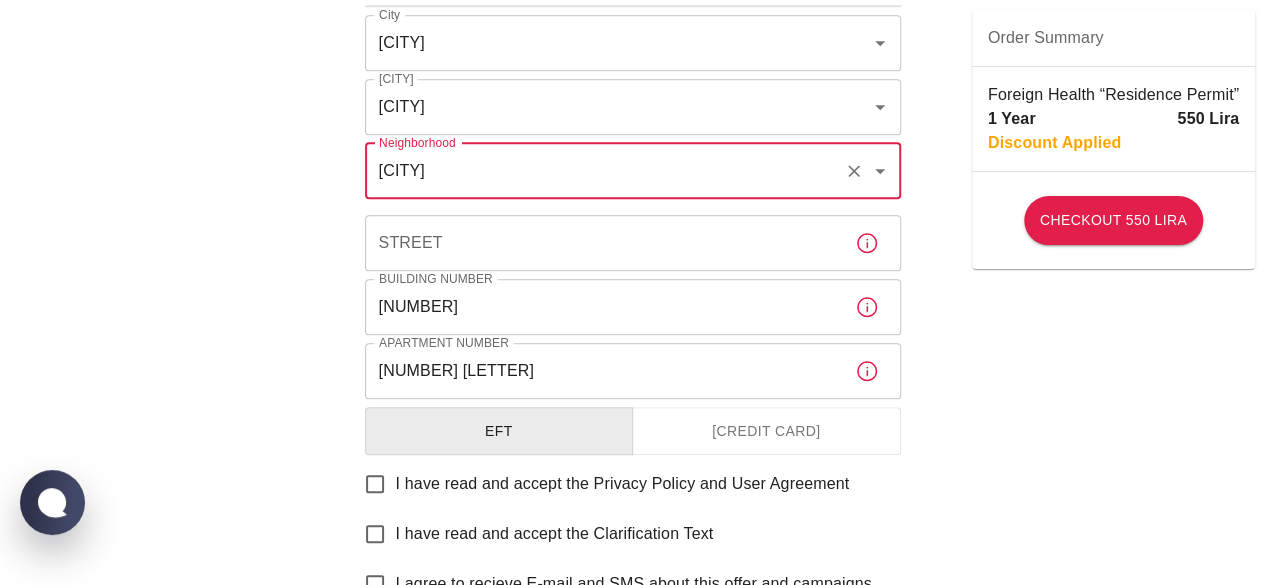type on "[CITY]" 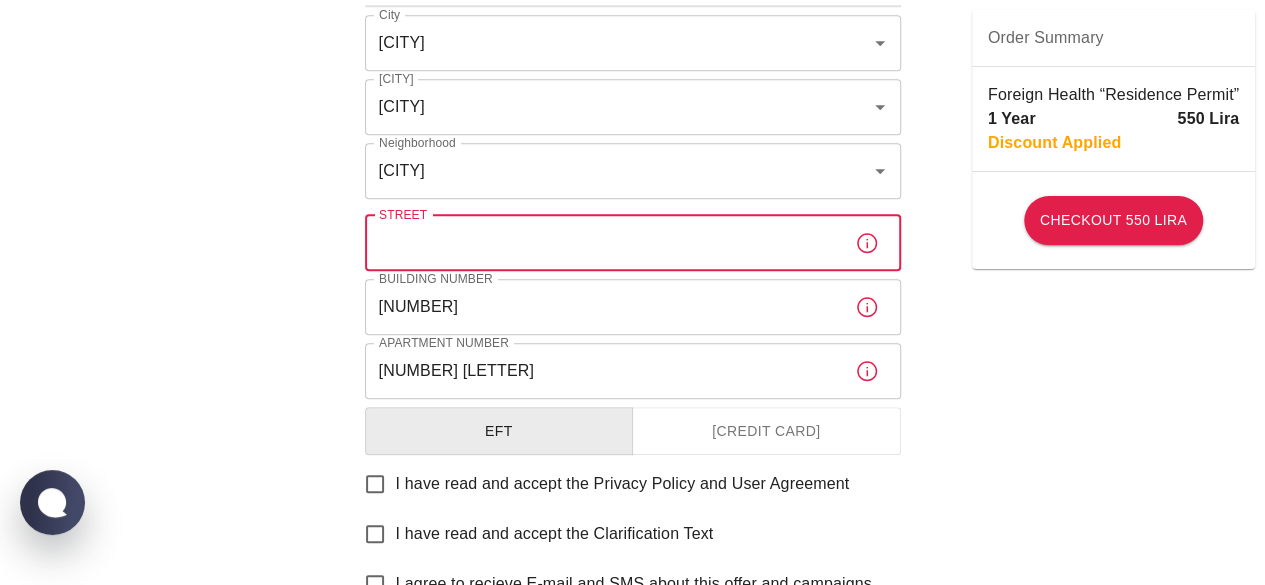 click on "Street" at bounding box center [602, 243] 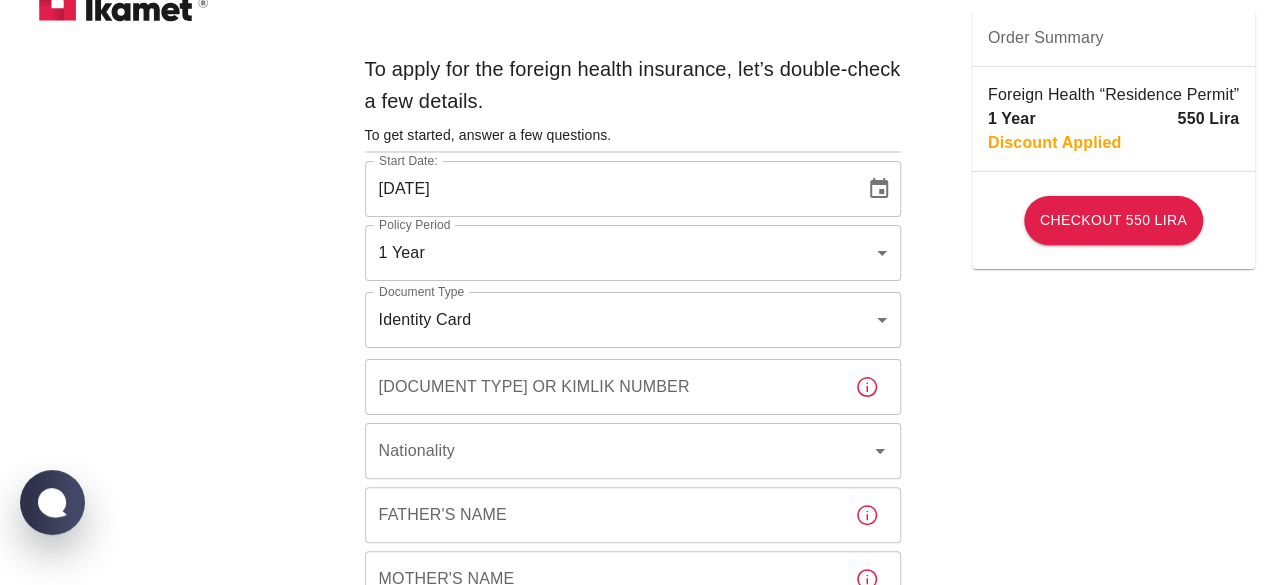 scroll, scrollTop: 24, scrollLeft: 0, axis: vertical 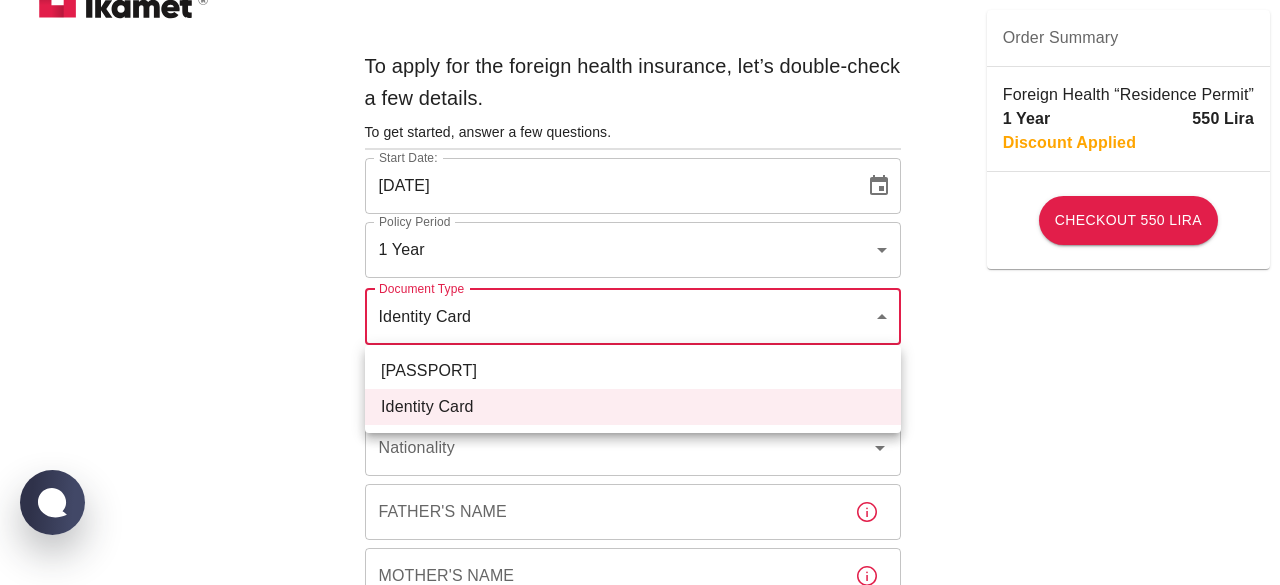 click on "To apply for the foreign health insurance, let’s double-check a few details. To get started, answer a few questions. Start Date: 06/07/2025 Start Date: Policy Period 1 Year b7343ef8-d55e-4554-96a8-76e30347e985 Policy Period Document Type Identity Card id Document Type Passport or Kimlik Number Passport or Kimlik Number Nationality Nationality Father's Name Father's Name Mother's Name Mother's Name Birth Place Birth Place Gender ​ Gender Insured Address City Eskişehir City Town Odunpazarı Town Neighborhood İstiklal Neighborhood Street Çandarlı sokak Street Building Number 27 Building Number Apartment Number 407 B Apartment Number EFT Credit Card I have read and accept the  Privacy Policy and User Agreement I have read and accept the  Clarification Text I agree to recieve E-mail and SMS about this offer and campaigns. Order Summary Foreign Health “Residence Permit” 1 Year 550 Lira Discount Applied Checkout 550 Lira Checkout 550 Lira
WhatsApp Chat with us Passport Identity Card" at bounding box center [640, 751] 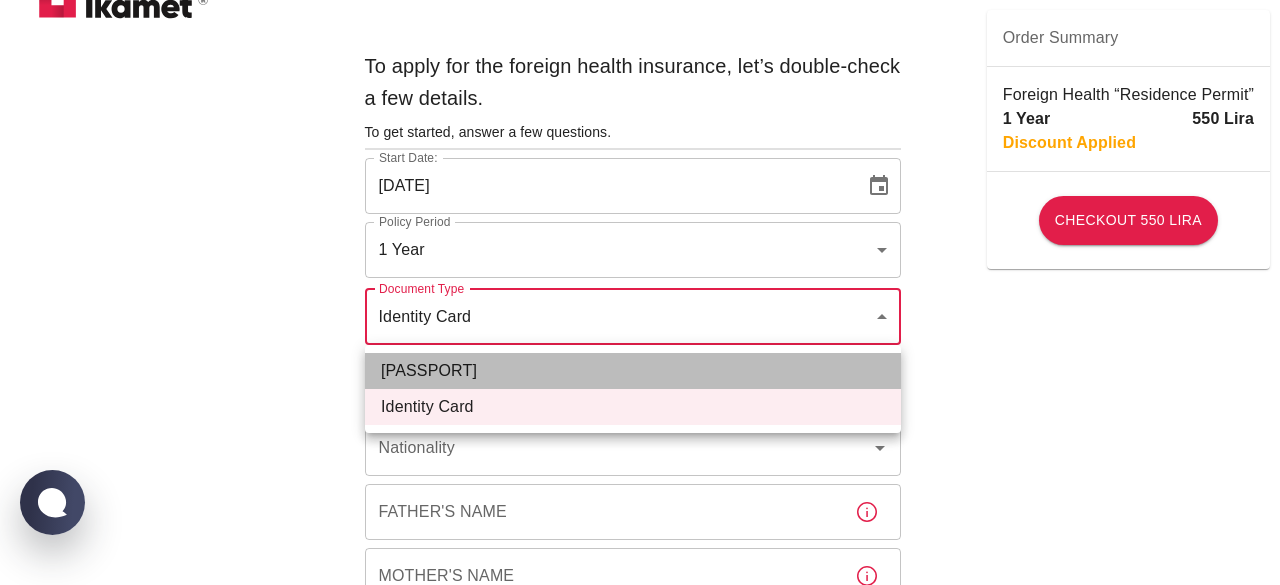 click on "Passport" at bounding box center [633, 371] 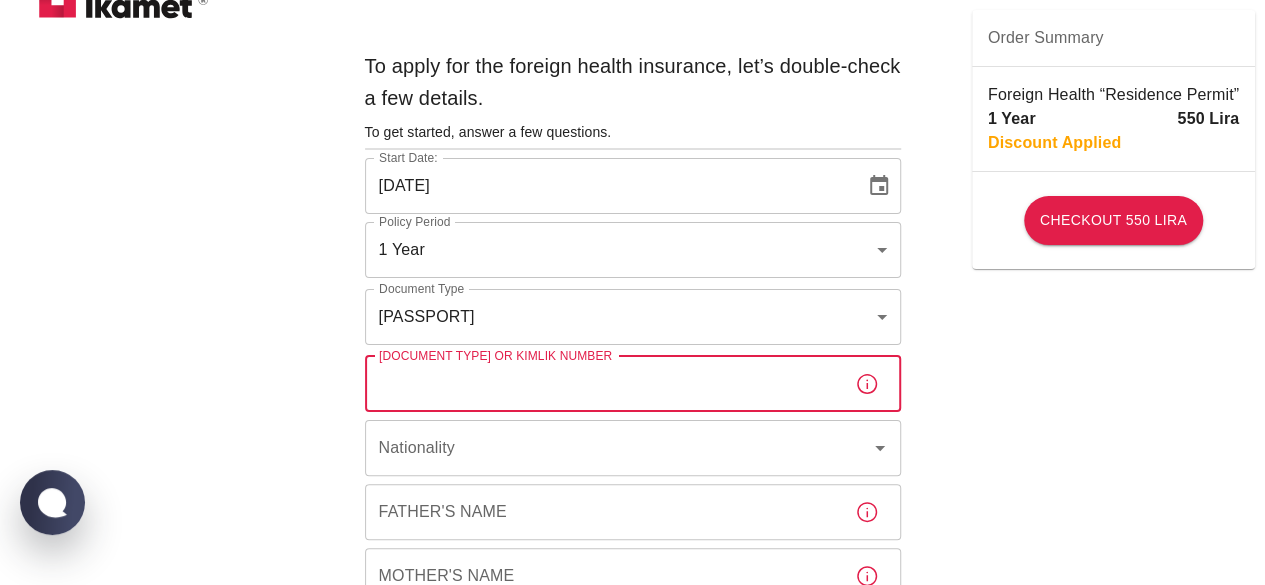 click on "Passport or Kimlik Number" at bounding box center (602, 384) 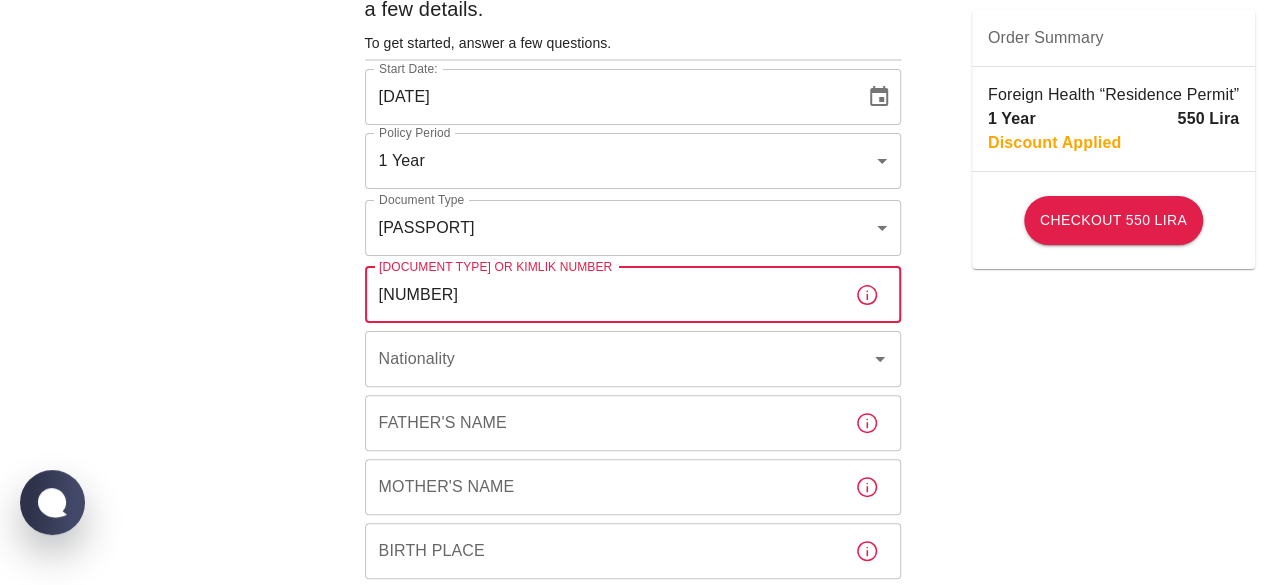 scroll, scrollTop: 114, scrollLeft: 0, axis: vertical 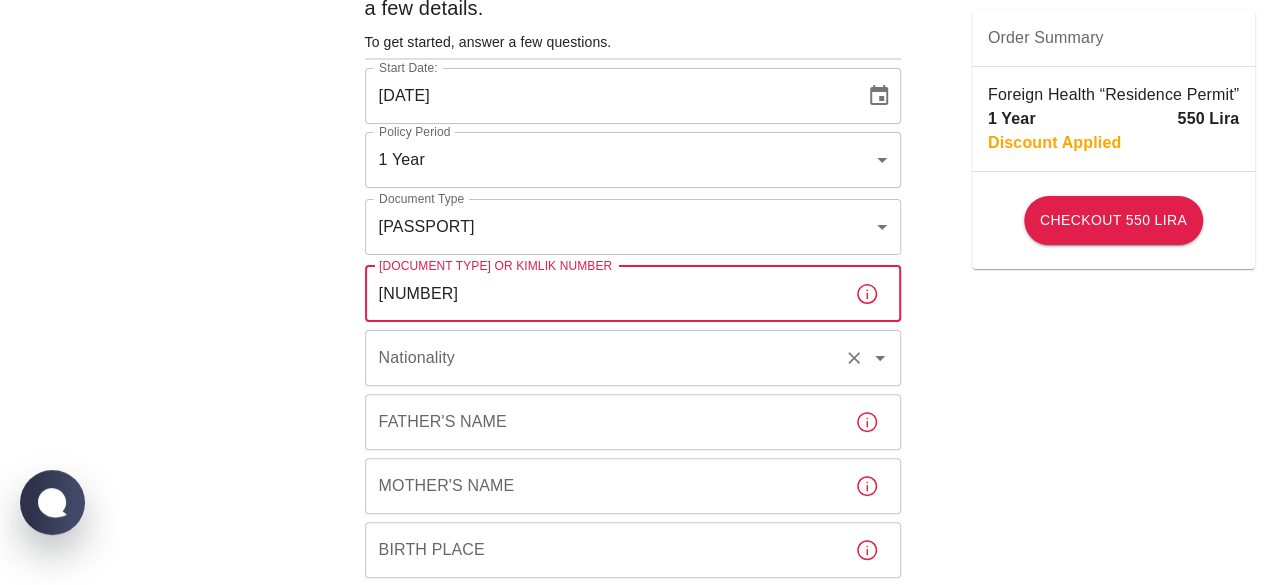 type on "[NUMBER]" 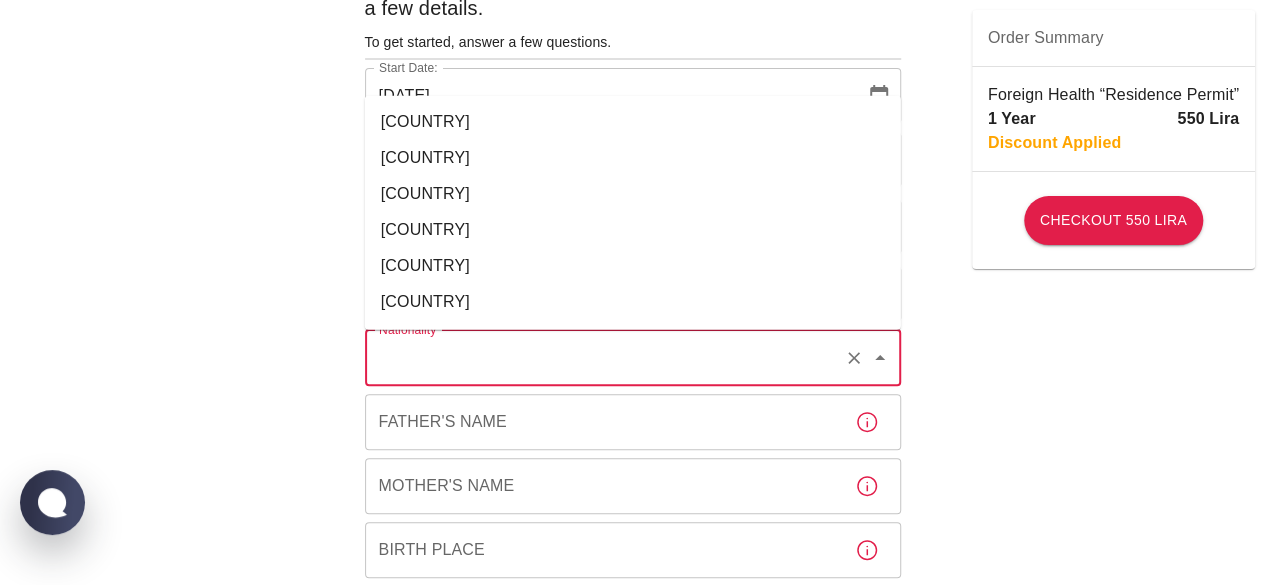 click on "Nationality" at bounding box center (605, 358) 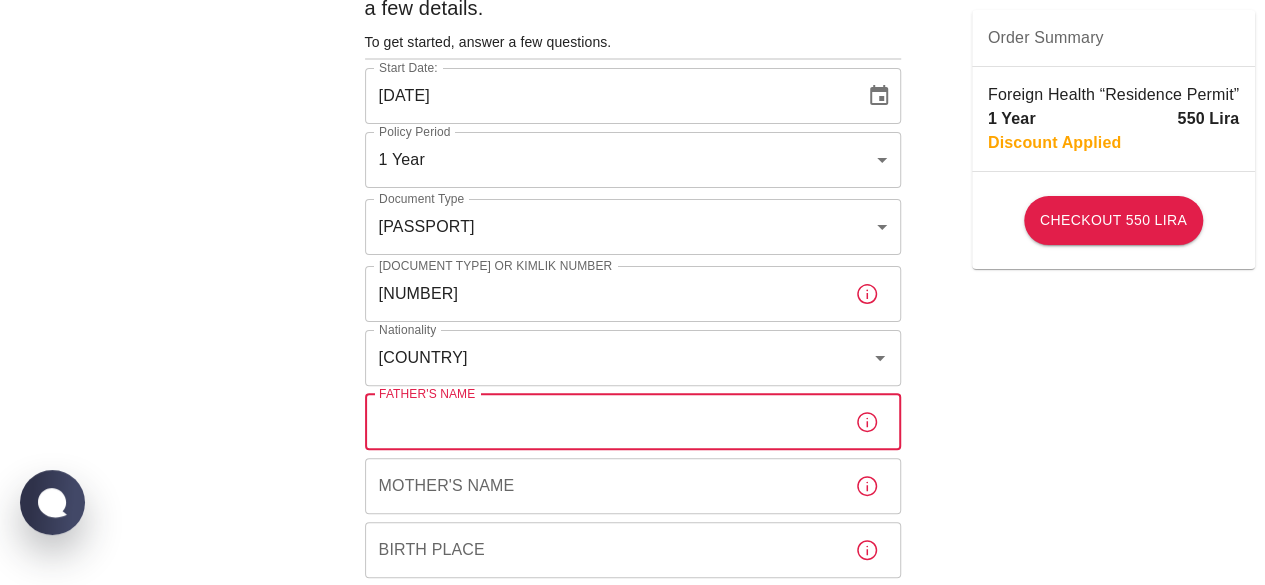 click on "Father's Name" at bounding box center (602, 422) 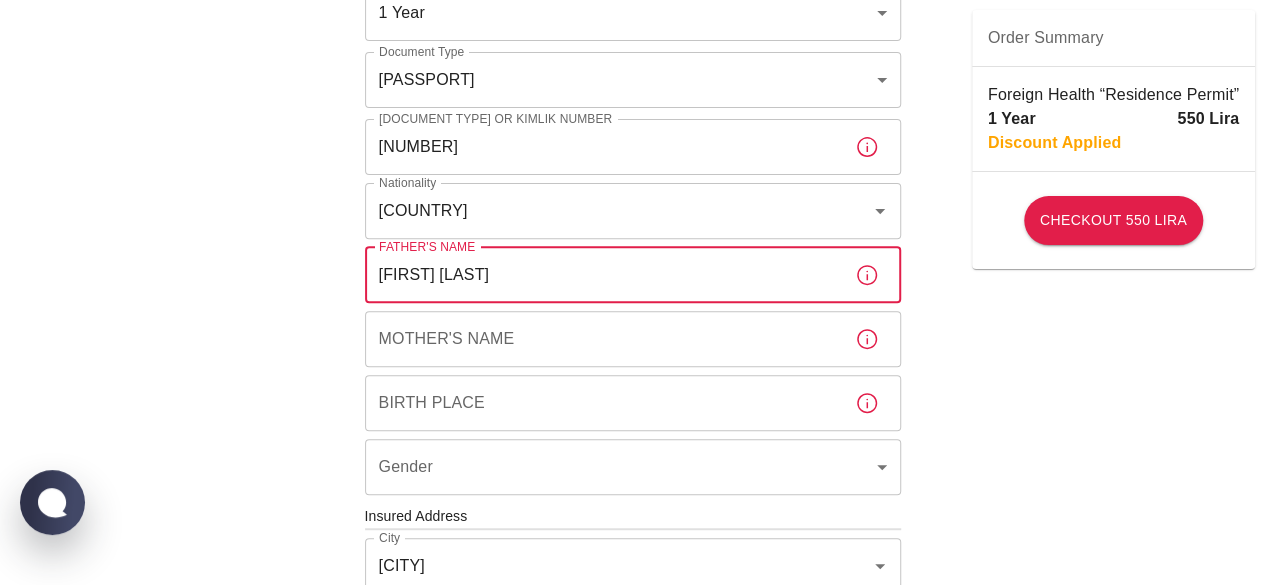 scroll, scrollTop: 262, scrollLeft: 0, axis: vertical 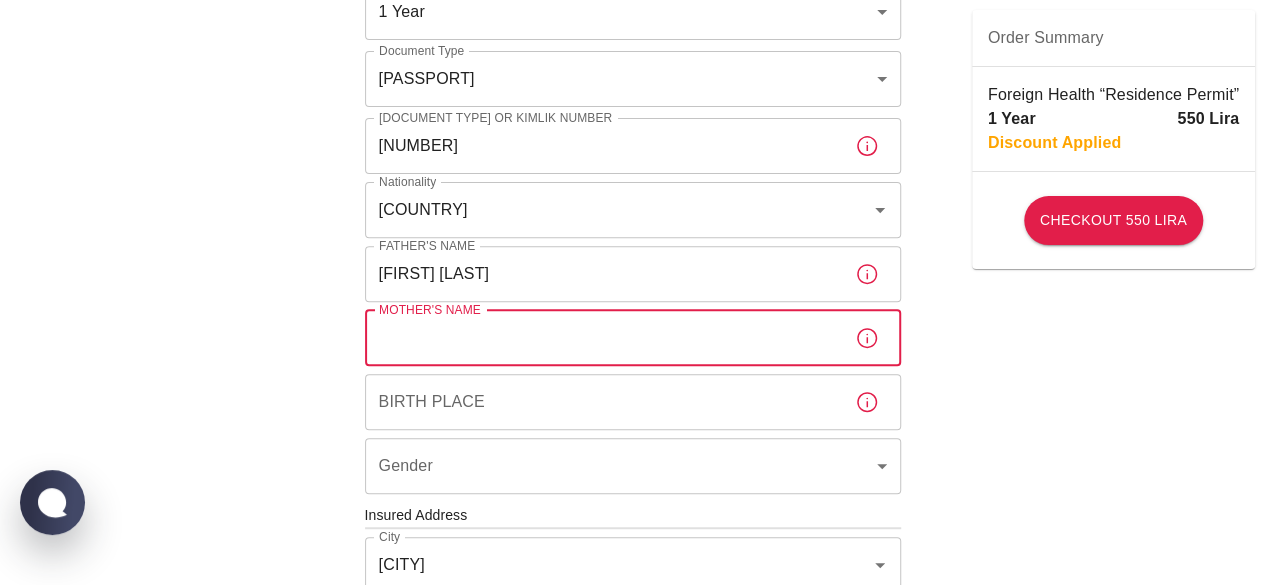 click on "Mother's Name" at bounding box center (602, 338) 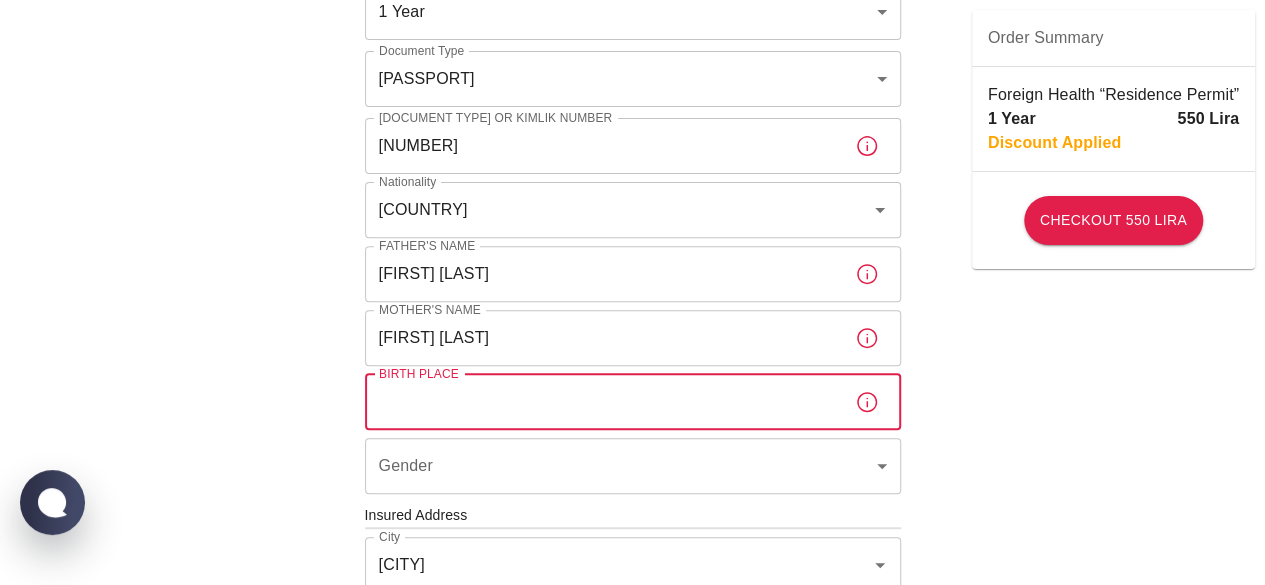 click on "Birth Place" at bounding box center [602, 402] 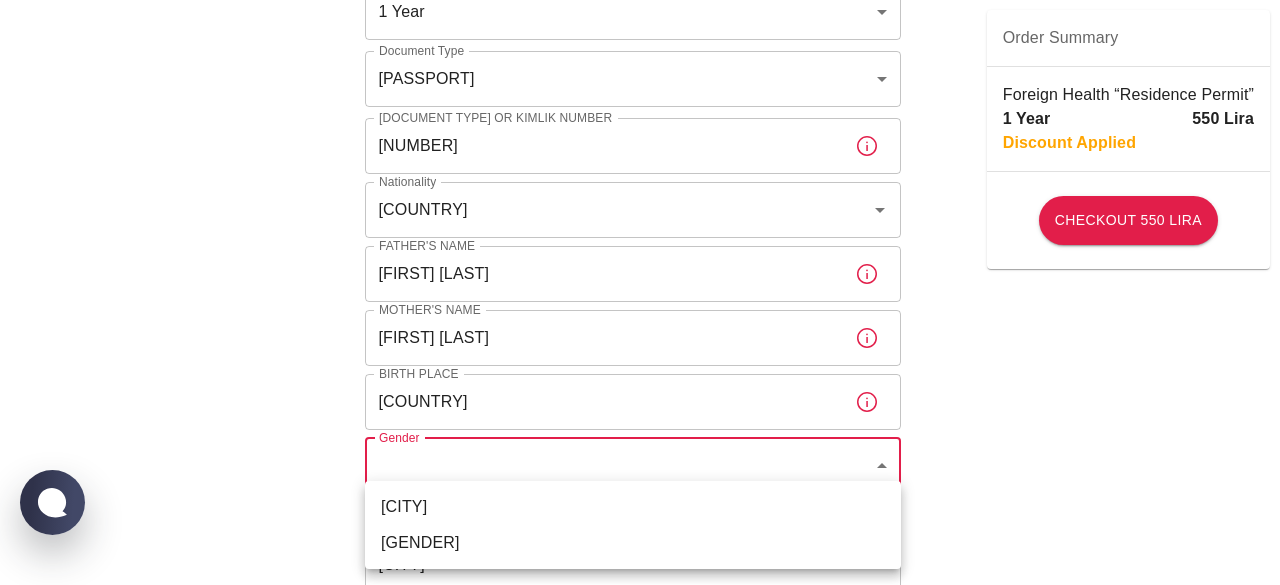click on "To apply for the foreign health insurance, let’s double-check a few details. To get started, answer a few questions. Start Date: 06/07/2025 Start Date: Policy Period 1 Year b7343ef8-d55e-4554-96a8-76e30347e985 Policy Period Document Type Passport passport Document Type Passport or Kimlik Number 305255636 Passport or Kimlik Number Nationality Algeria Nationality Father's Name Ali Rafik Boughlima Father's Name Mother's Name Nardjes Filali Mother's Name Birth Place Algeria Birth Place Gender ​ Gender Insured Address City Eskişehir City Town Odunpazarı Town Neighborhood İstiklal Neighborhood Street Çandarlı sokak Street Building Number 27 Building Number Apartment Number 407 B Apartment Number EFT Credit Card I have read and accept the  Privacy Policy and User Agreement I have read and accept the  Clarification Text I agree to recieve E-mail and SMS about this offer and campaigns. Order Summary Foreign Health “Residence Permit” 1 Year 550 Lira Discount Applied Checkout 550 Lira Checkout 550 Lira" at bounding box center [640, 513] 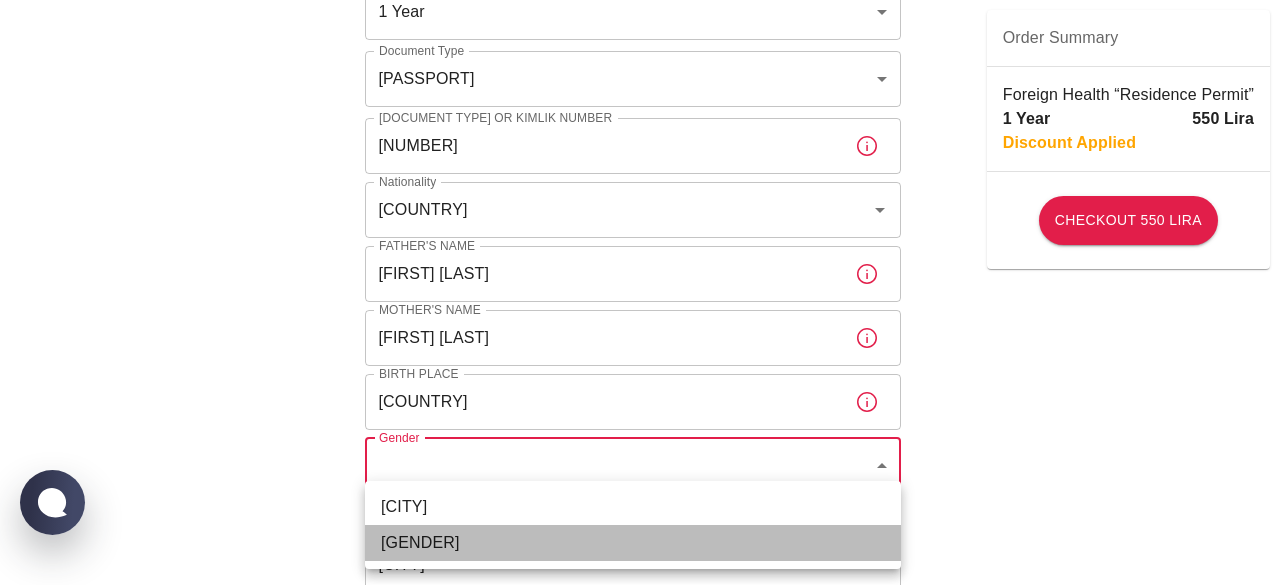 click on "Female" at bounding box center [633, 543] 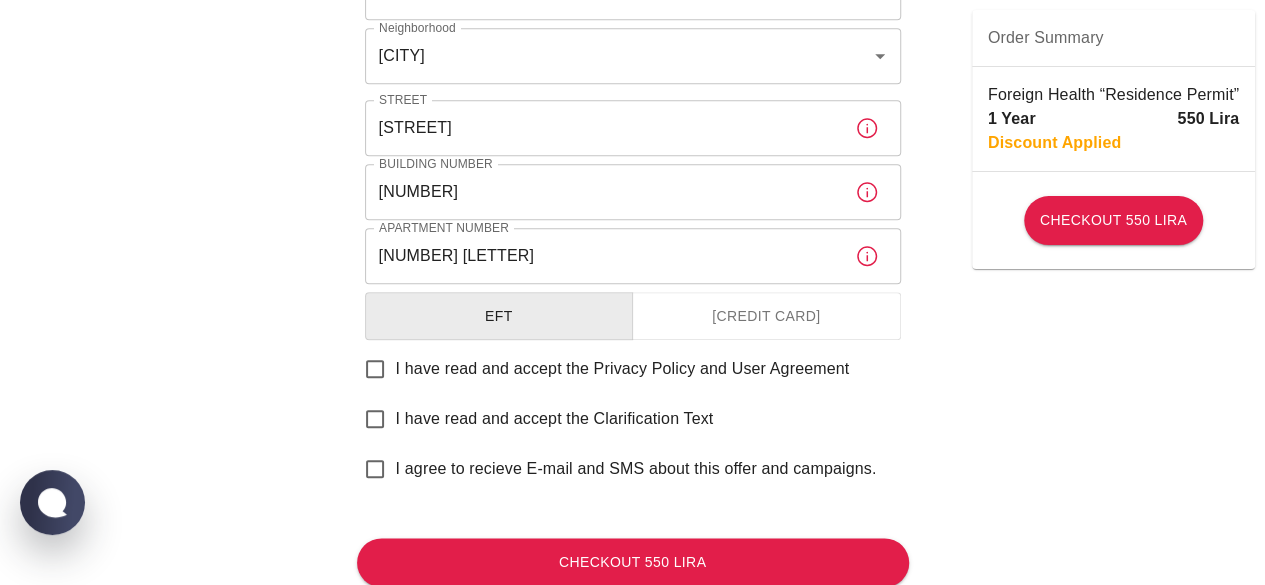 scroll, scrollTop: 900, scrollLeft: 0, axis: vertical 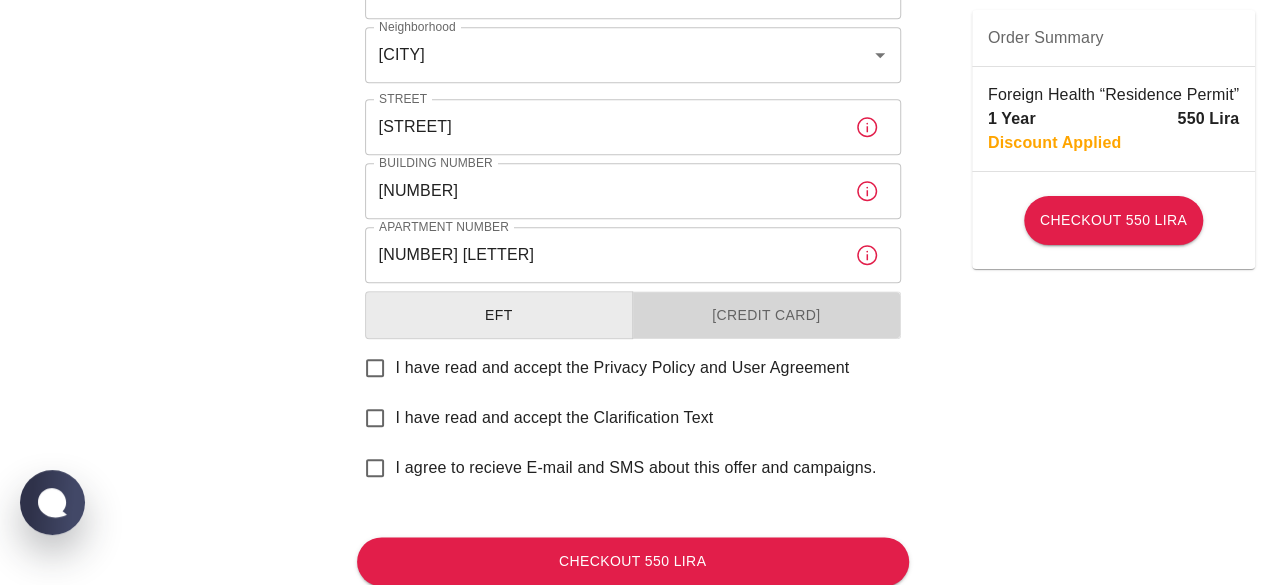 click on "Credit Card" at bounding box center [766, 315] 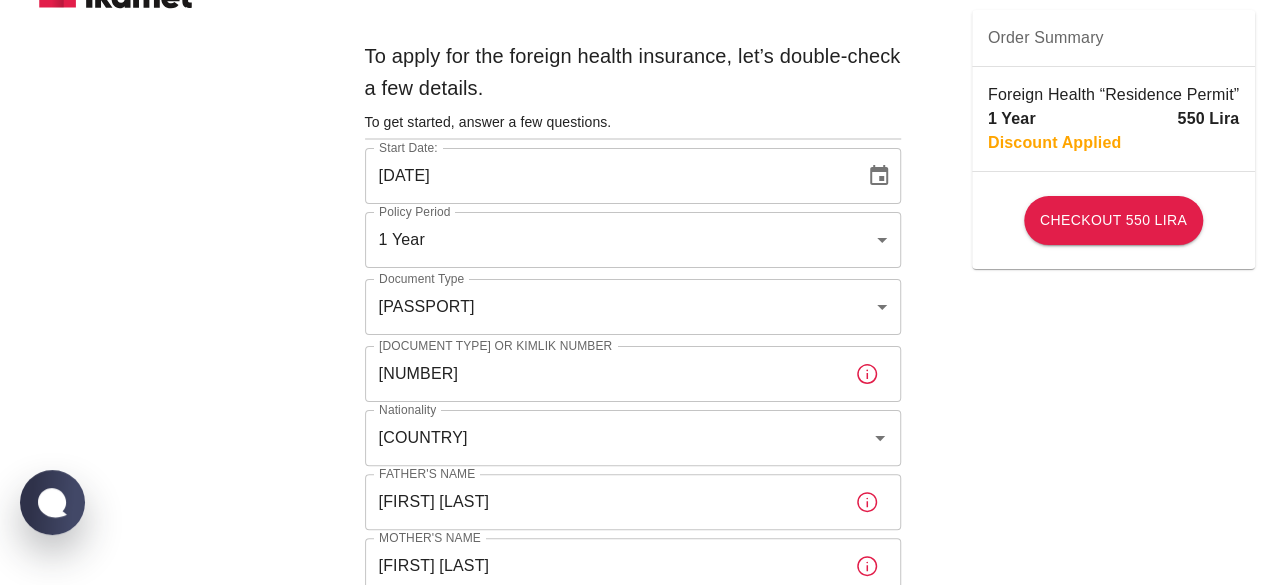 scroll, scrollTop: 32, scrollLeft: 0, axis: vertical 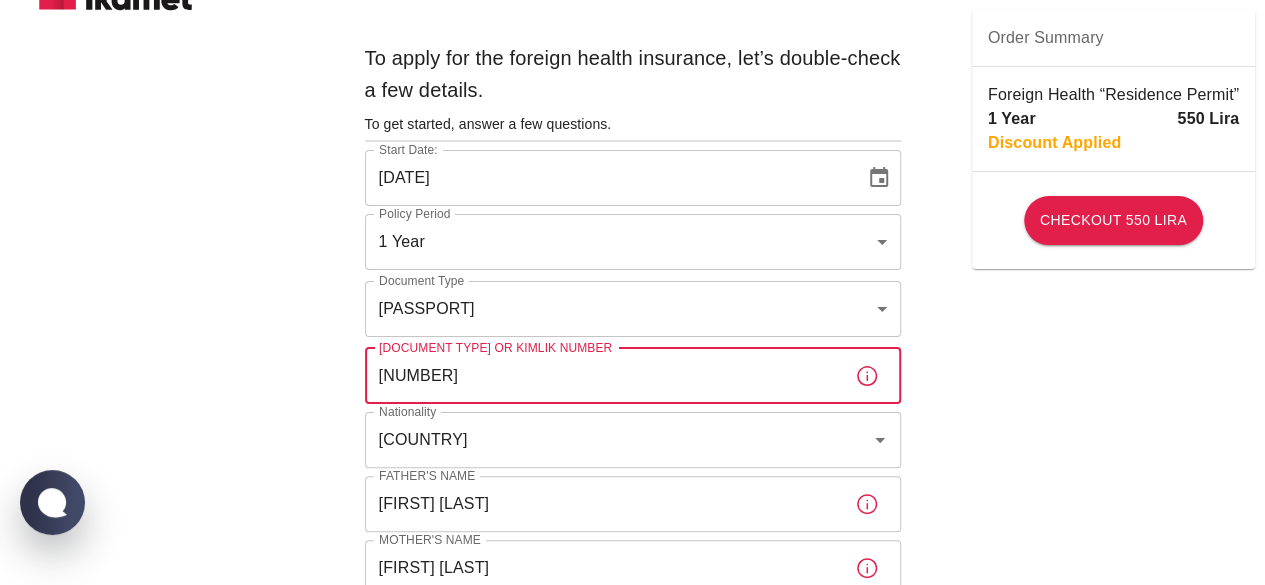 click on "[NUMBER]" at bounding box center (602, 376) 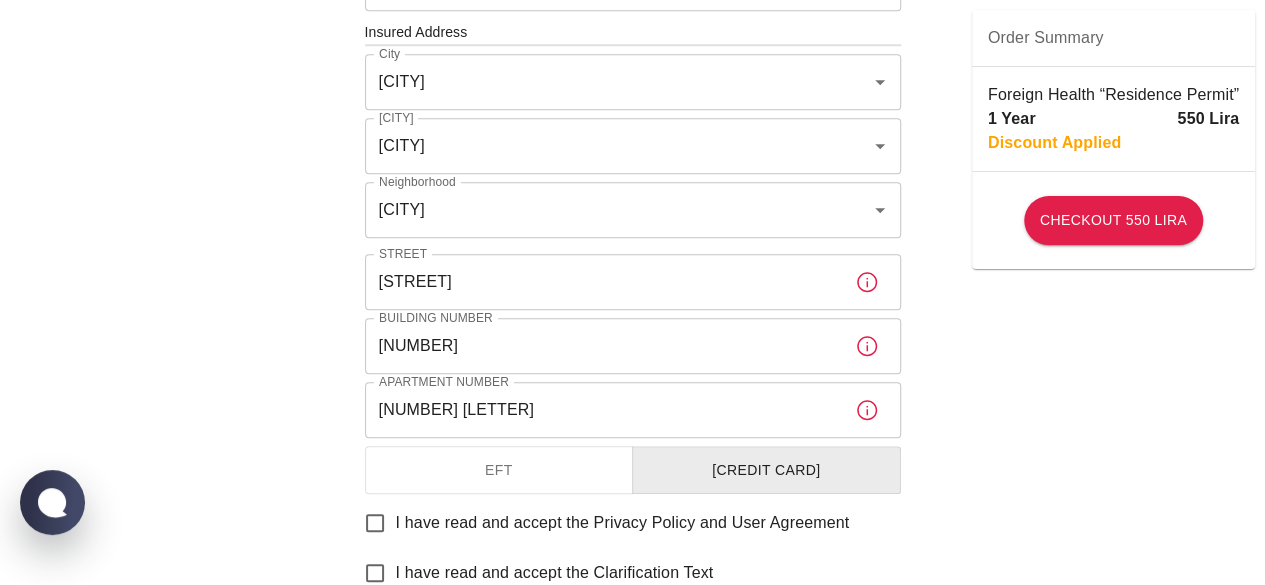 scroll, scrollTop: 964, scrollLeft: 0, axis: vertical 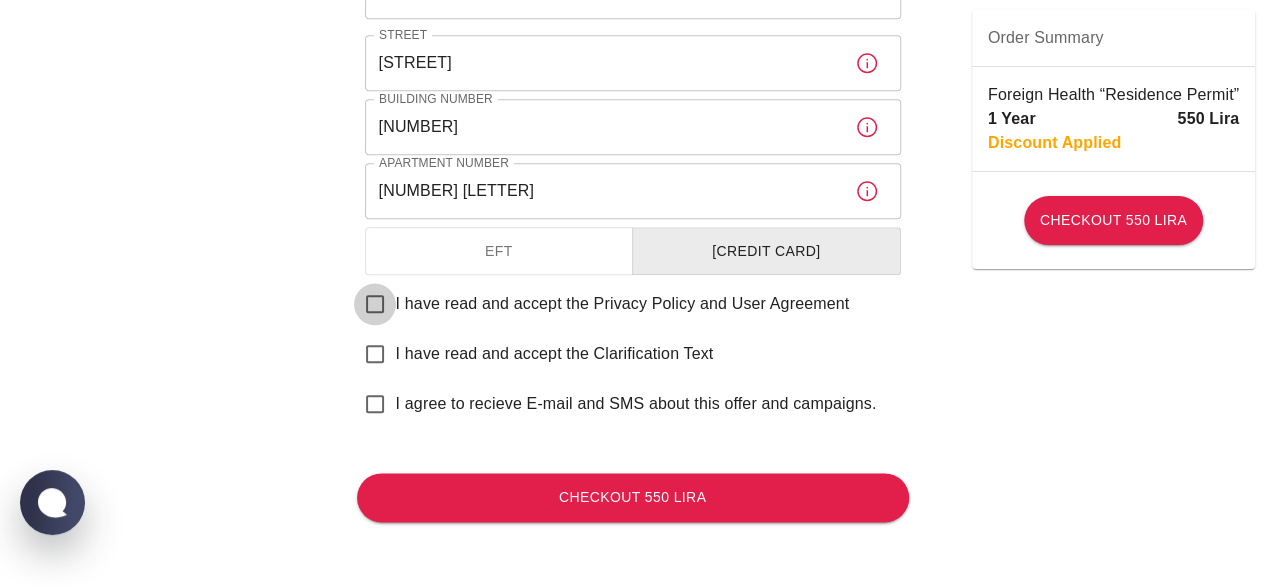 click on "I have read and accept the Privacy Policy and User Agreement" at bounding box center [375, 304] 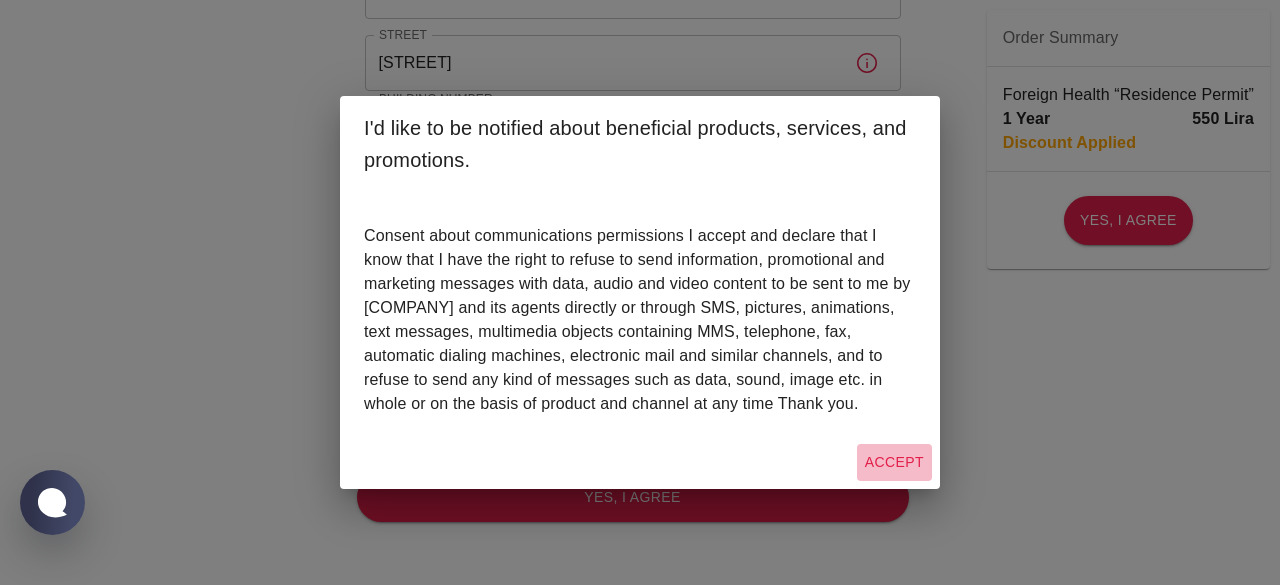 click on "Accept" at bounding box center [894, 462] 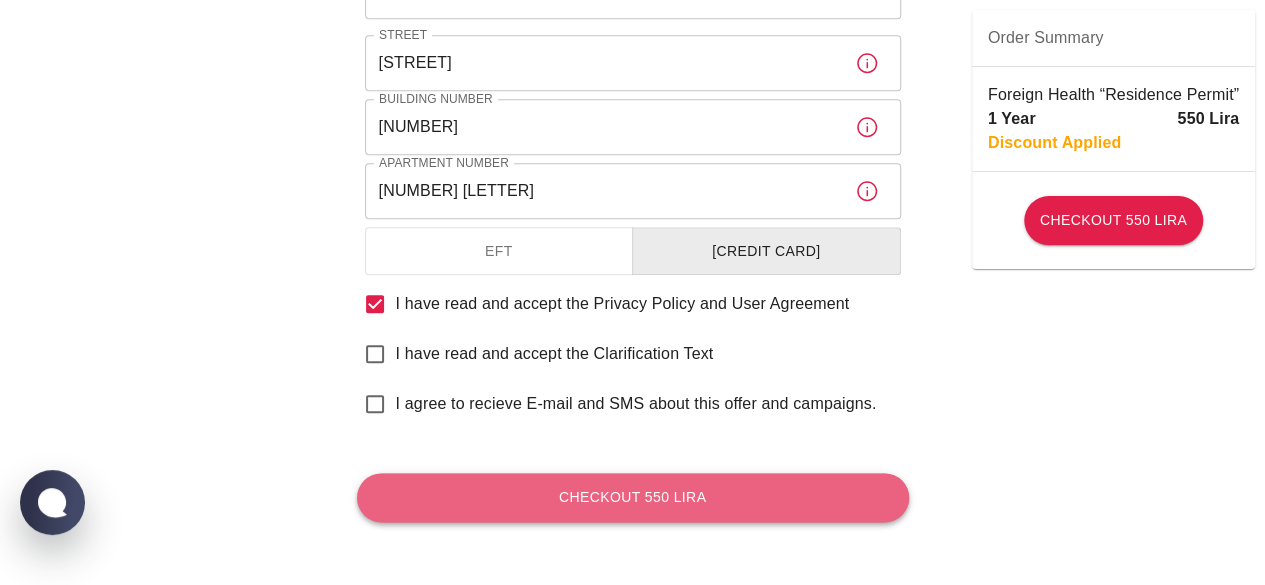 click on "Checkout [PRICE] [CURRENCY]" at bounding box center [633, 497] 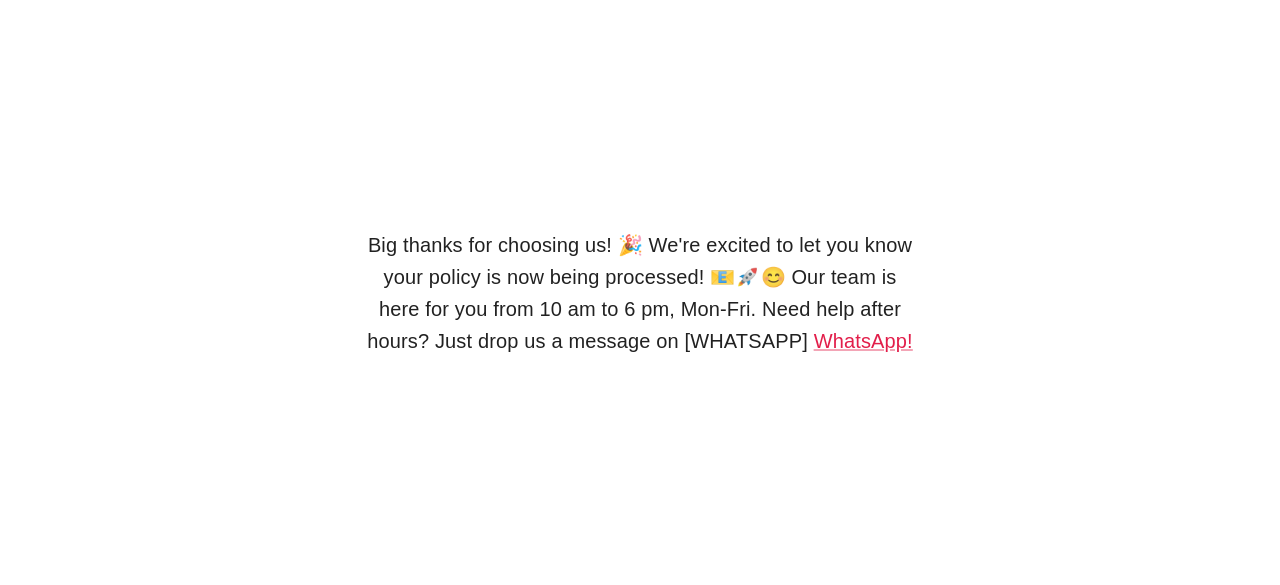 scroll, scrollTop: 0, scrollLeft: 0, axis: both 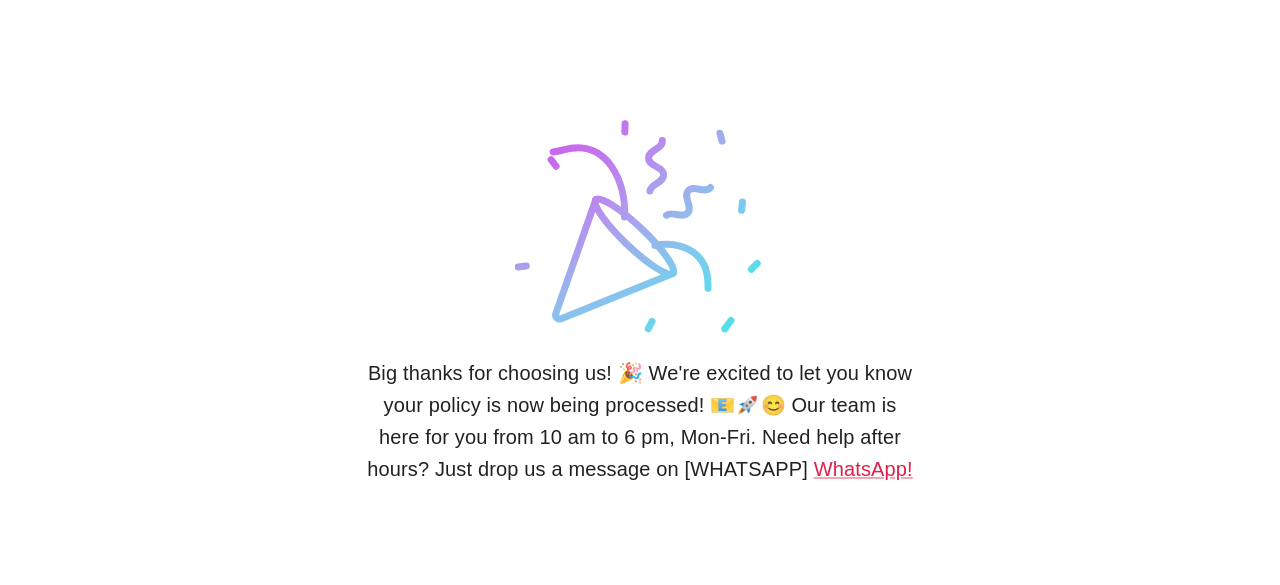 click on "Big thanks for choosing us! 🎉 We're excited to let you know your policy is now being processed! 📧🚀😊 Our team is here for you from 10 am to 6 pm, Mon-Fri. Need help after hours? Just drop us a message on   [WHATSAPP]!" at bounding box center [640, 421] 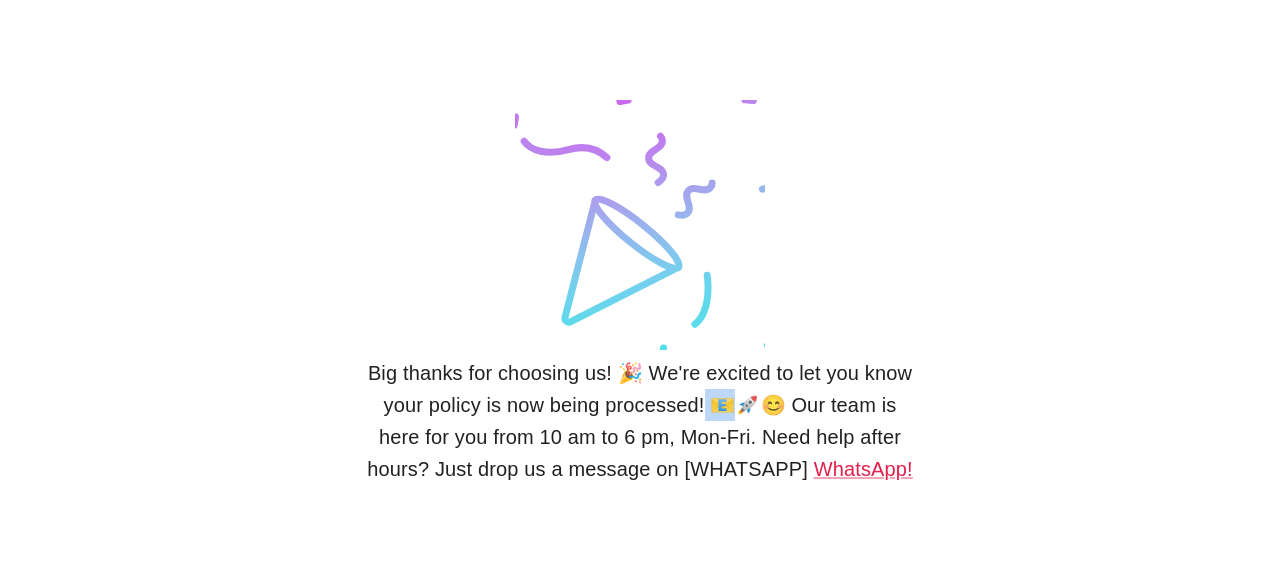 click on "Big thanks for choosing us! 🎉 We're excited to let you know your policy is now being processed! 📧🚀😊 Our team is here for you from 10 am to 6 pm, Mon-Fri. Need help after hours? Just drop us a message on   [WHATSAPP]!" at bounding box center (640, 421) 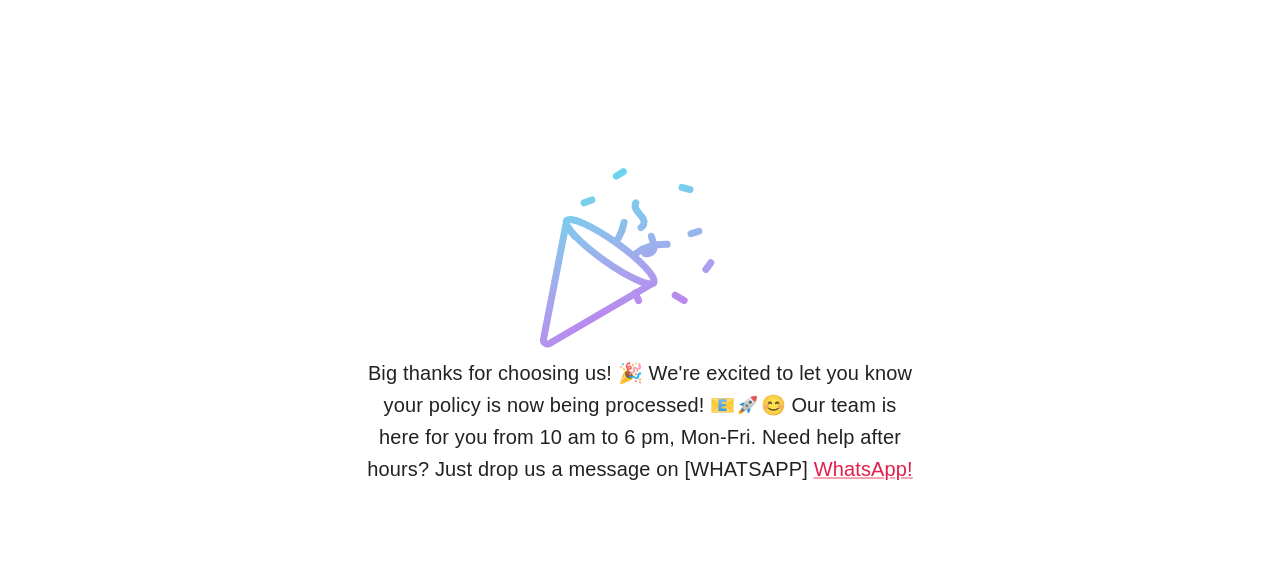 click on "Big thanks for choosing us! 🎉 We're excited to let you know your policy is now being processed! 📧🚀😊 Our team is here for you from 10 am to 6 pm, Mon-Fri. Need help after hours? Just drop us a message on   [WHATSAPP]!" at bounding box center [640, 421] 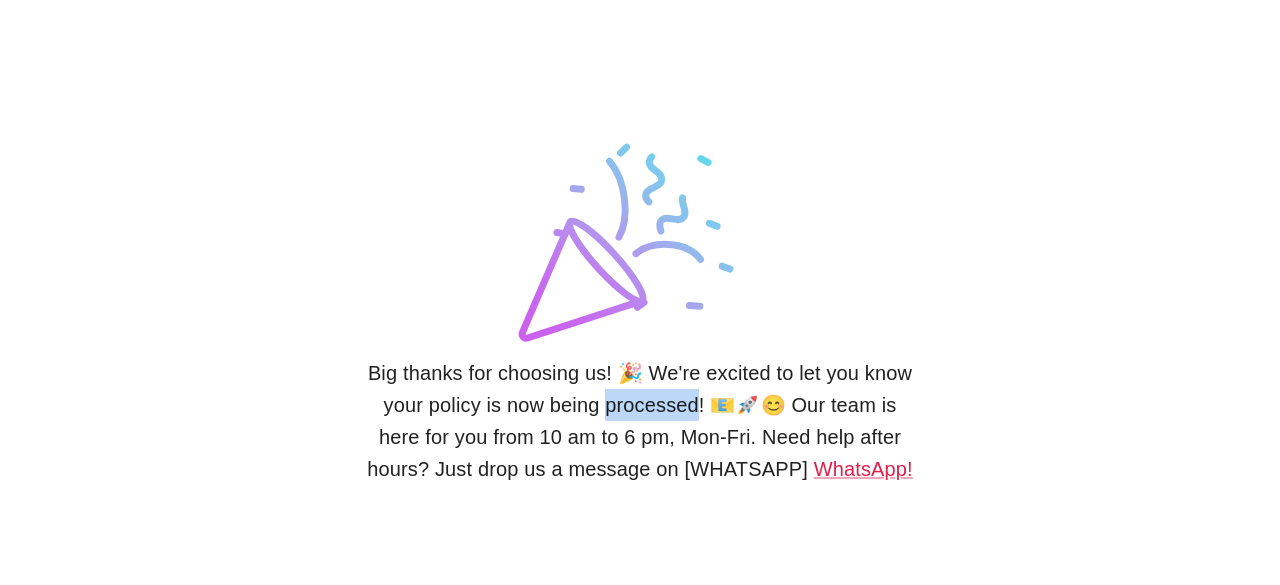 click on "Big thanks for choosing us! 🎉 We're excited to let you know your policy is now being processed! 📧🚀😊 Our team is here for you from 10 am to 6 pm, Mon-Fri. Need help after hours? Just drop us a message on   WhatsApp!" at bounding box center [640, 421] 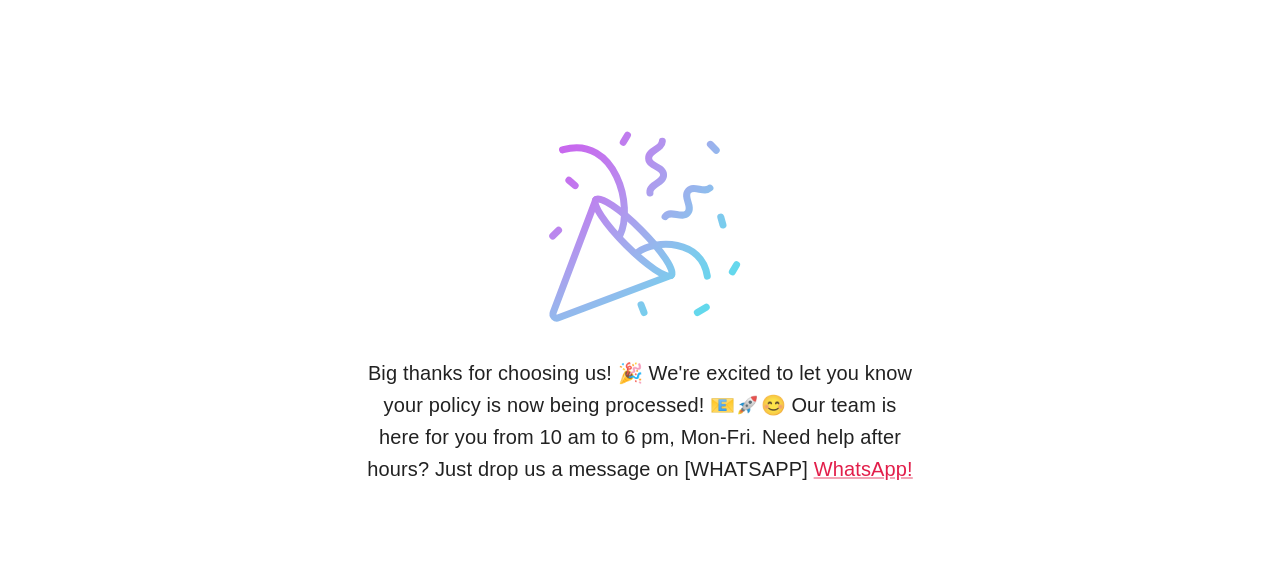 click on "Big thanks for choosing us! 🎉 We're excited to let you know your policy is now being processed! 📧🚀😊 Our team is here for you from 10 am to 6 pm, Mon-Fri. Need help after hours? Just drop us a message on   WhatsApp!" at bounding box center [640, 421] 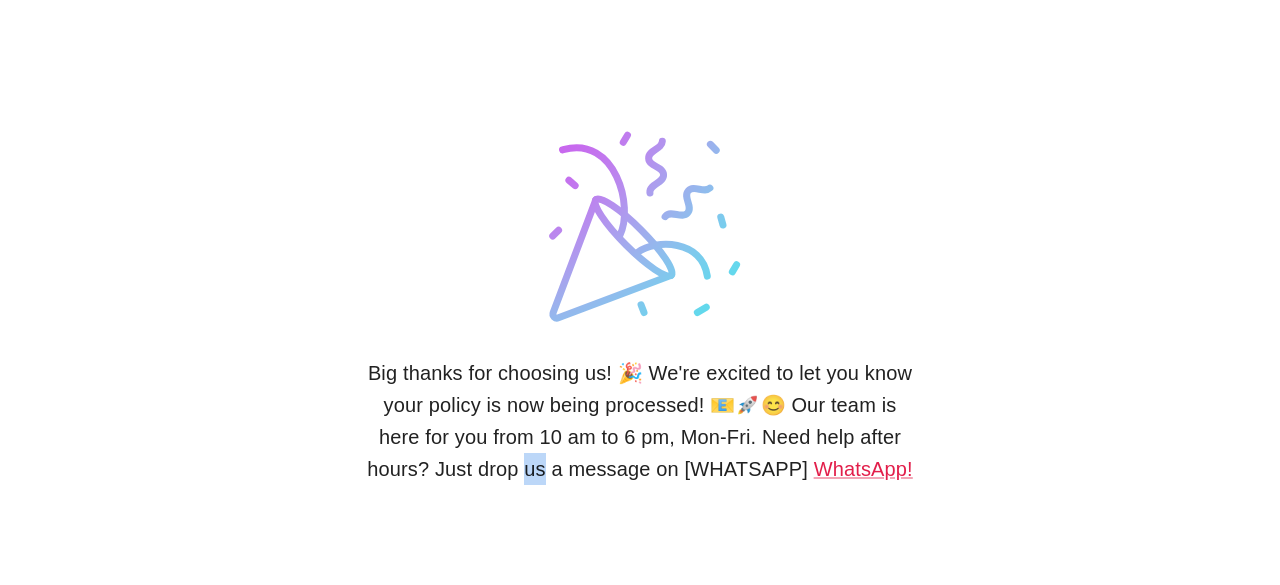 click on "Big thanks for choosing us! 🎉 We're excited to let you know your policy is now being processed! 📧🚀😊 Our team is here for you from 10 am to 6 pm, Mon-Fri. Need help after hours? Just drop us a message on   WhatsApp!" at bounding box center (640, 421) 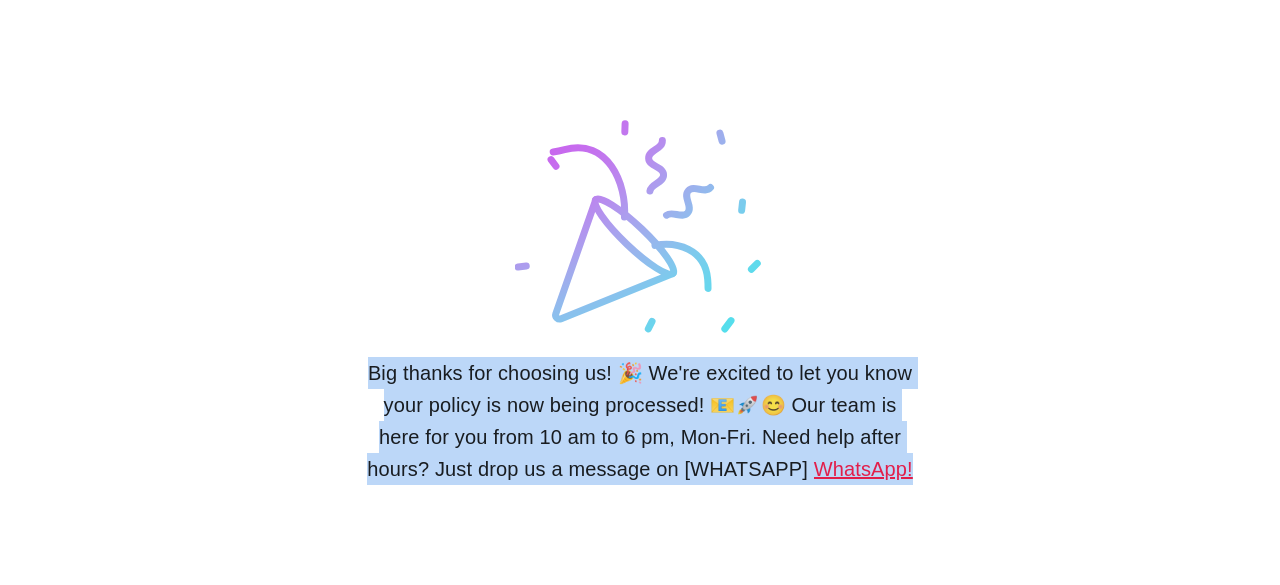 click on "Big thanks for choosing us! 🎉 We're excited to let you know your policy is now being processed! 📧🚀😊 Our team is here for you from 10 am to 6 pm, Mon-Fri. Need help after hours? Just drop us a message on   WhatsApp!" at bounding box center (640, 421) 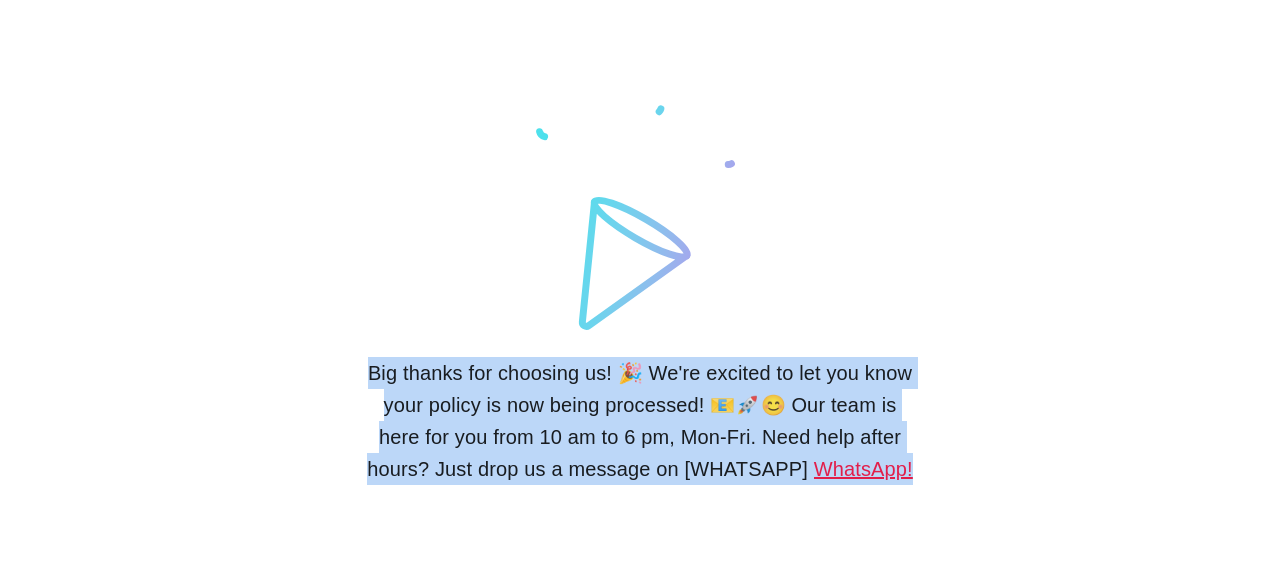 click on "Big thanks for choosing us! 🎉 We're excited to let you know your policy is now being processed! 📧🚀😊 Our team is here for you from 10 am to 6 pm, Mon-Fri. Need help after hours? Just drop us a message on   WhatsApp!" at bounding box center [640, 421] 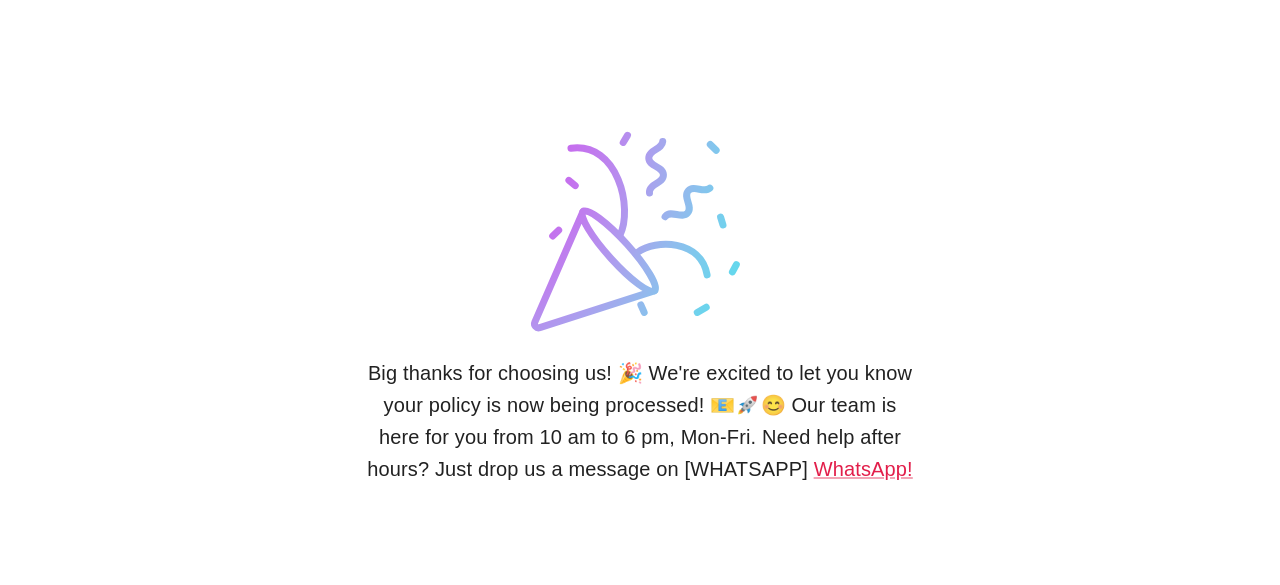 click on "Big thanks for choosing us! 🎉 We're excited to let you know your policy is now being processed! 📧🚀😊 Our team is here for you from 10 am to 6 pm, Mon-Fri. Need help after hours? Just drop us a message on   WhatsApp!" at bounding box center (640, 421) 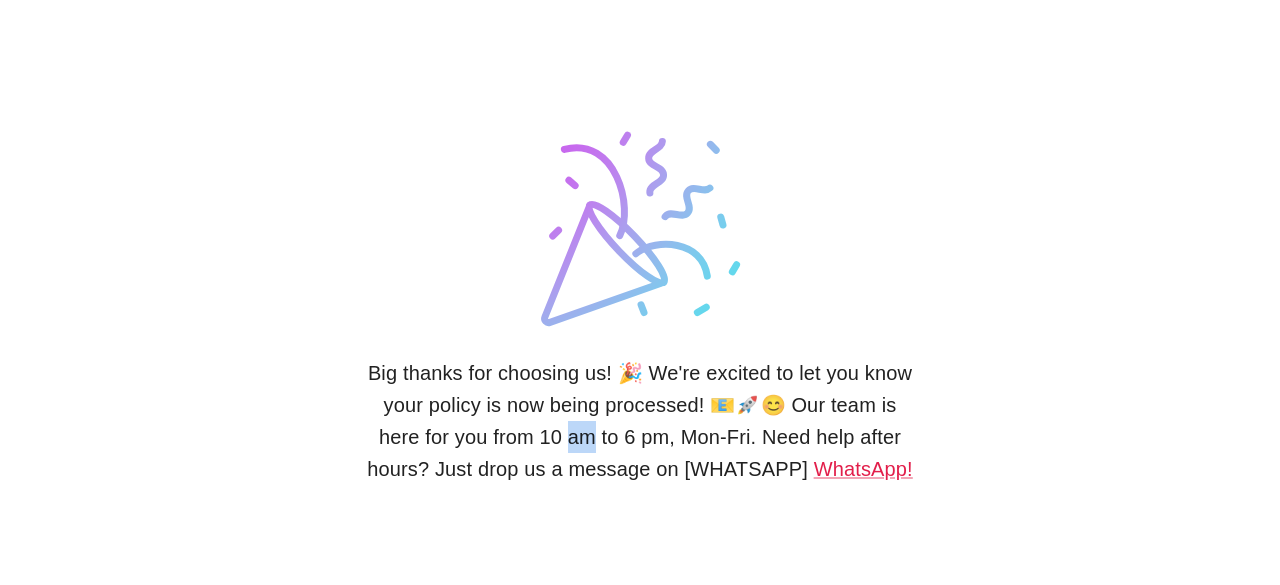 click on "Big thanks for choosing us! 🎉 We're excited to let you know your policy is now being processed! 📧🚀😊 Our team is here for you from 10 am to 6 pm, Mon-Fri. Need help after hours? Just drop us a message on   WhatsApp!" at bounding box center [640, 421] 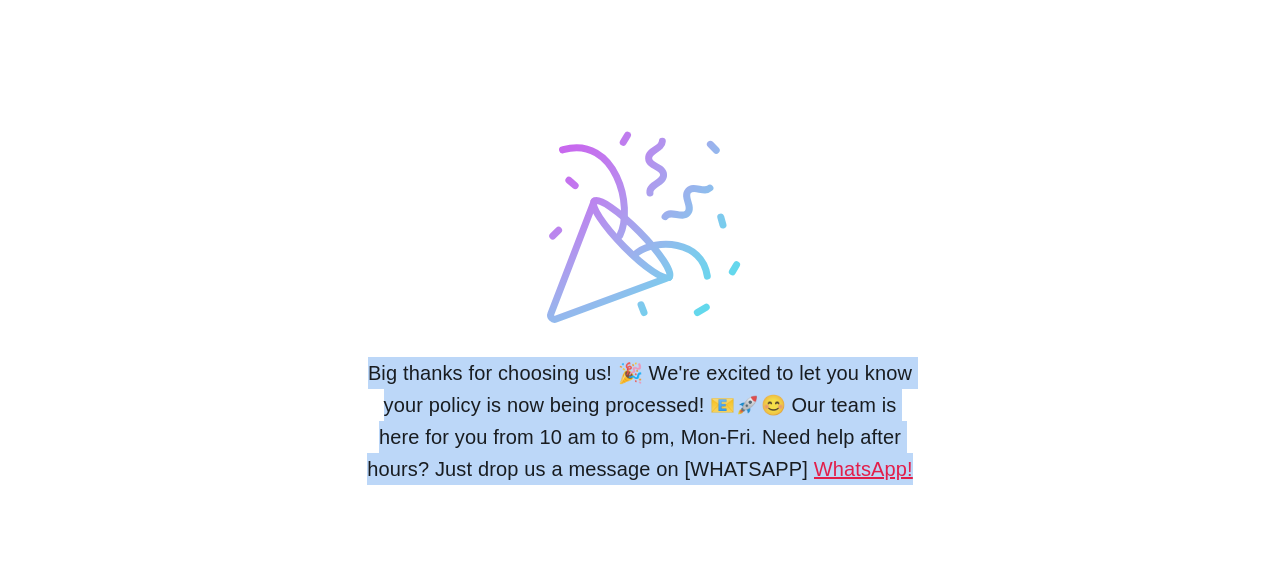 click on "Big thanks for choosing us! 🎉 We're excited to let you know your policy is now being processed! 📧🚀😊 Our team is here for you from 10 am to 6 pm, Mon-Fri. Need help after hours? Just drop us a message on   WhatsApp!" at bounding box center [640, 421] 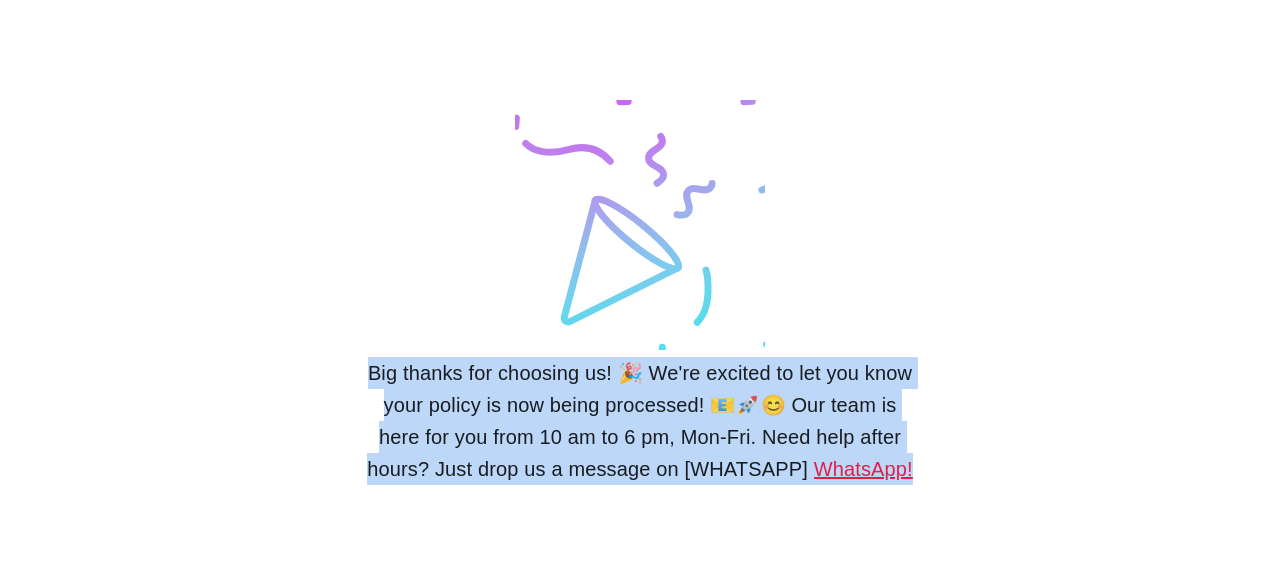 click on "Big thanks for choosing us! 🎉 We're excited to let you know your policy is now being processed! 📧🚀😊 Our team is here for you from 10 am to 6 pm, Mon-Fri. Need help after hours? Just drop us a message on   WhatsApp!" at bounding box center [640, 421] 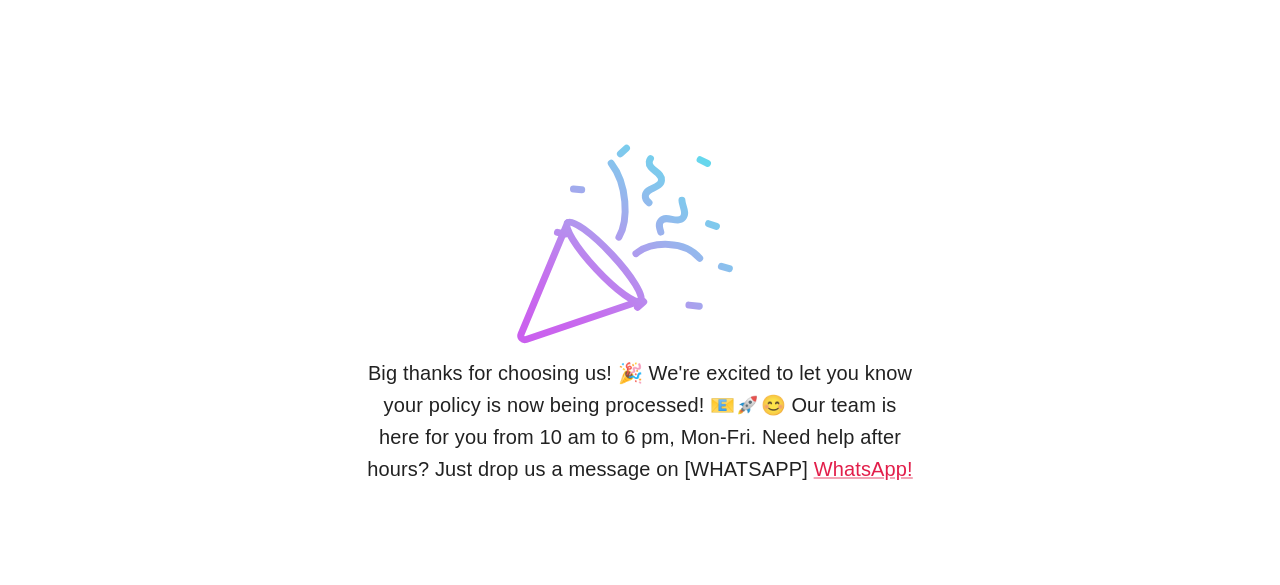 click on "Big thanks for choosing us! 🎉 We're excited to let you know your policy is now being processed! 📧🚀😊 Our team is here for you from 10 am to 6 pm, Mon-Fri. Need help after hours? Just drop us a message on   WhatsApp!" at bounding box center (640, 421) 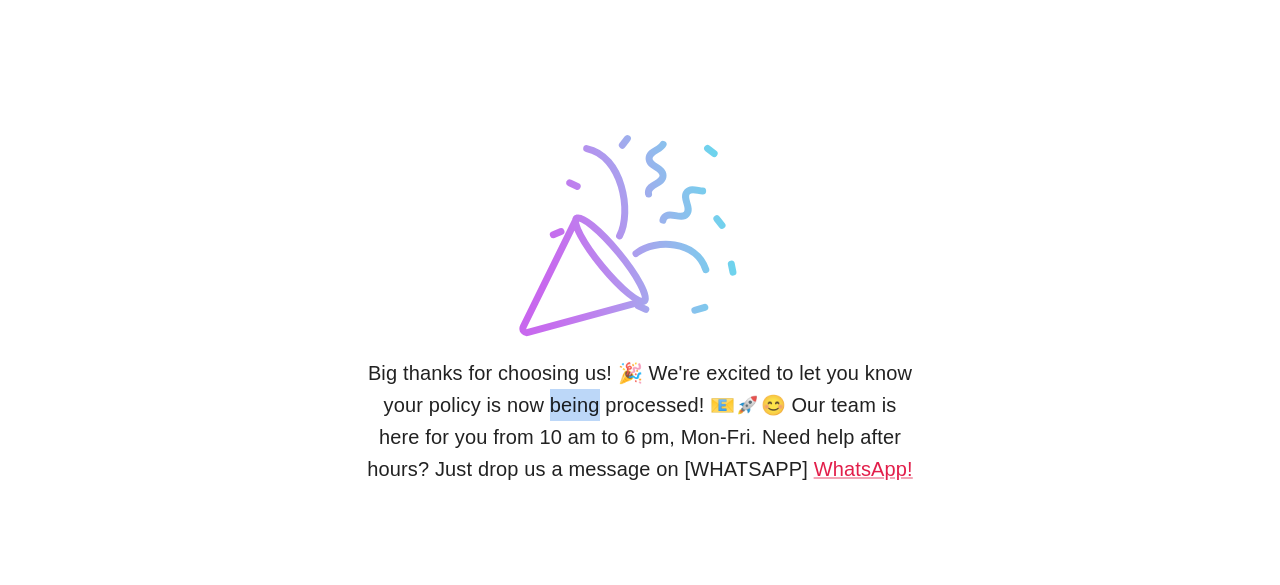 click on "Big thanks for choosing us! 🎉 We're excited to let you know your policy is now being processed! 📧🚀😊 Our team is here for you from 10 am to 6 pm, Mon-Fri. Need help after hours? Just drop us a message on   WhatsApp!" at bounding box center (640, 421) 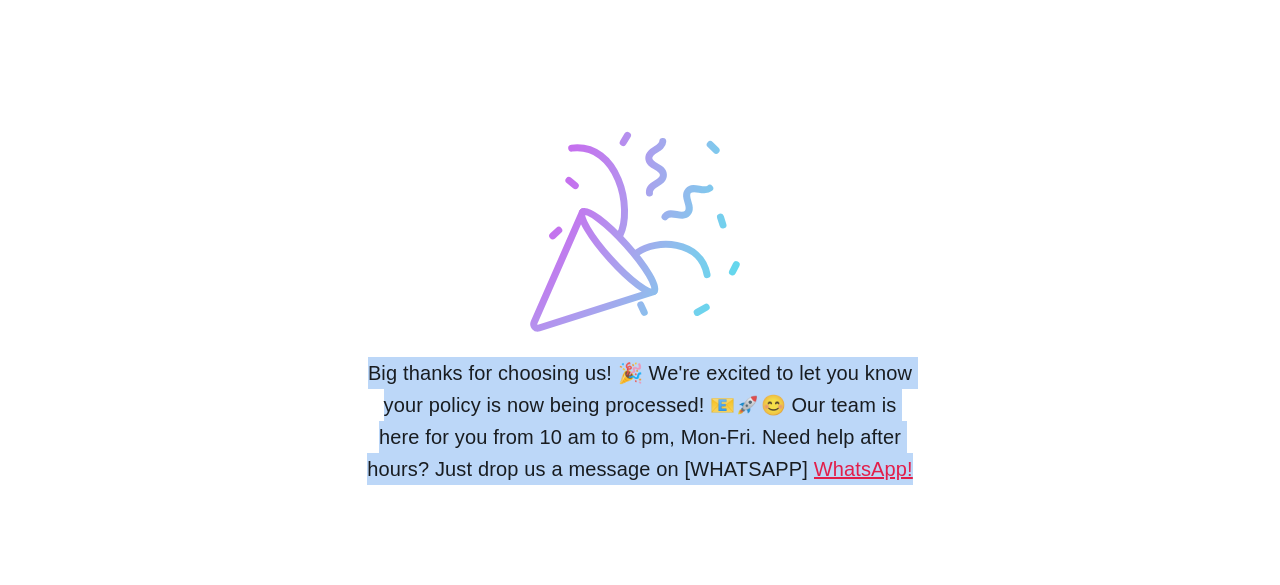 click on "Big thanks for choosing us! 🎉 We're excited to let you know your policy is now being processed! 📧🚀😊 Our team is here for you from 10 am to 6 pm, Mon-Fri. Need help after hours? Just drop us a message on   WhatsApp!" at bounding box center [640, 421] 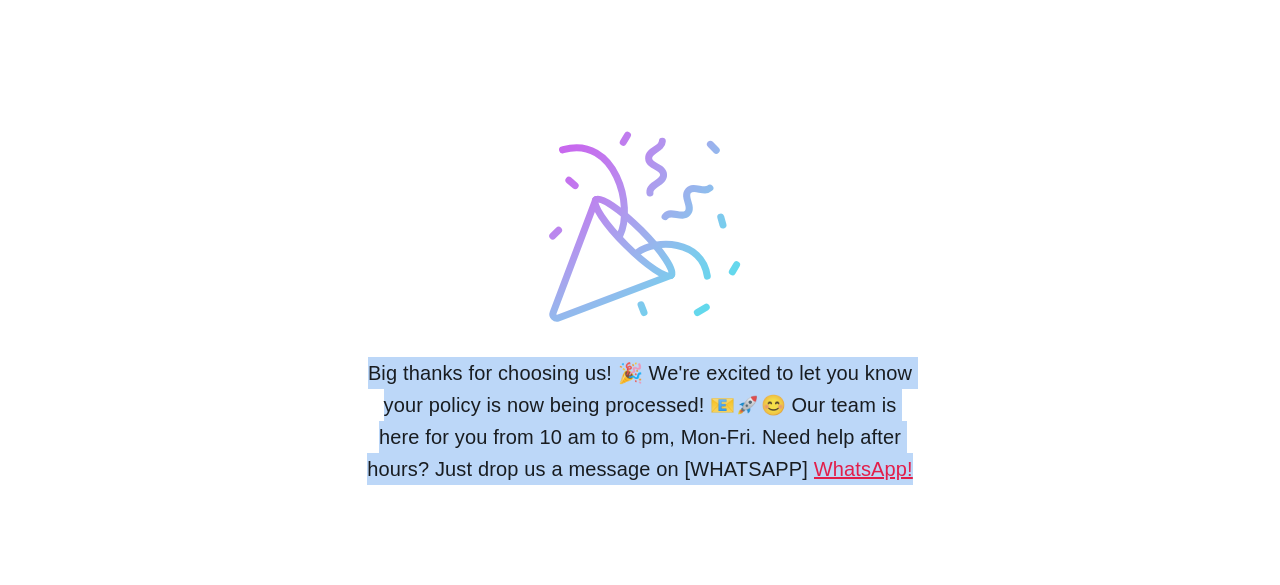 click on "Big thanks for choosing us! 🎉 We're excited to let you know your policy is now being processed! 📧🚀😊 Our team is here for you from 10 am to 6 pm, Mon-Fri. Need help after hours? Just drop us a message on   WhatsApp!" at bounding box center [640, 421] 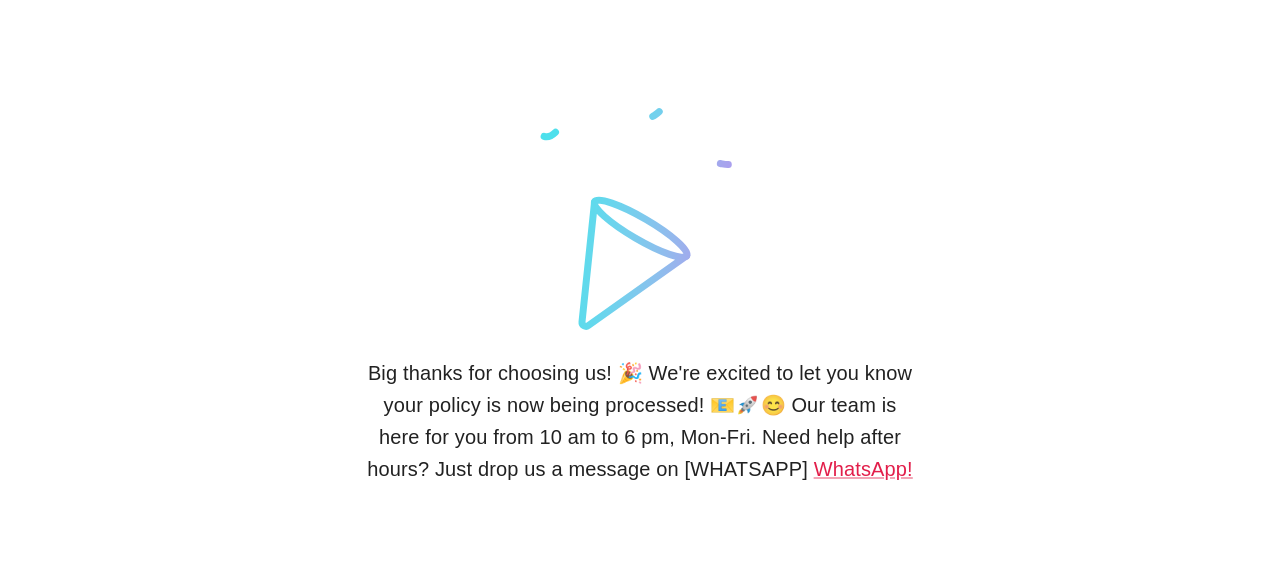 click on "Big thanks for choosing us! 🎉 We're excited to let you know your policy is now being processed! 📧🚀😊 Our team is here for you from 10 am to 6 pm, Mon-Fri. Need help after hours? Just drop us a message on   WhatsApp!" at bounding box center [640, 421] 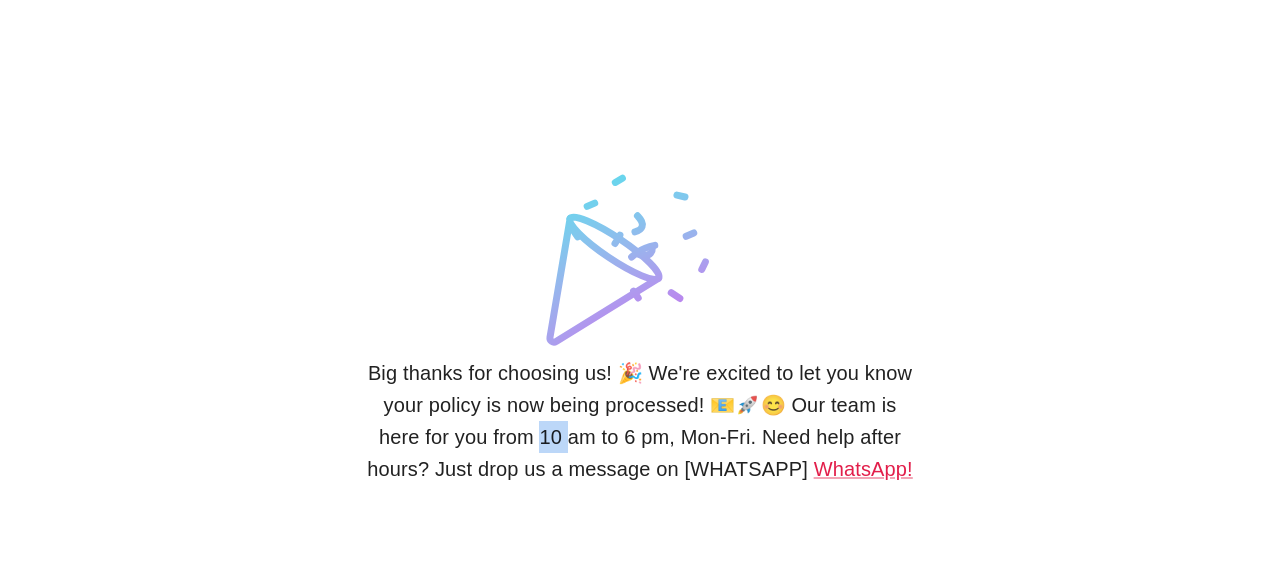 click on "Big thanks for choosing us! 🎉 We're excited to let you know your policy is now being processed! 📧🚀😊 Our team is here for you from 10 am to 6 pm, Mon-Fri. Need help after hours? Just drop us a message on   WhatsApp!" at bounding box center (640, 421) 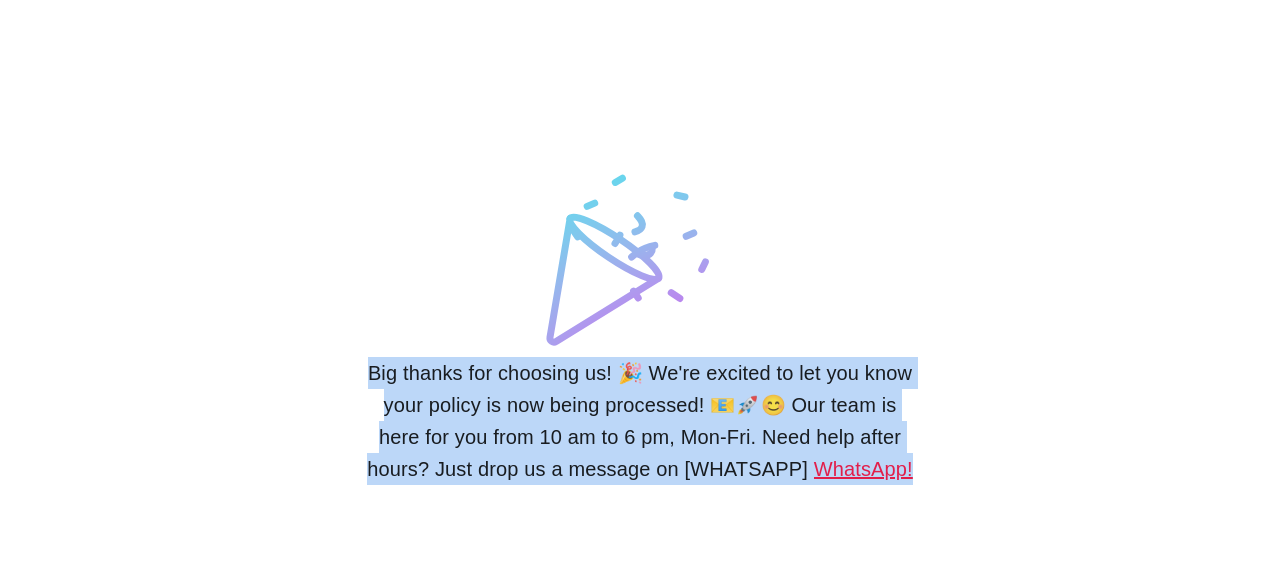 click on "Big thanks for choosing us! 🎉 We're excited to let you know your policy is now being processed! 📧🚀😊 Our team is here for you from 10 am to 6 pm, Mon-Fri. Need help after hours? Just drop us a message on   WhatsApp!" at bounding box center (640, 421) 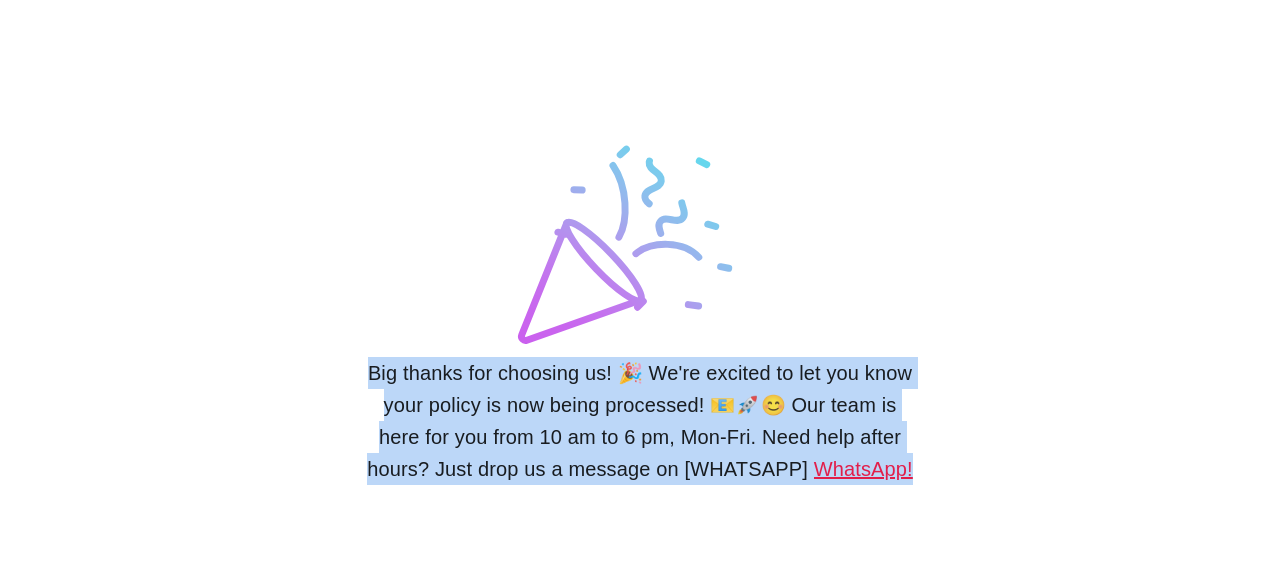 click on "Big thanks for choosing us! 🎉 We're excited to let you know your policy is now being processed! 📧🚀😊 Our team is here for you from 10 am to 6 pm, Mon-Fri. Need help after hours? Just drop us a message on   WhatsApp!" at bounding box center [640, 421] 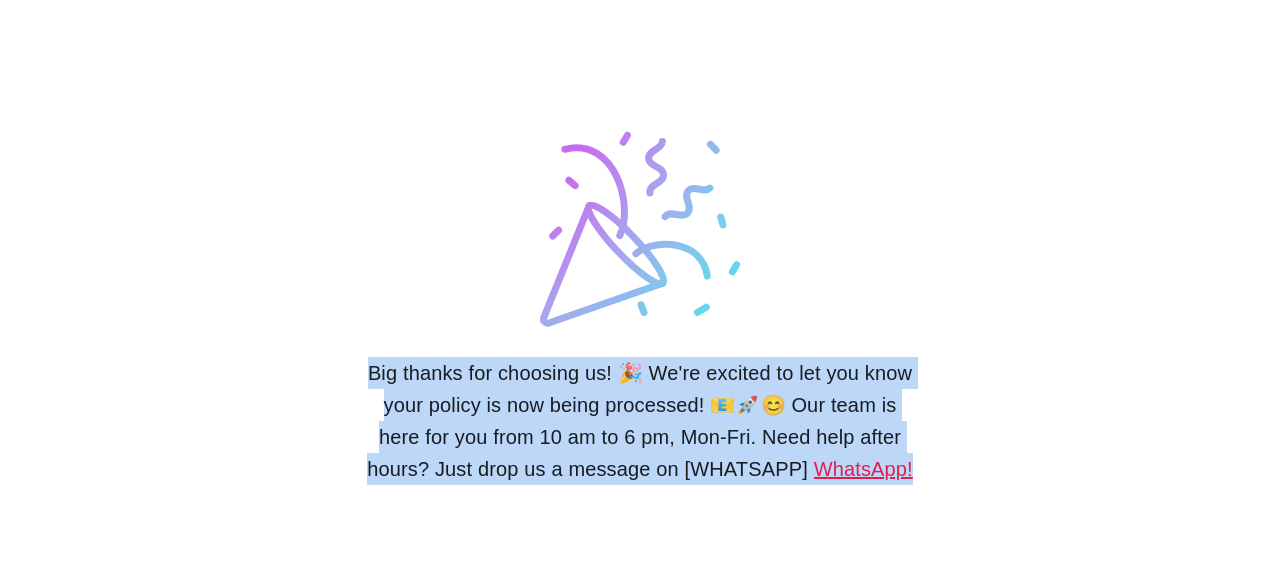 click on "Big thanks for choosing us! 🎉 We're excited to let you know your policy is now being processed! 📧🚀😊 Our team is here for you from 10 am to 6 pm, Mon-Fri. Need help after hours? Just drop us a message on   WhatsApp!" at bounding box center [640, 421] 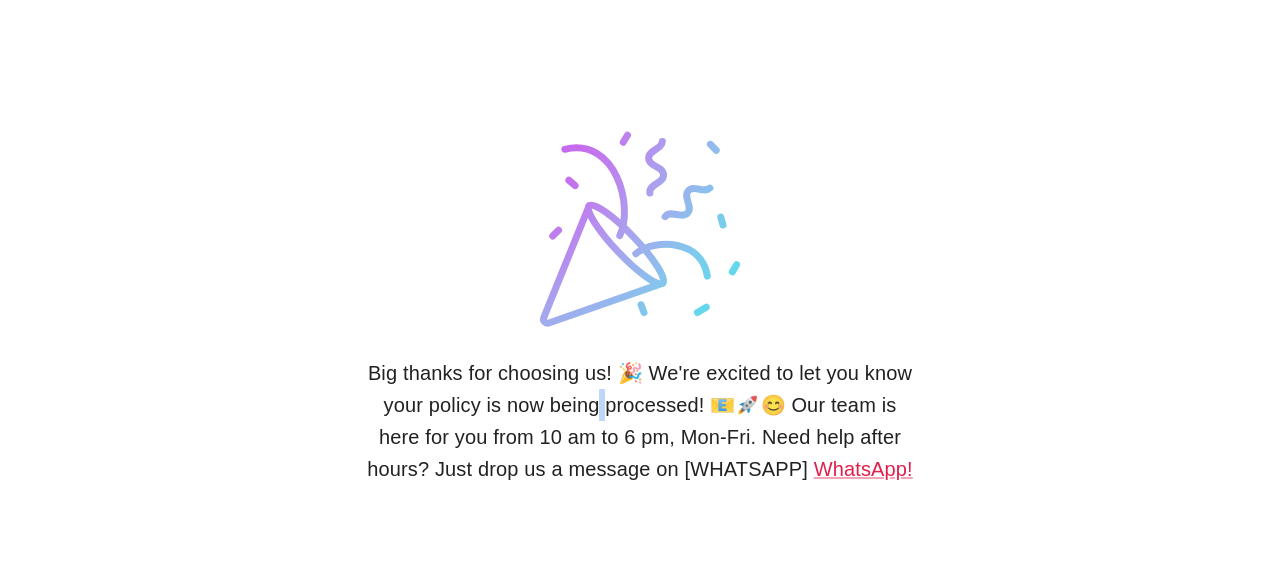 click on "Big thanks for choosing us! 🎉 We're excited to let you know your policy is now being processed! 📧🚀😊 Our team is here for you from 10 am to 6 pm, Mon-Fri. Need help after hours? Just drop us a message on   WhatsApp!" at bounding box center [640, 421] 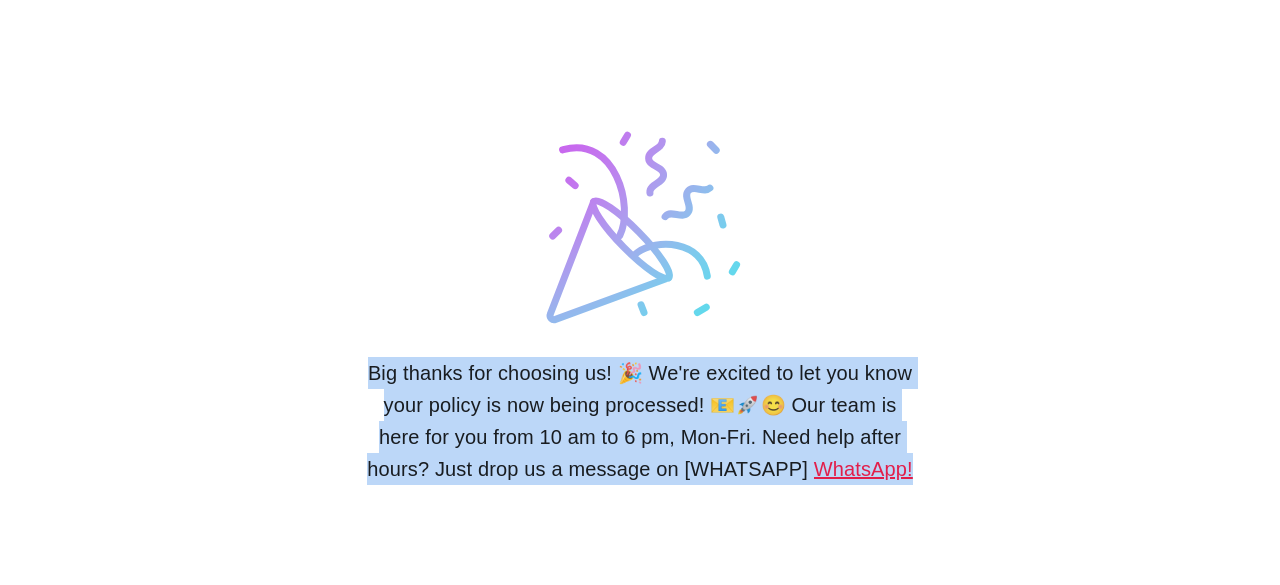click on "Big thanks for choosing us! 🎉 We're excited to let you know your policy is now being processed! 📧🚀😊 Our team is here for you from 10 am to 6 pm, Mon-Fri. Need help after hours? Just drop us a message on   WhatsApp!" at bounding box center (640, 421) 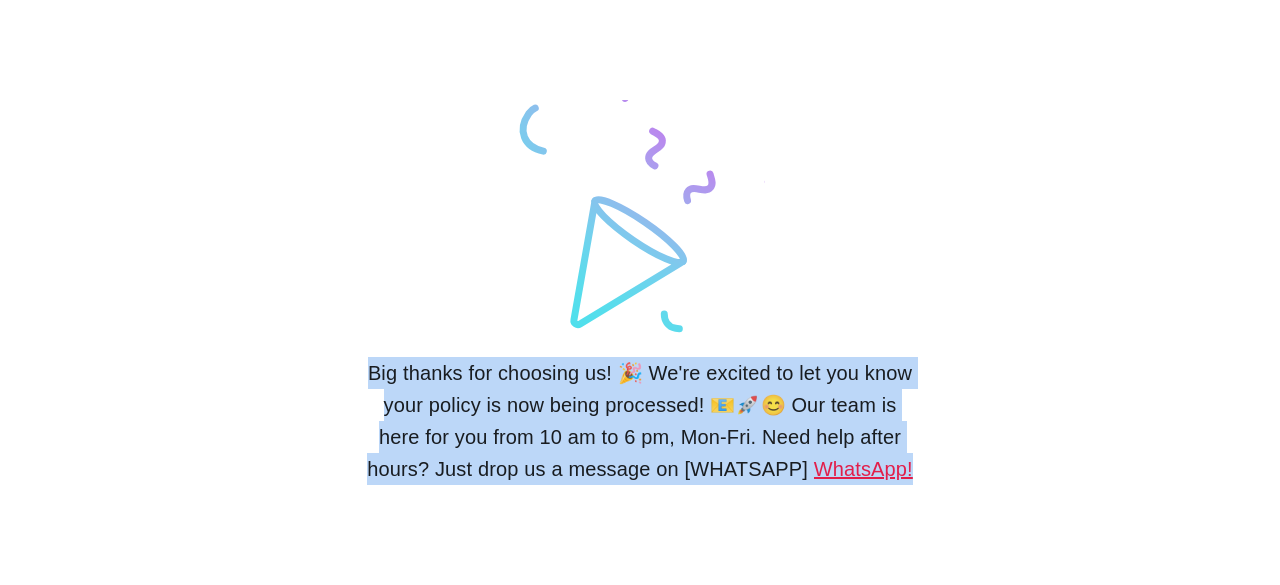 click on "Big thanks for choosing us! 🎉 We're excited to let you know your policy is now being processed! 📧🚀😊 Our team is here for you from 10 am to 6 pm, Mon-Fri. Need help after hours? Just drop us a message on   WhatsApp!" at bounding box center (640, 421) 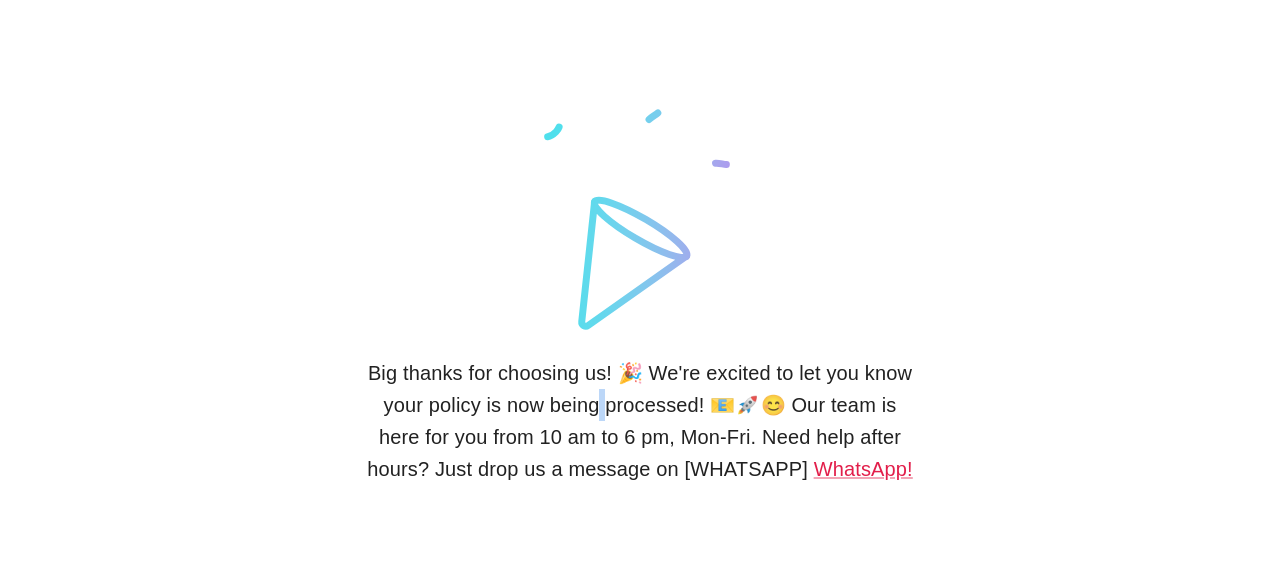 click on "Big thanks for choosing us! 🎉 We're excited to let you know your policy is now being processed! 📧🚀😊 Our team is here for you from 10 am to 6 pm, Mon-Fri. Need help after hours? Just drop us a message on   WhatsApp!" at bounding box center [640, 421] 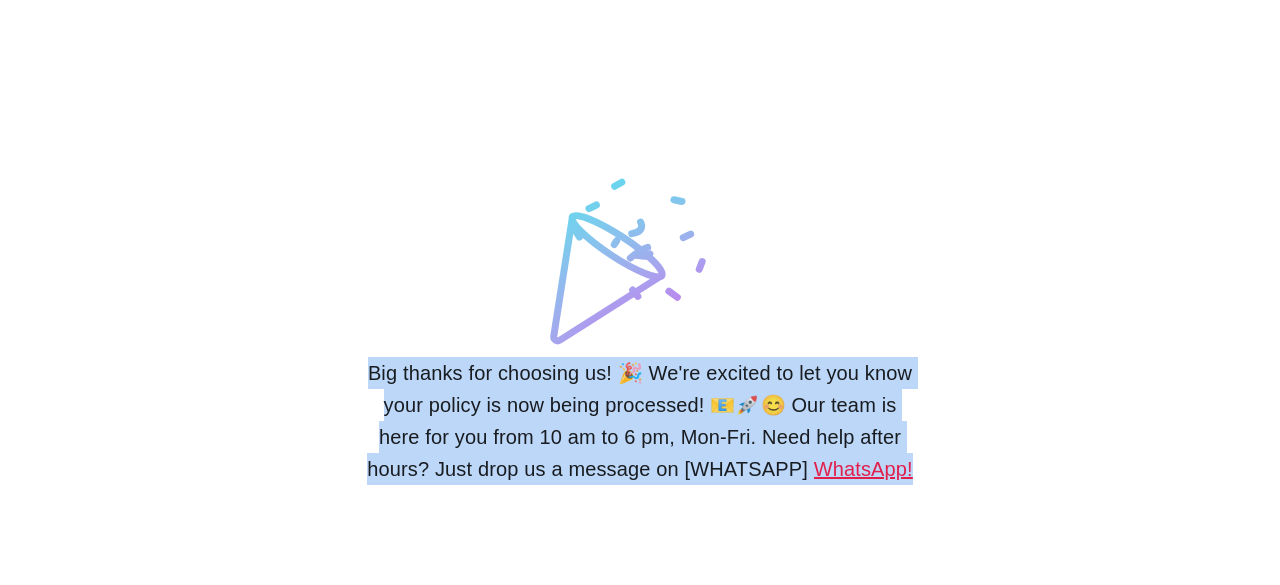 click on "Big thanks for choosing us! 🎉 We're excited to let you know your policy is now being processed! 📧🚀😊 Our team is here for you from 10 am to 6 pm, Mon-Fri. Need help after hours? Just drop us a message on   WhatsApp!" at bounding box center (640, 421) 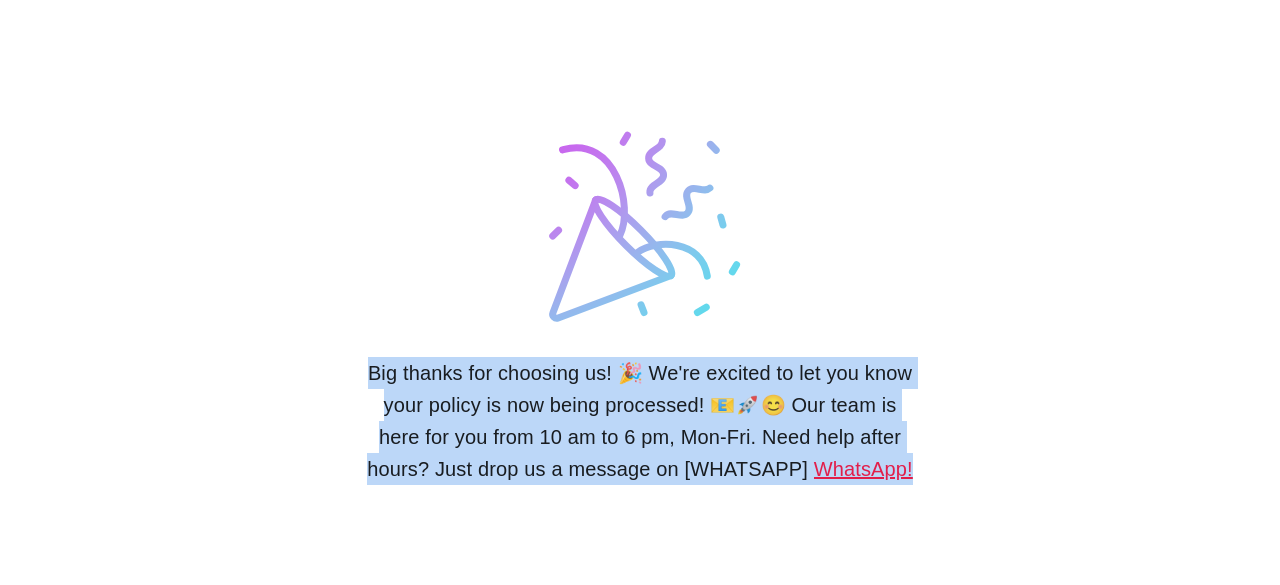 click on "Big thanks for choosing us! 🎉 We're excited to let you know your policy is now being processed! 📧🚀😊 Our team is here for you from 10 am to 6 pm, Mon-Fri. Need help after hours? Just drop us a message on   WhatsApp!" at bounding box center (640, 421) 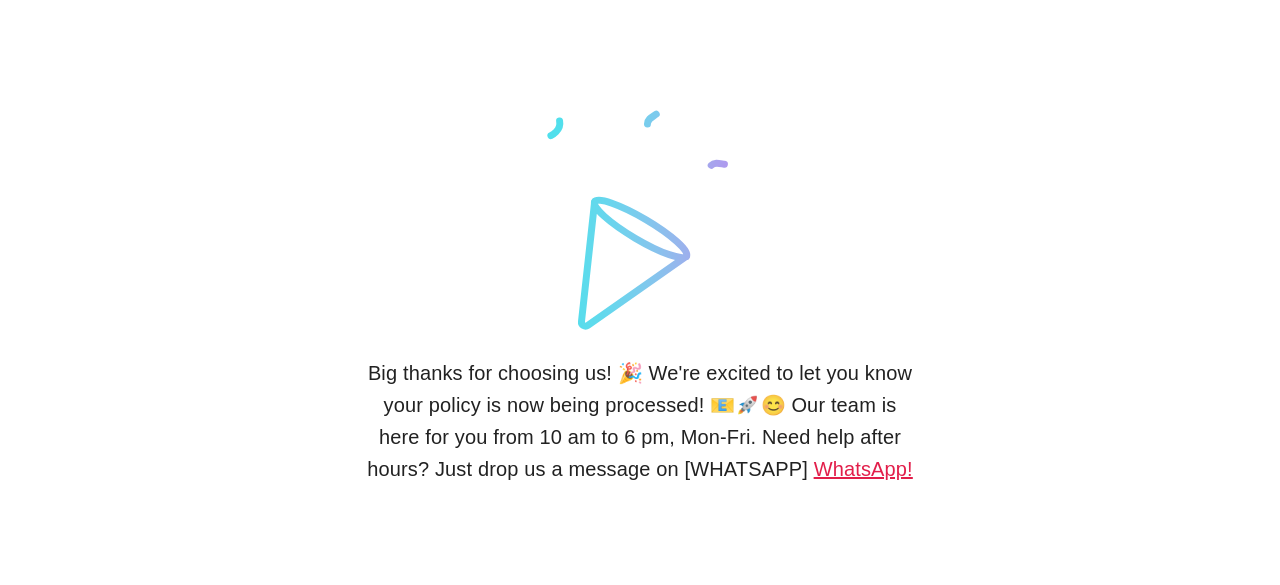 click on "WhatsApp!" at bounding box center [863, 469] 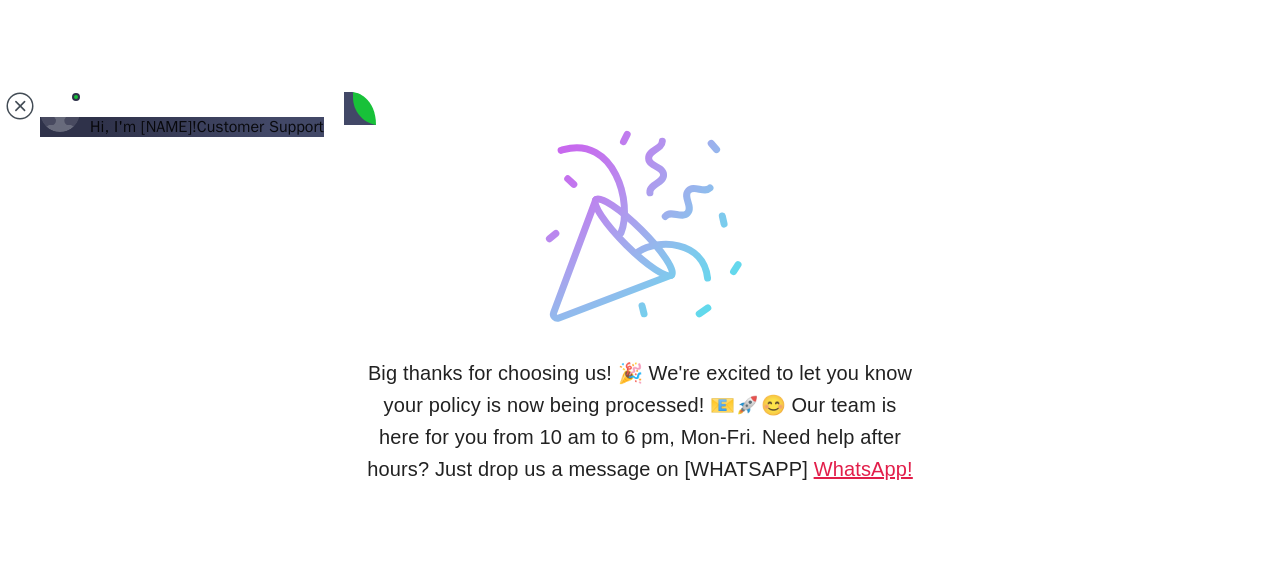 scroll, scrollTop: 0, scrollLeft: 0, axis: both 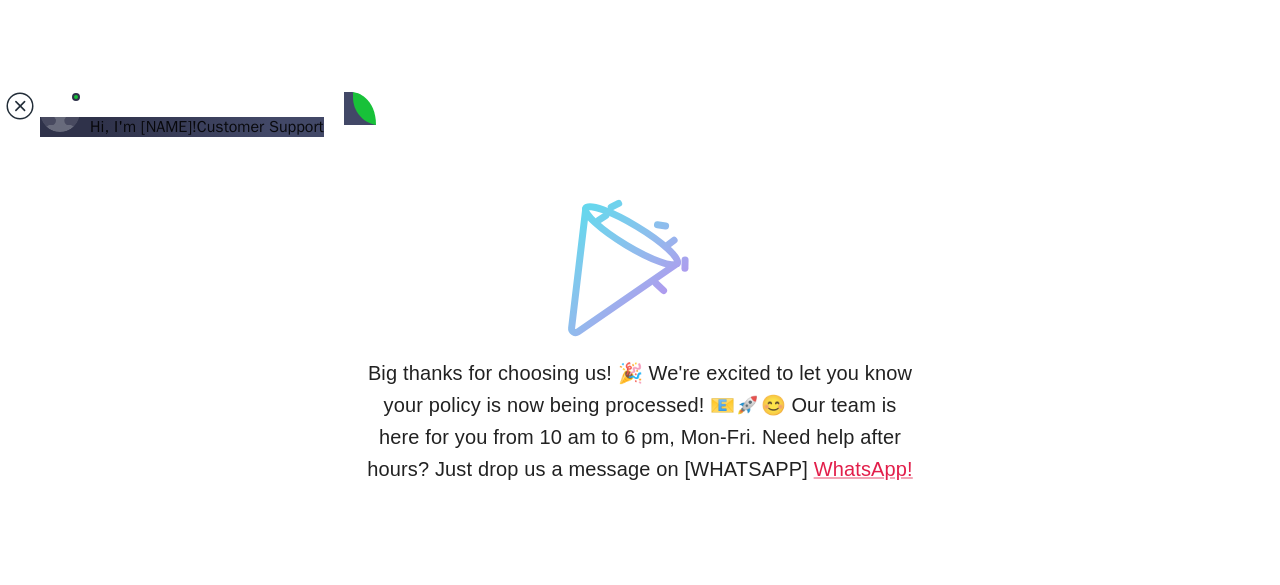 click at bounding box center (20, 106) 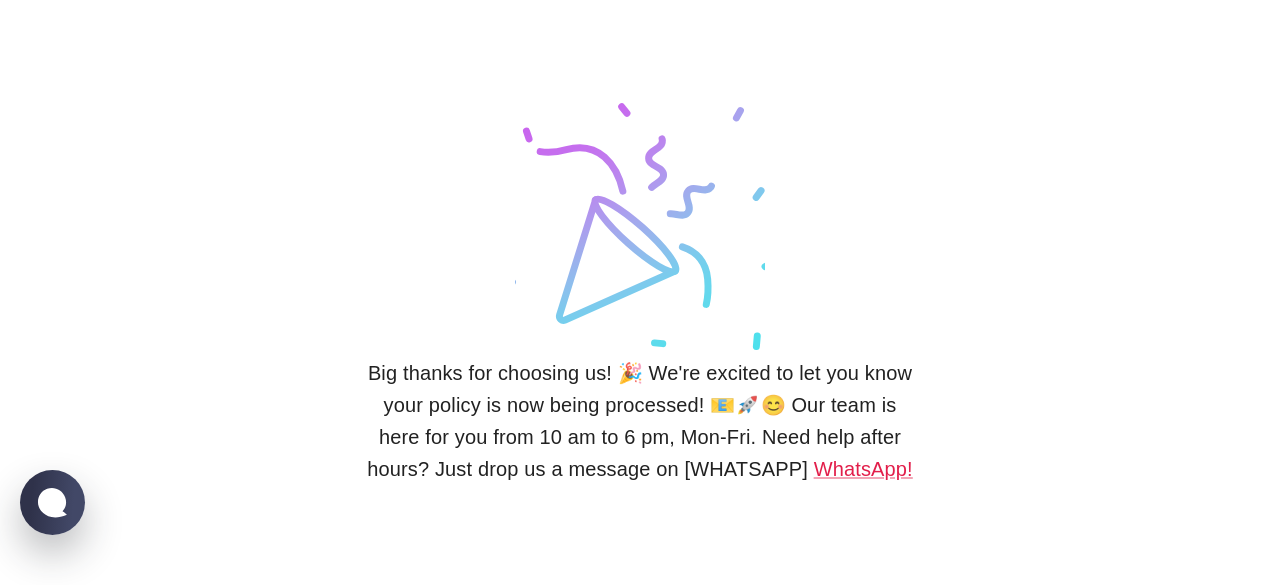 click on "Big thanks for choosing us! 🎉 We're excited to let you know your policy is now being processed! 📧🚀😊 Our team is here for you from 10 am to 6 pm, Mon-Fri. Need help after hours? Just drop us a message on   WhatsApp!" at bounding box center (640, 421) 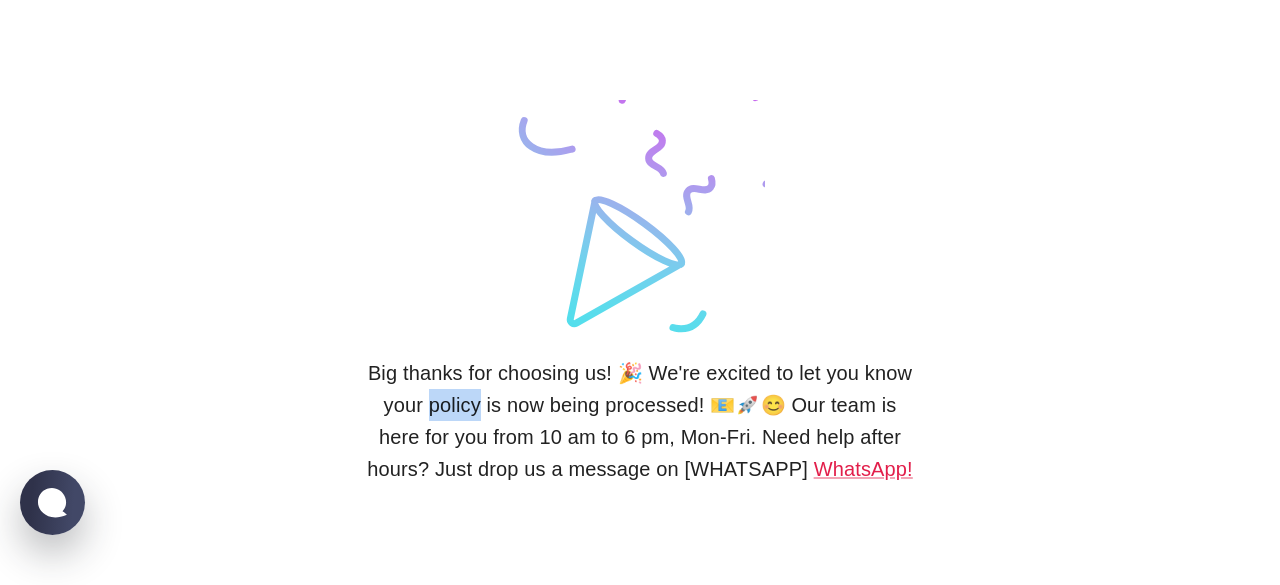 click on "Big thanks for choosing us! 🎉 We're excited to let you know your policy is now being processed! 📧🚀😊 Our team is here for you from 10 am to 6 pm, Mon-Fri. Need help after hours? Just drop us a message on   WhatsApp!" at bounding box center (640, 421) 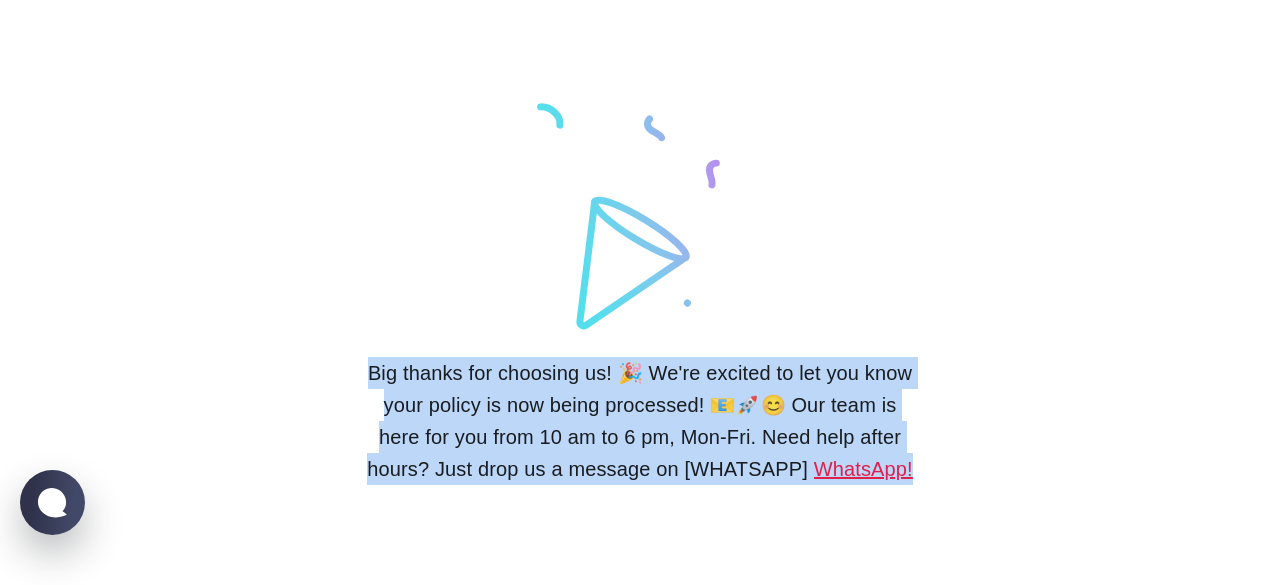 click on "Big thanks for choosing us! 🎉 We're excited to let you know your policy is now being processed! 📧🚀😊 Our team is here for you from 10 am to 6 pm, Mon-Fri. Need help after hours? Just drop us a message on   WhatsApp!" at bounding box center [640, 421] 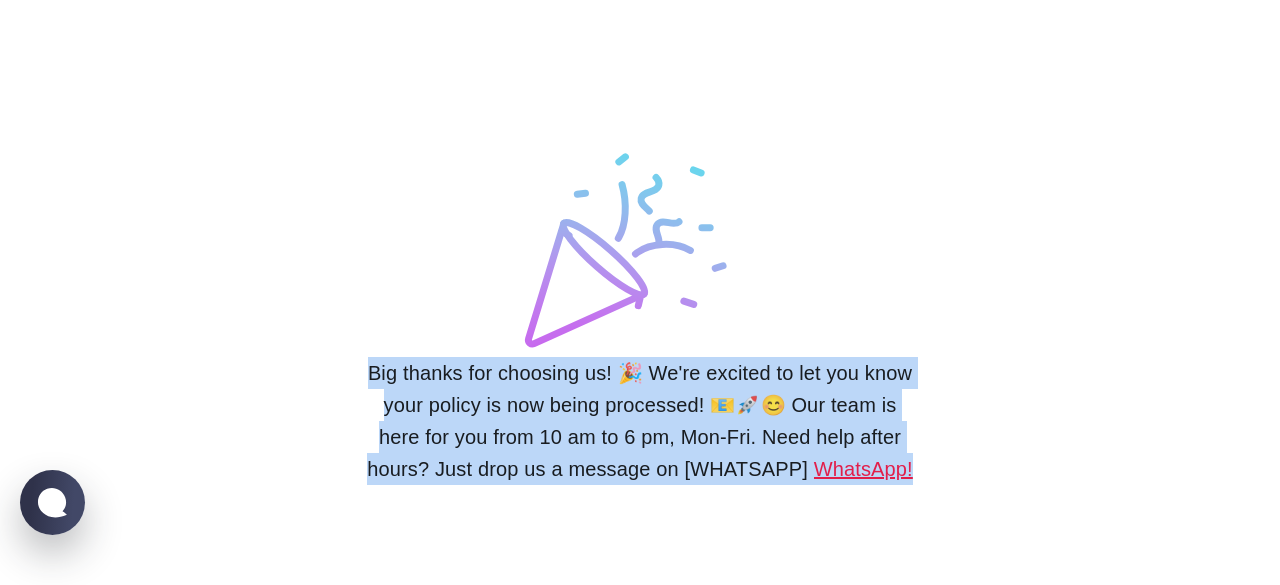 click on "Big thanks for choosing us! 🎉 We're excited to let you know your policy is now being processed! 📧🚀😊 Our team is here for you from 10 am to 6 pm, Mon-Fri. Need help after hours? Just drop us a message on   WhatsApp!" at bounding box center (640, 421) 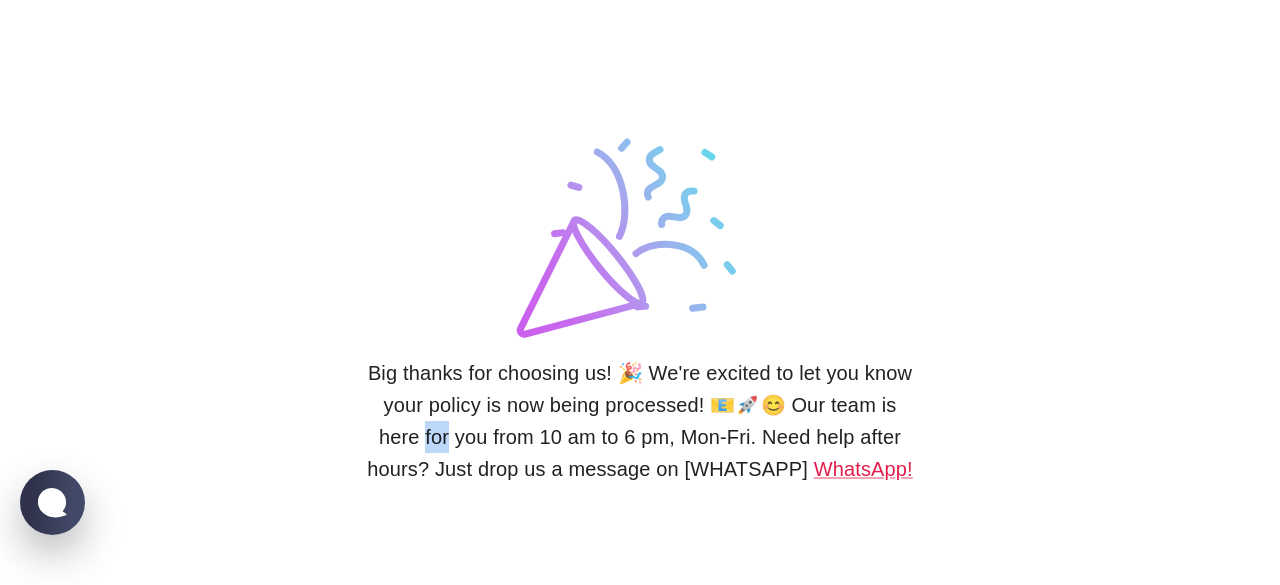 click on "Big thanks for choosing us! 🎉 We're excited to let you know your policy is now being processed! 📧🚀😊 Our team is here for you from 10 am to 6 pm, Mon-Fri. Need help after hours? Just drop us a message on   WhatsApp!" at bounding box center [640, 421] 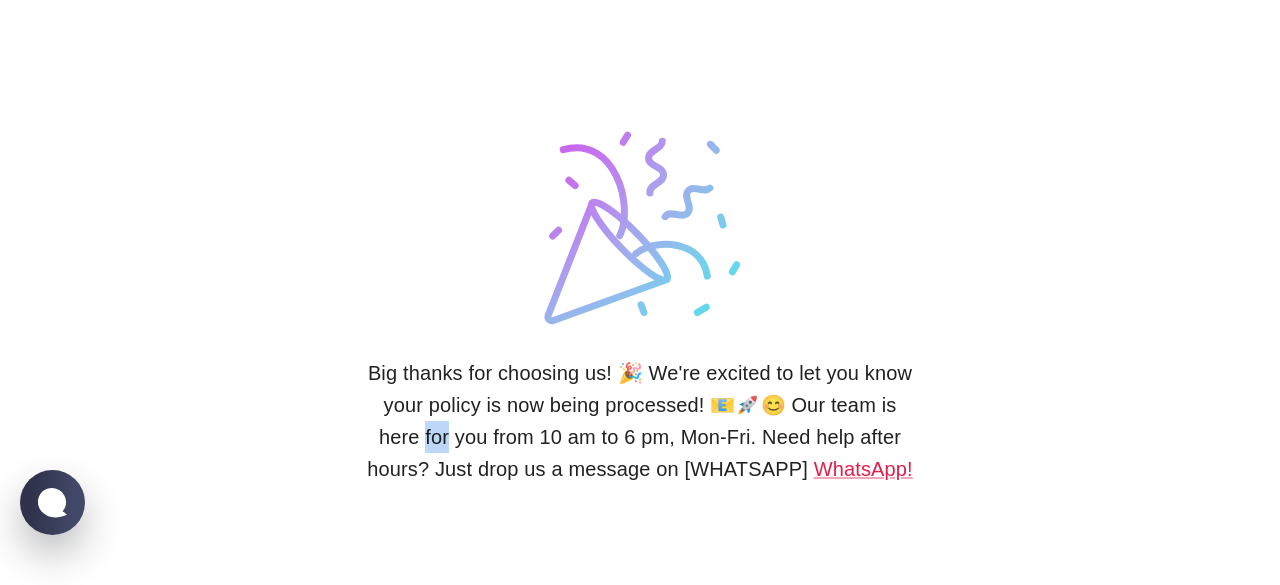 click on "Big thanks for choosing us! 🎉 We're excited to let you know your policy is now being processed! 📧🚀😊 Our team is here for you from 10 am to 6 pm, Mon-Fri. Need help after hours? Just drop us a message on   WhatsApp!" at bounding box center [640, 421] 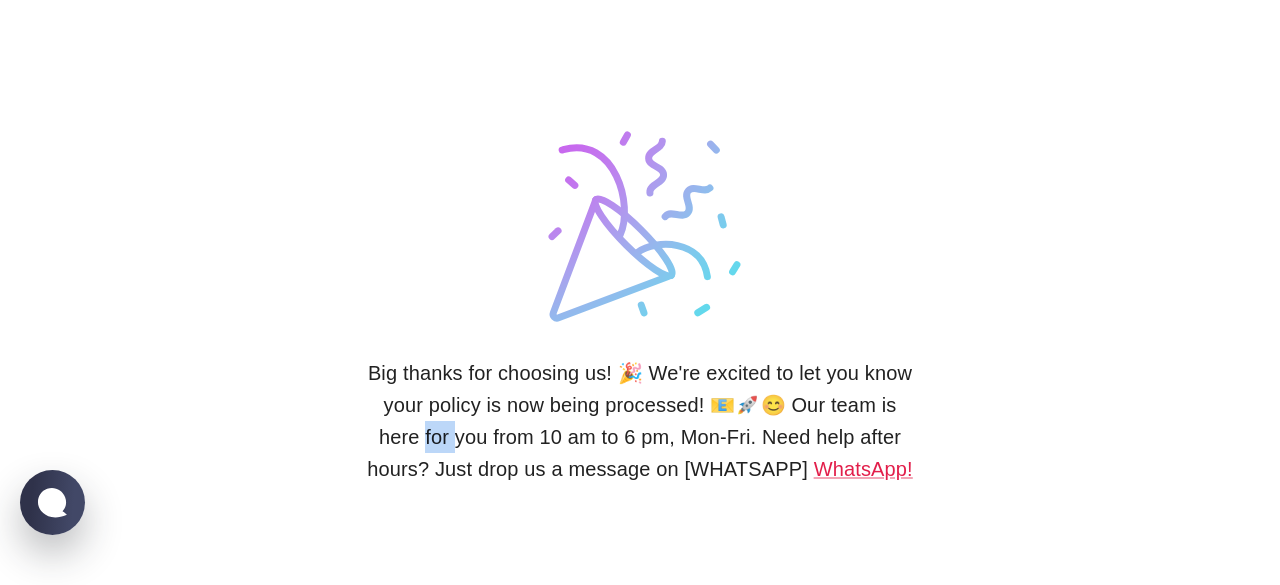 click on "Big thanks for choosing us! 🎉 We're excited to let you know your policy is now being processed! 📧🚀😊 Our team is here for you from 10 am to 6 pm, Mon-Fri. Need help after hours? Just drop us a message on   WhatsApp!" at bounding box center [640, 421] 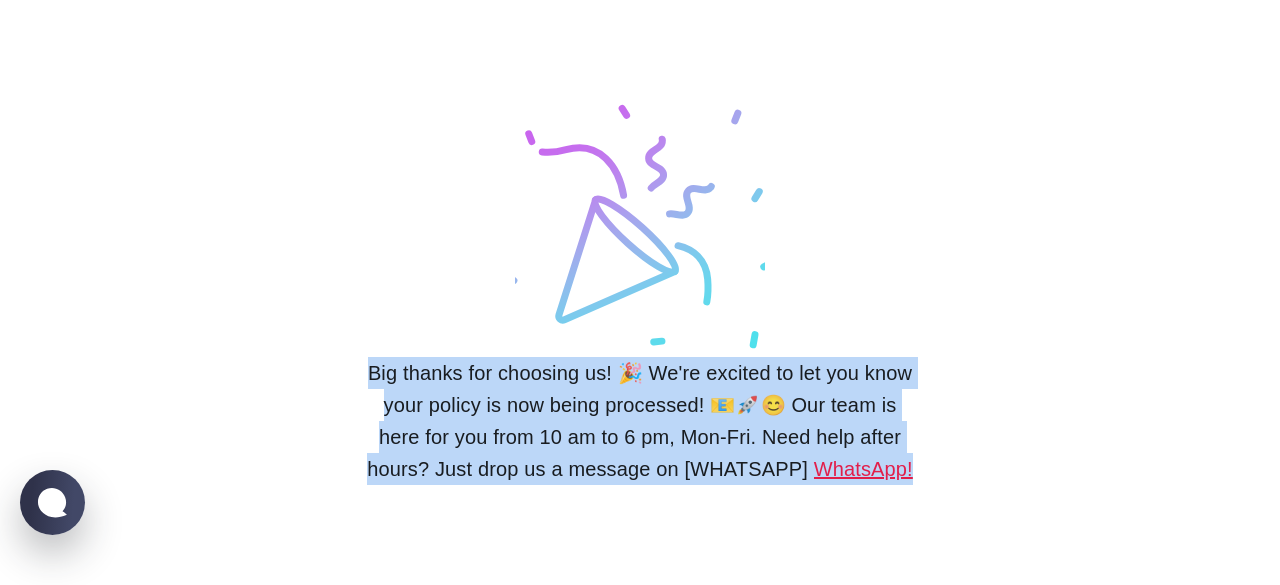 click on "Big thanks for choosing us! 🎉 We're excited to let you know your policy is now being processed! 📧🚀😊 Our team is here for you from 10 am to 6 pm, Mon-Fri. Need help after hours? Just drop us a message on   WhatsApp!" at bounding box center [640, 421] 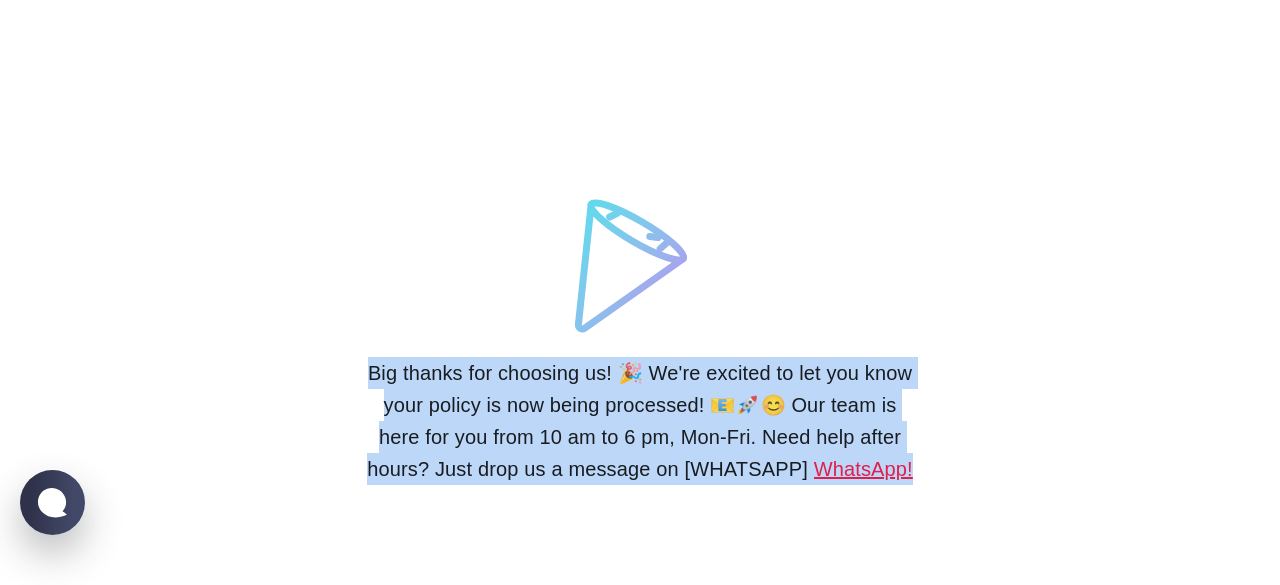 click on "Big thanks for choosing us! 🎉 We're excited to let you know your policy is now being processed! 📧🚀😊 Our team is here for you from 10 am to 6 pm, Mon-Fri. Need help after hours? Just drop us a message on   WhatsApp!" at bounding box center [640, 421] 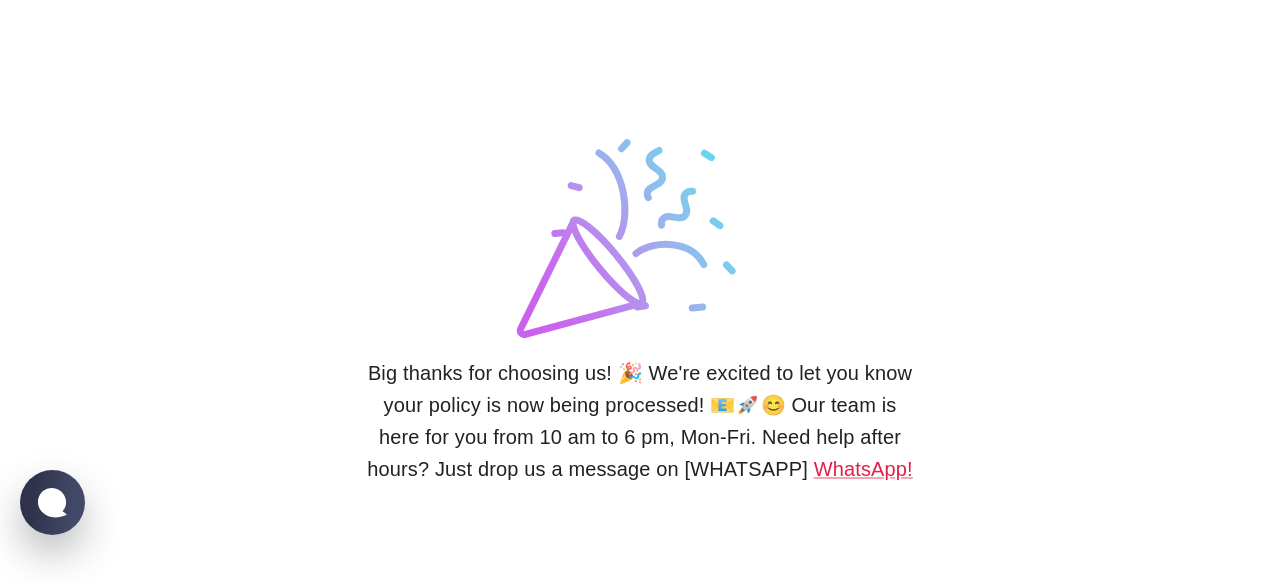 click on "Big thanks for choosing us! 🎉 We're excited to let you know your policy is now being processed! 📧🚀😊 Our team is here for you from 10 am to 6 pm, Mon-Fri. Need help after hours? Just drop us a message on   WhatsApp!" at bounding box center [640, 421] 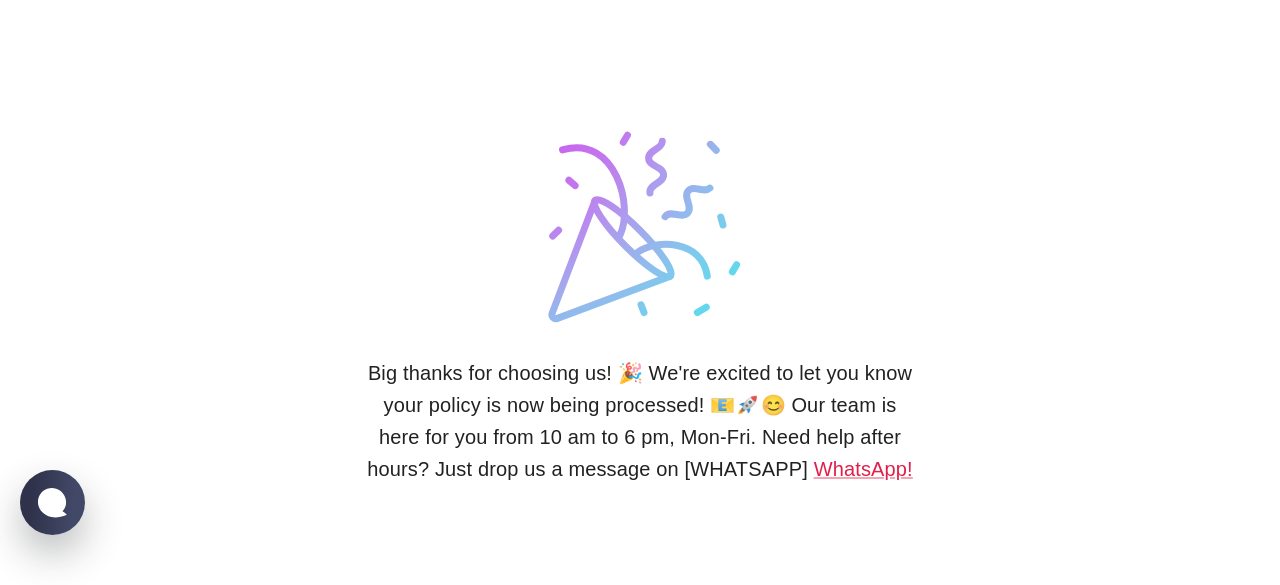 click on "Big thanks for choosing us! 🎉 We're excited to let you know your policy is now being processed! 📧🚀😊 Our team is here for you from 10 am to 6 pm, Mon-Fri. Need help after hours? Just drop us a message on   WhatsApp!" at bounding box center (640, 421) 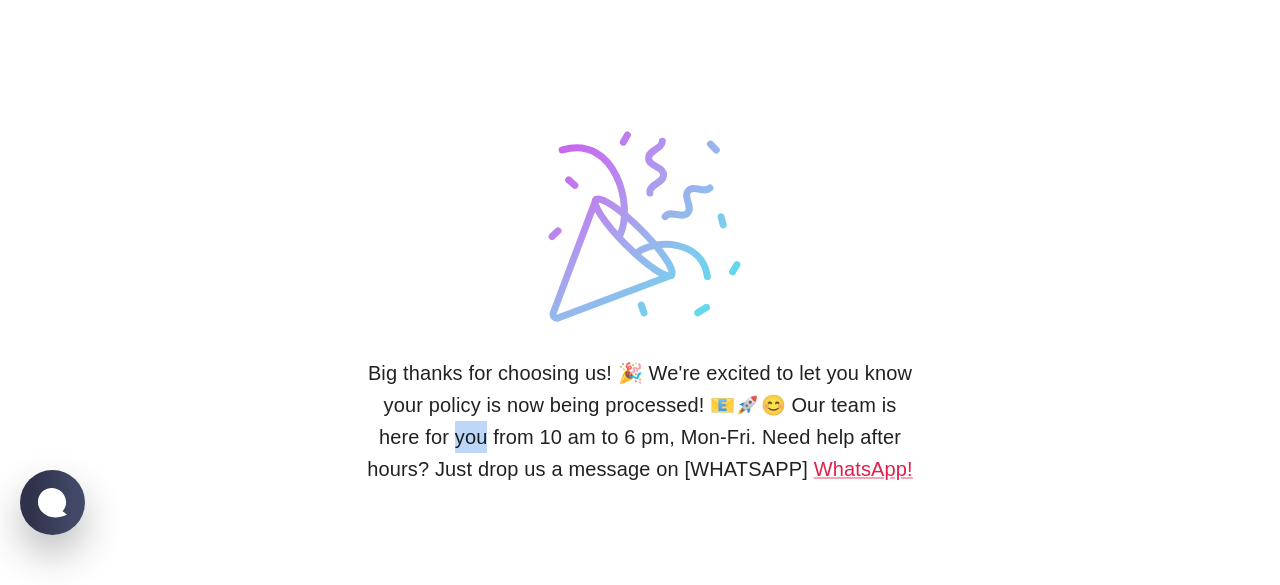 click on "Big thanks for choosing us! 🎉 We're excited to let you know your policy is now being processed! 📧🚀😊 Our team is here for you from 10 am to 6 pm, Mon-Fri. Need help after hours? Just drop us a message on   WhatsApp!" at bounding box center (640, 421) 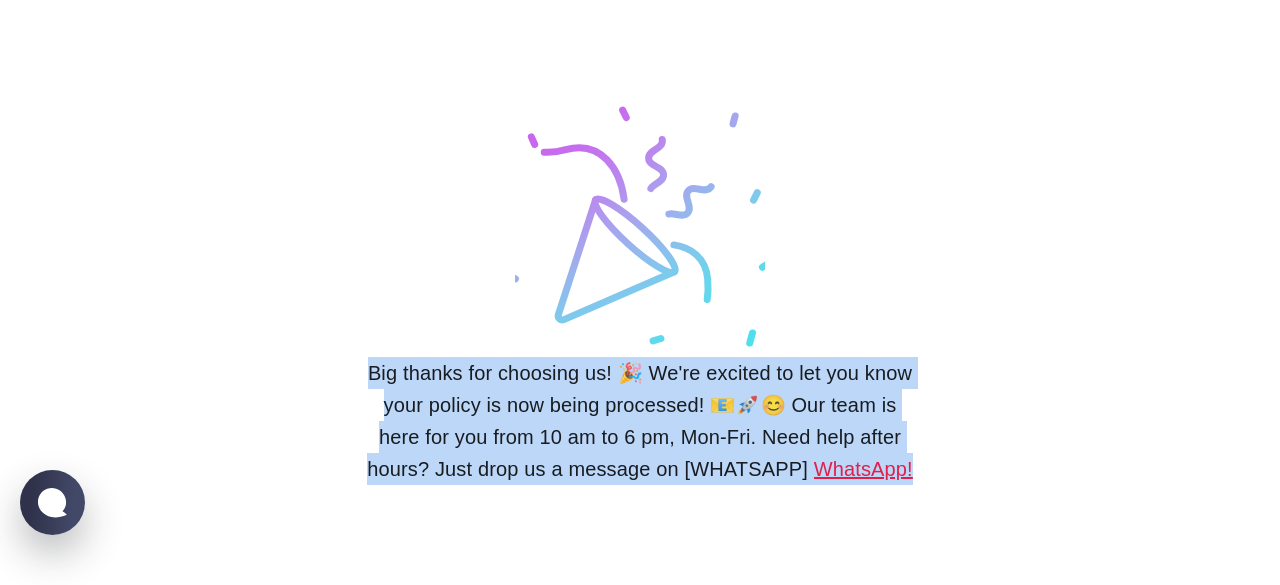 click on "Big thanks for choosing us! 🎉 We're excited to let you know your policy is now being processed! 📧🚀😊 Our team is here for you from 10 am to 6 pm, Mon-Fri. Need help after hours? Just drop us a message on   WhatsApp!" at bounding box center [640, 421] 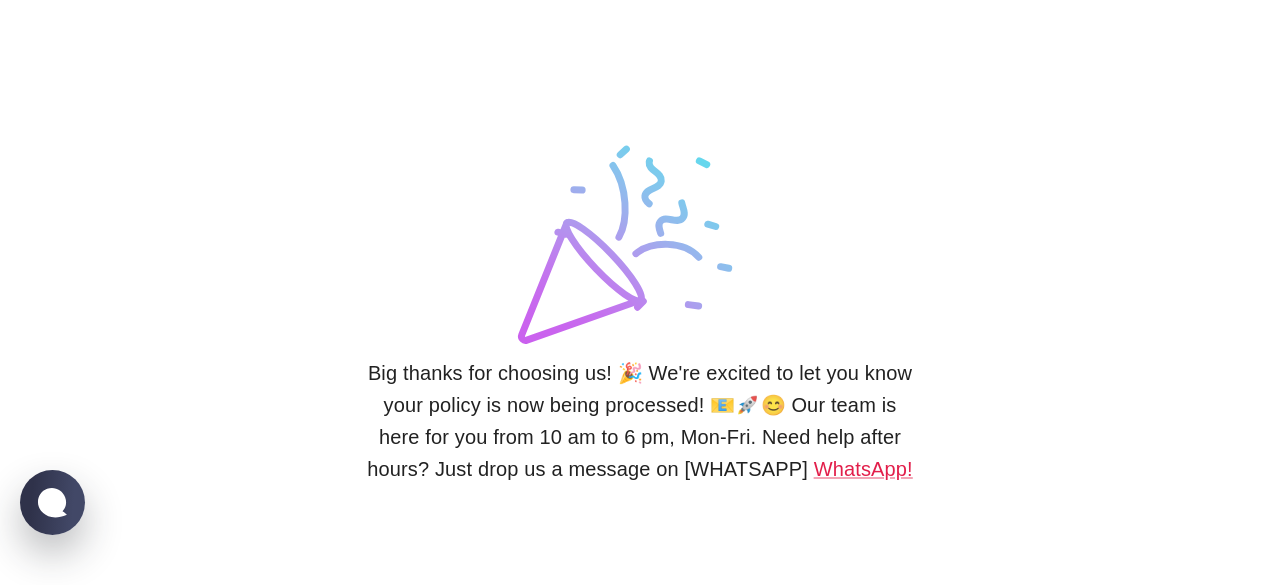click on "Big thanks for choosing us! 🎉 We're excited to let you know your policy is now being processed! 📧🚀😊 Our team is here for you from 10 am to 6 pm, Mon-Fri. Need help after hours? Just drop us a message on   WhatsApp!" at bounding box center (640, 292) 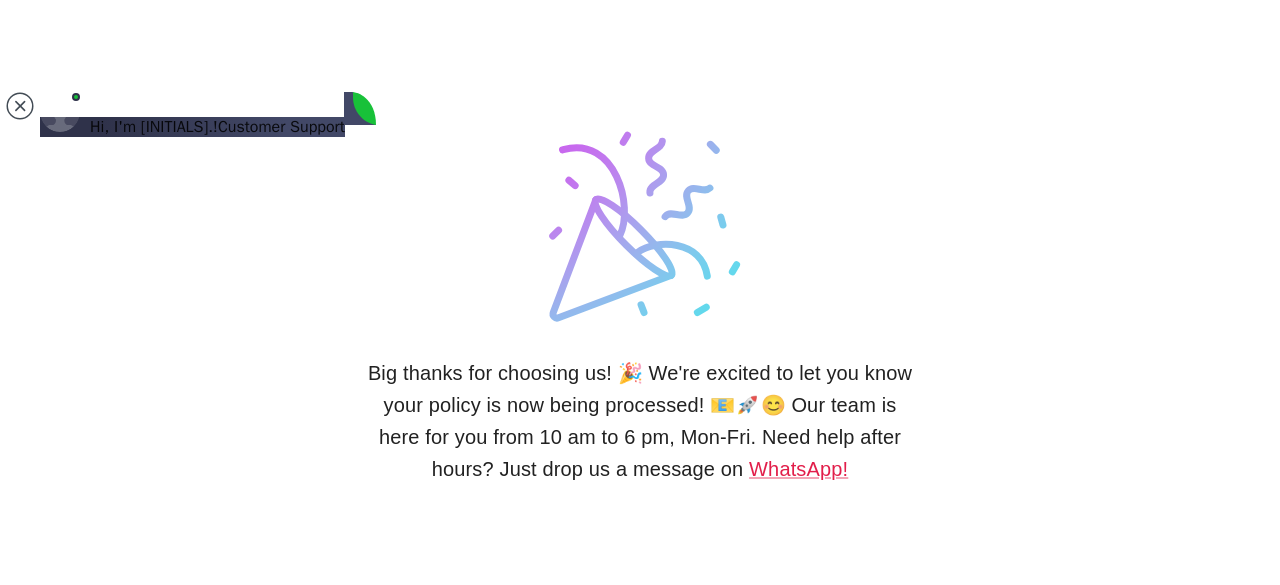 scroll, scrollTop: 0, scrollLeft: 0, axis: both 